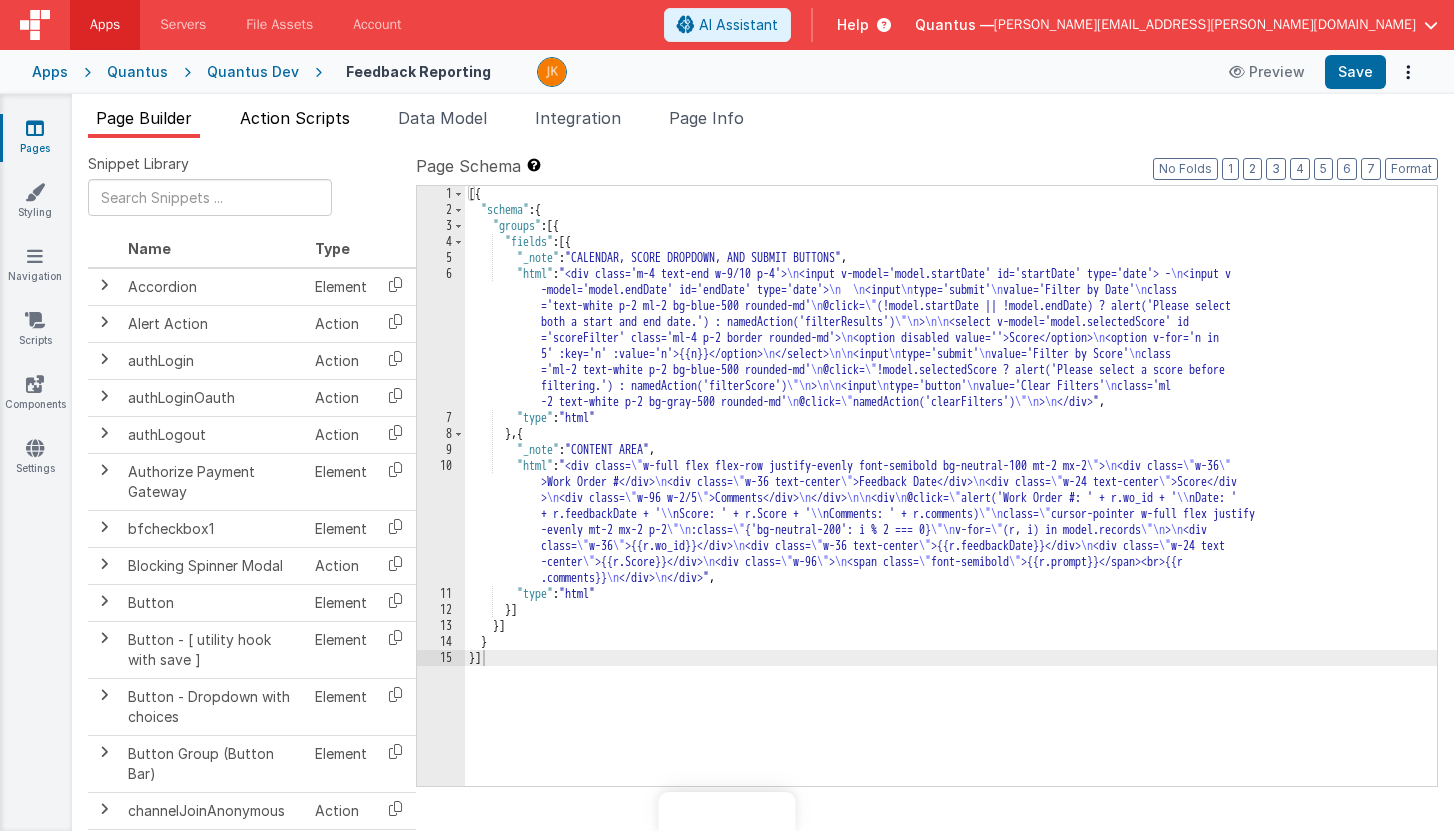 scroll, scrollTop: 0, scrollLeft: 0, axis: both 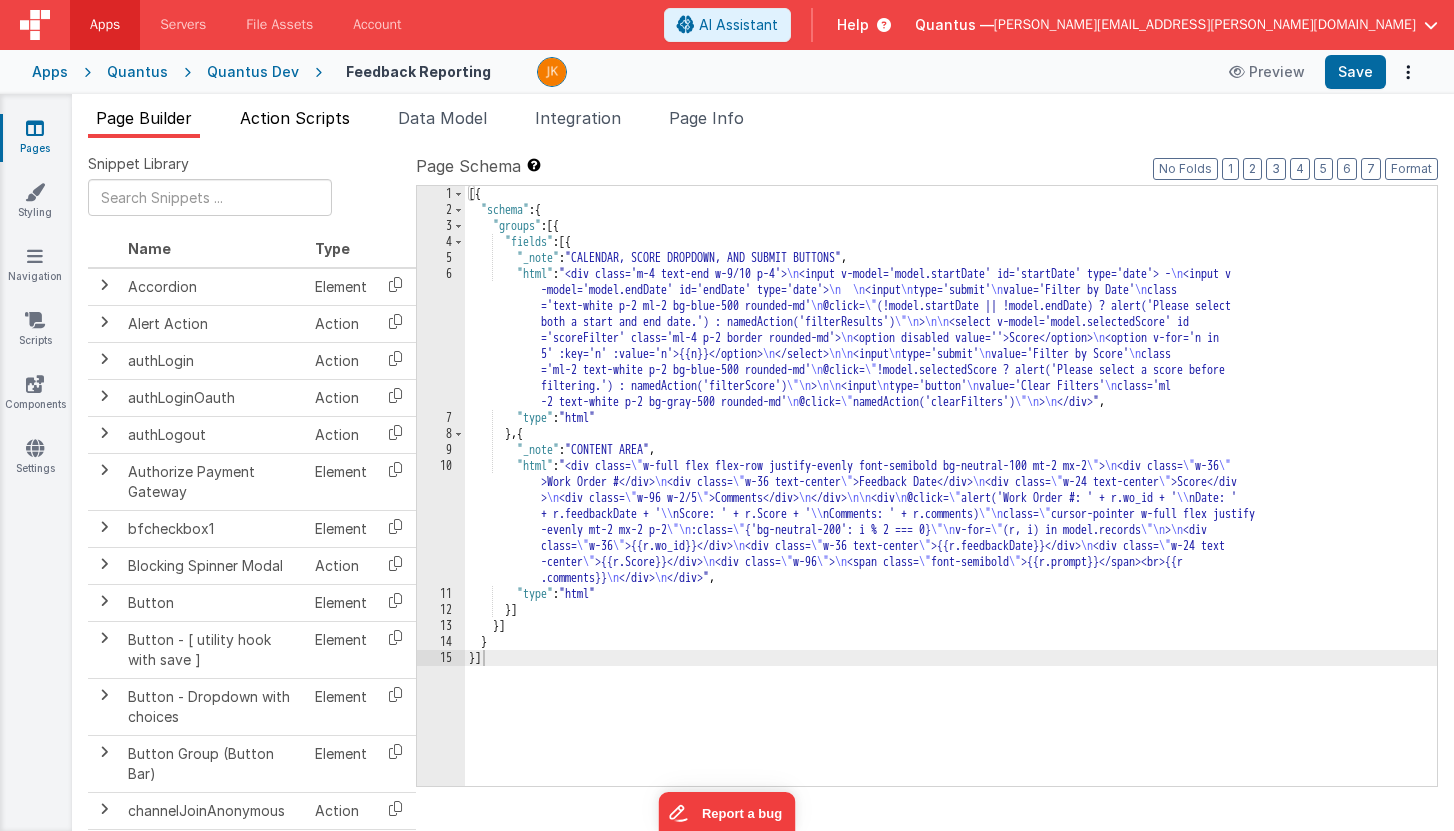 click on "Action Scripts" at bounding box center (295, 118) 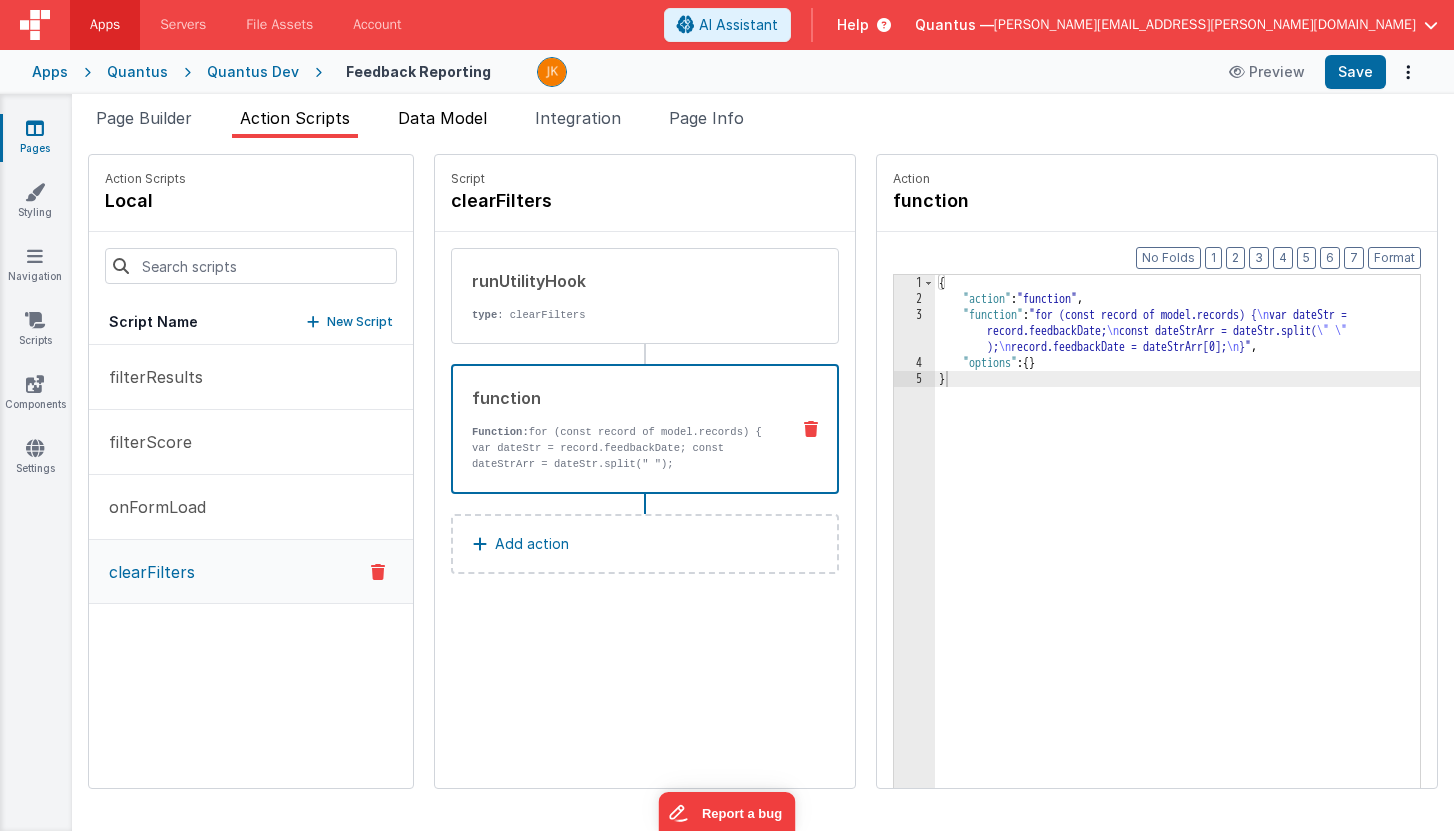 click on "Data Model" at bounding box center (442, 118) 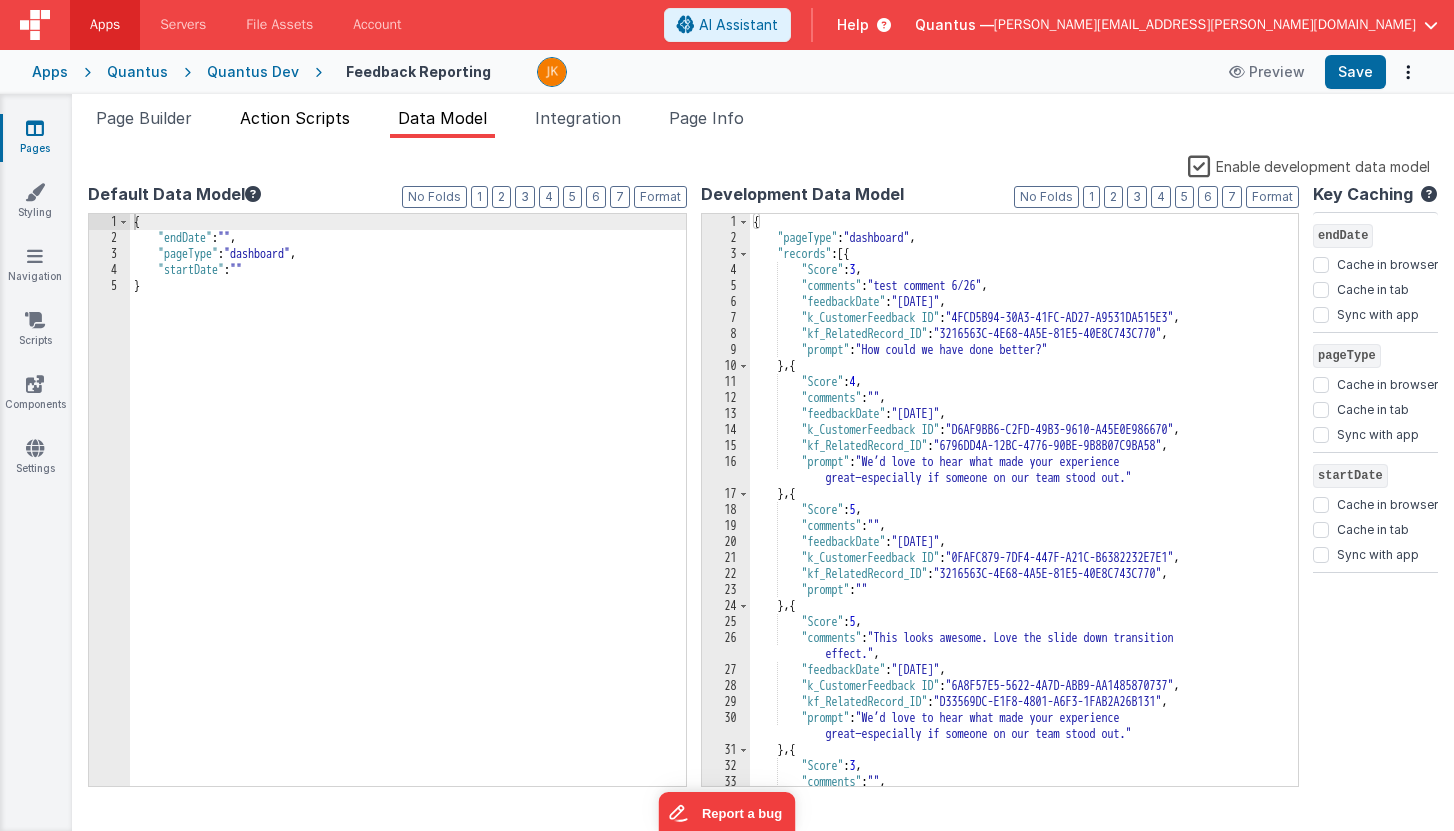 click on "Action Scripts" at bounding box center [295, 118] 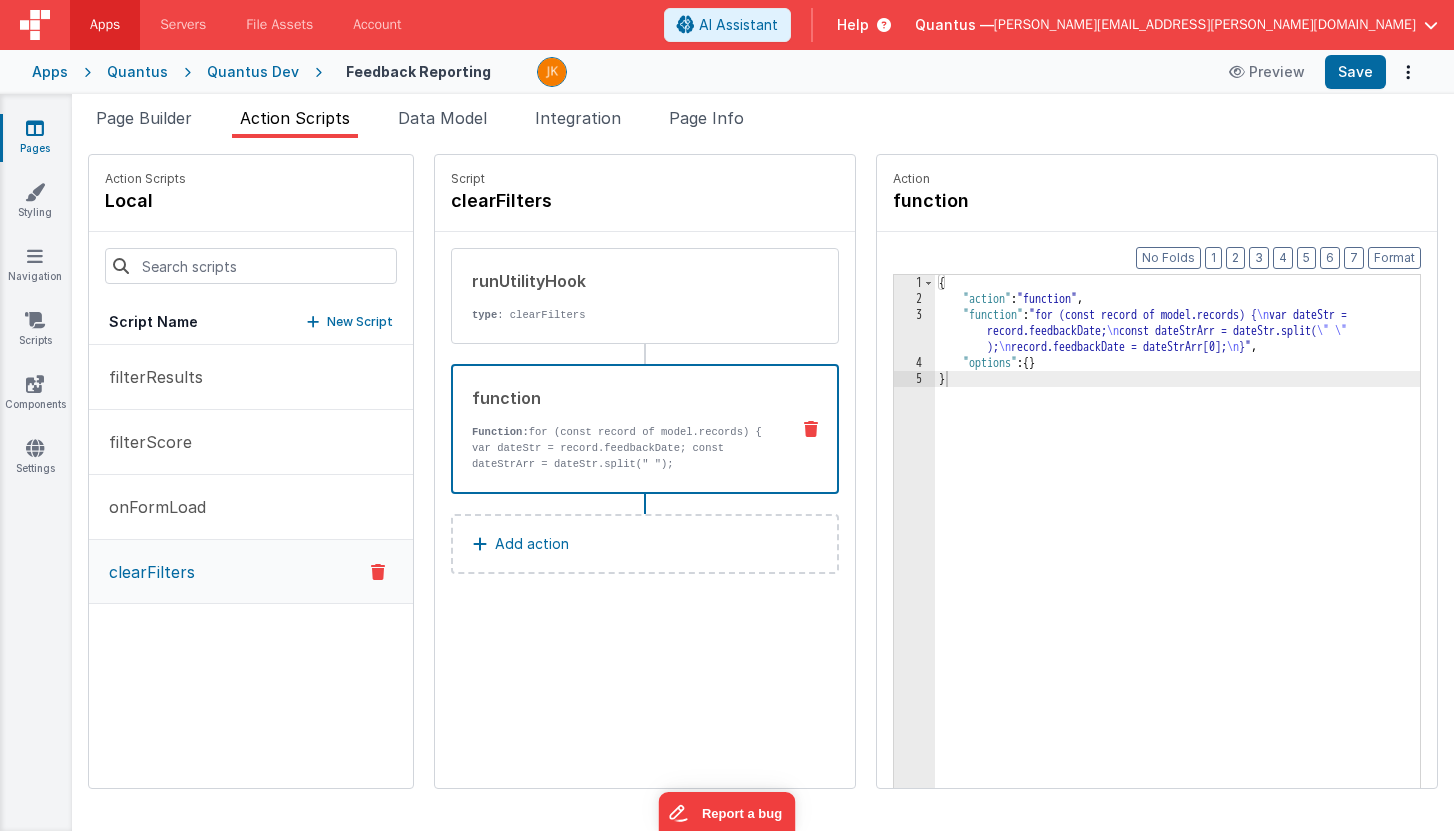 click on "Add action" at bounding box center (532, 544) 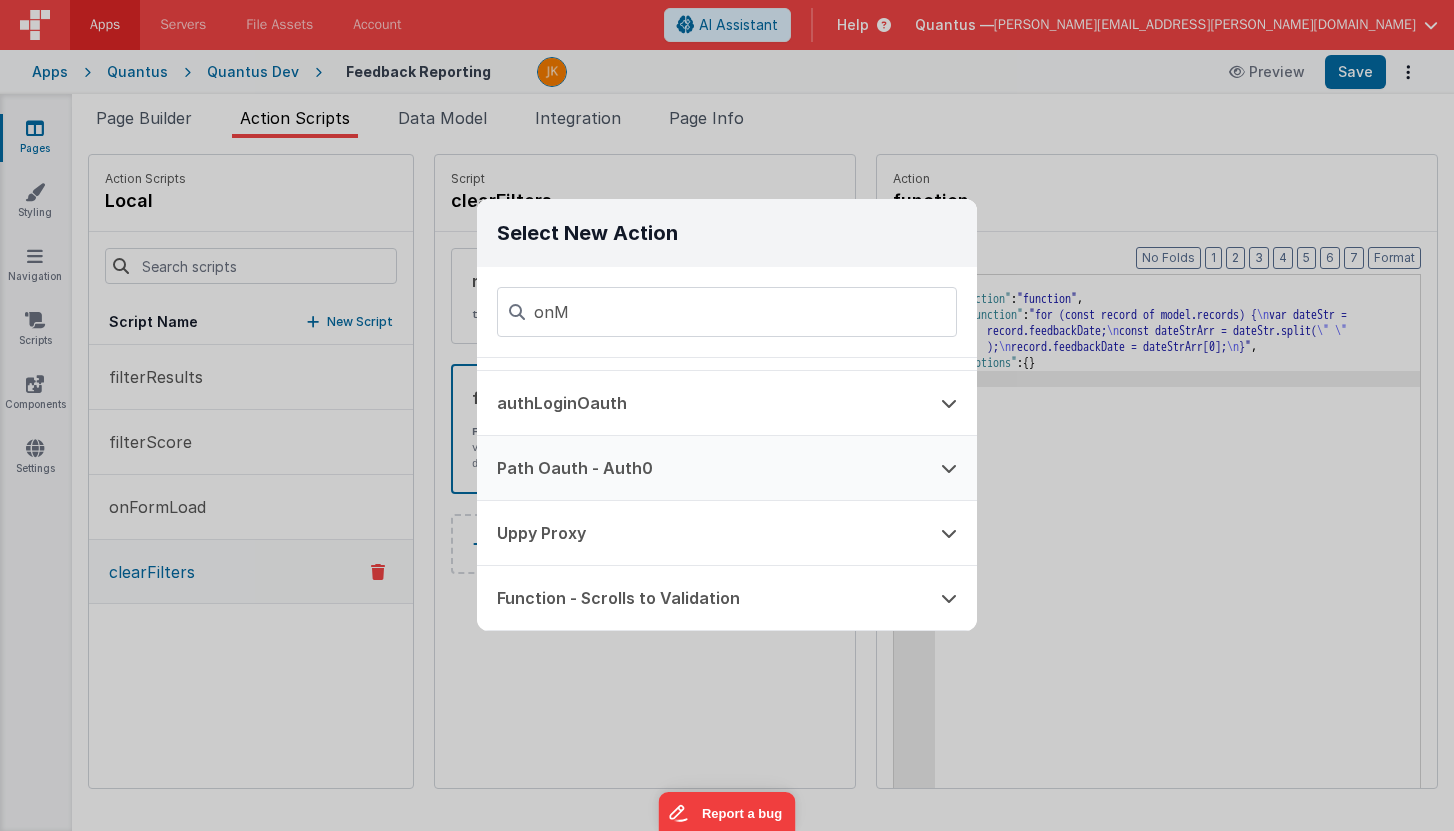 scroll, scrollTop: 0, scrollLeft: 0, axis: both 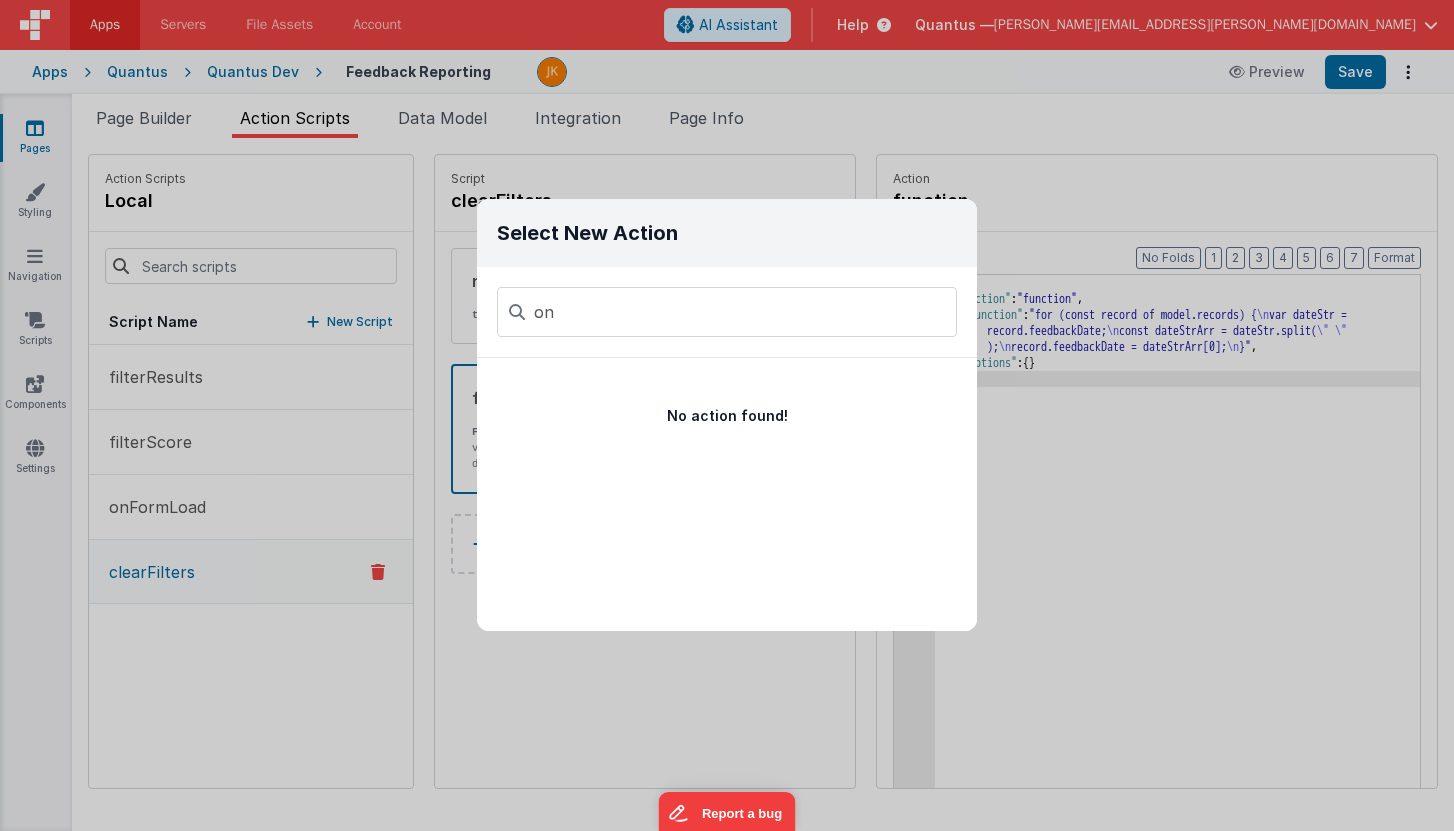 type on "o" 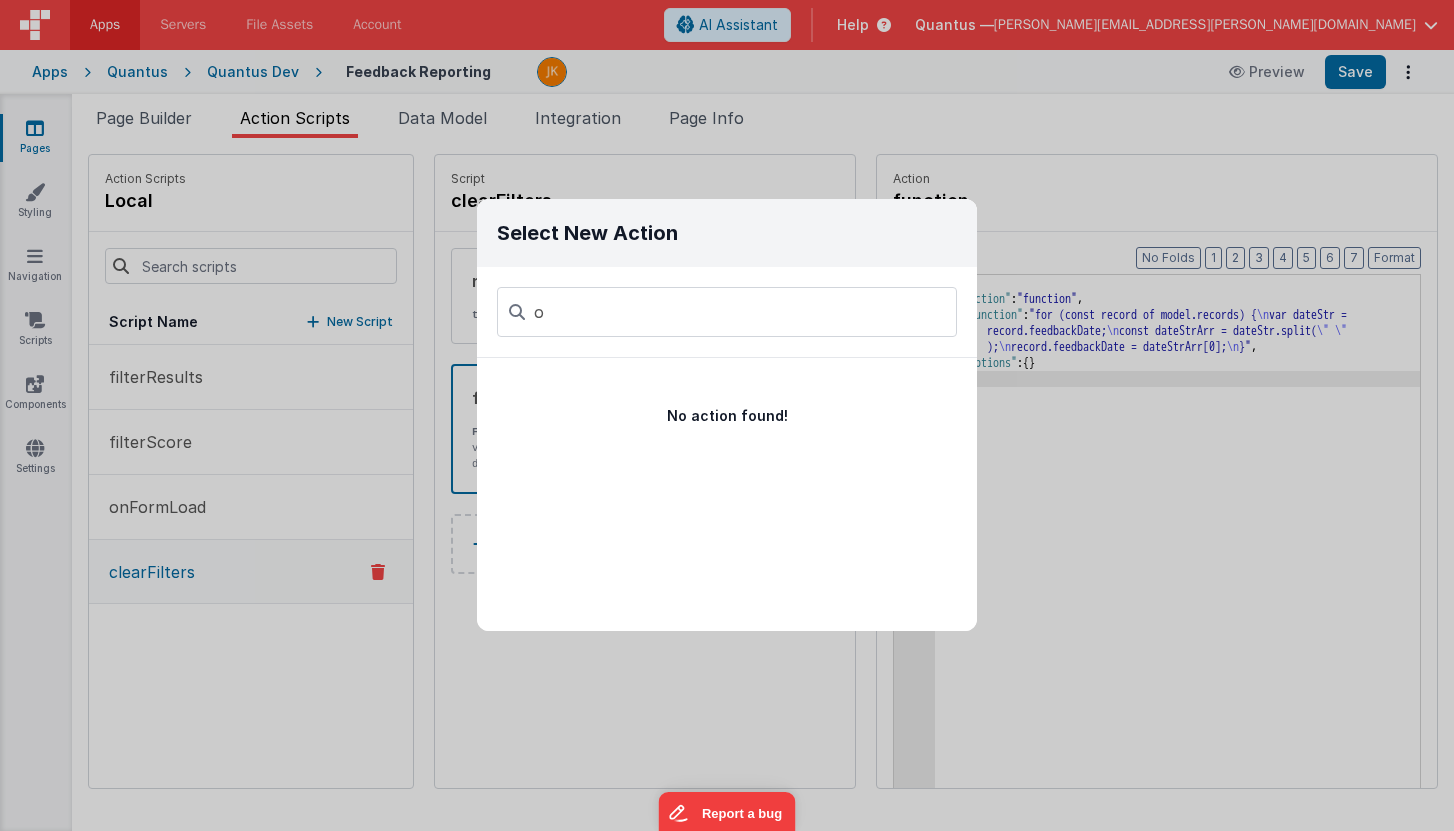 type 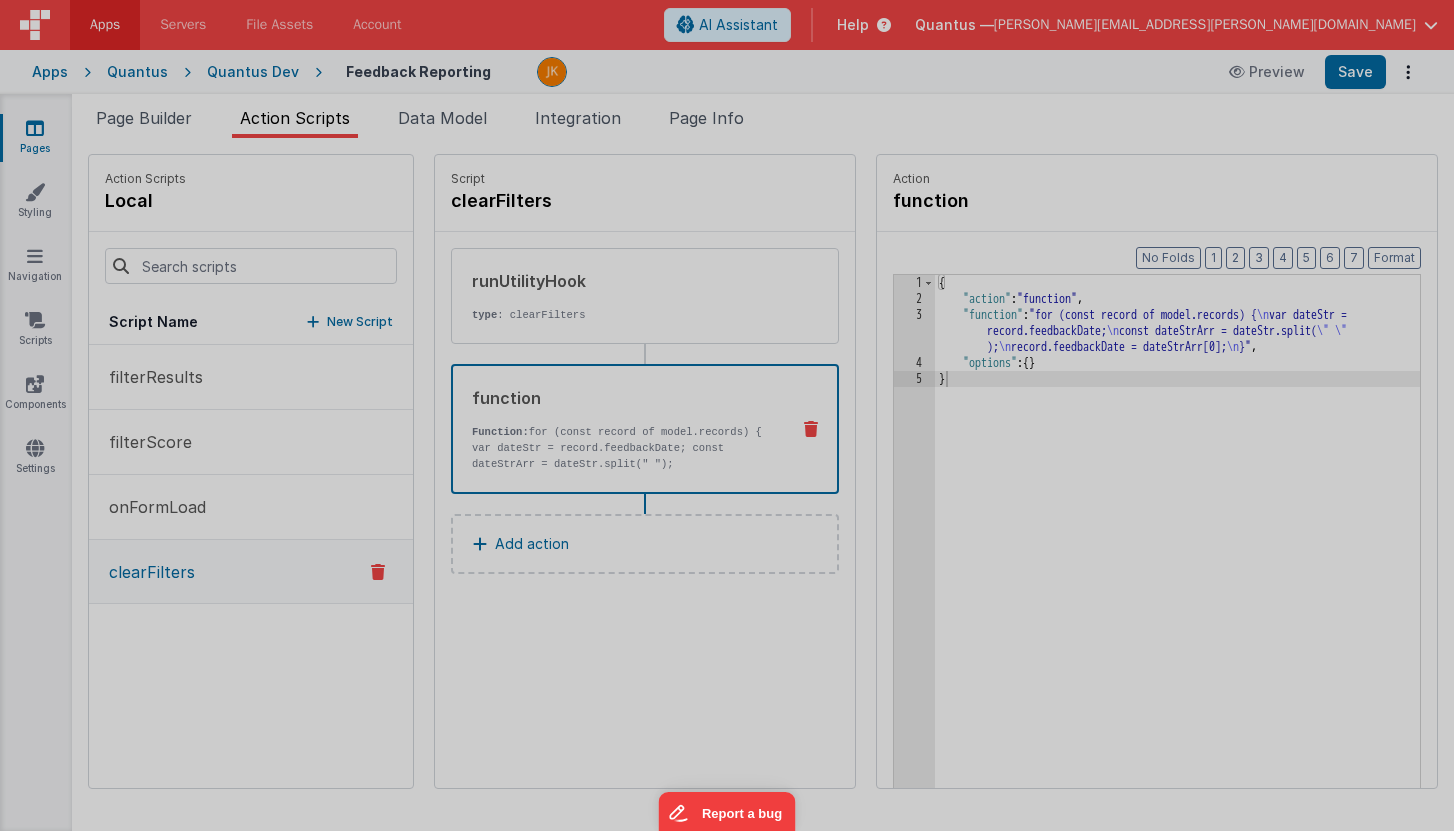 click on "Select New Action
Function - Runs JavaScript
Clipboard - copy model field
runUtilityHook
validate
cookie - set
Alert Action
Modal Dialog
hideModal Action
runOnCompleteHook Action
Blocking Spinner Modal
Path Action (internal link)
Modal with confirmation buttons
Focus Action
Wait
Hide Card Modal
Show Card Modal" at bounding box center (727, 415) 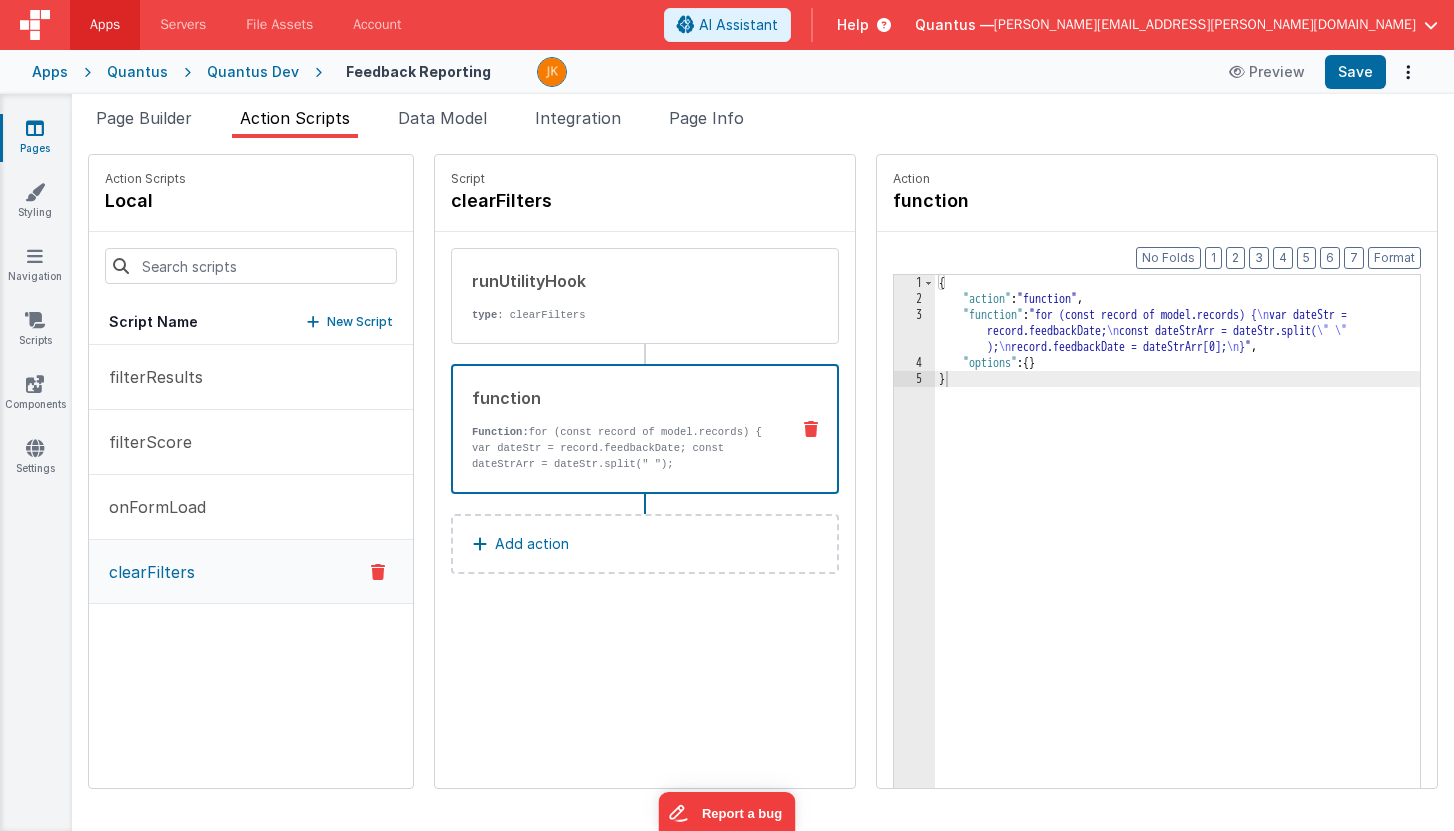 click on "New Script" at bounding box center [350, 322] 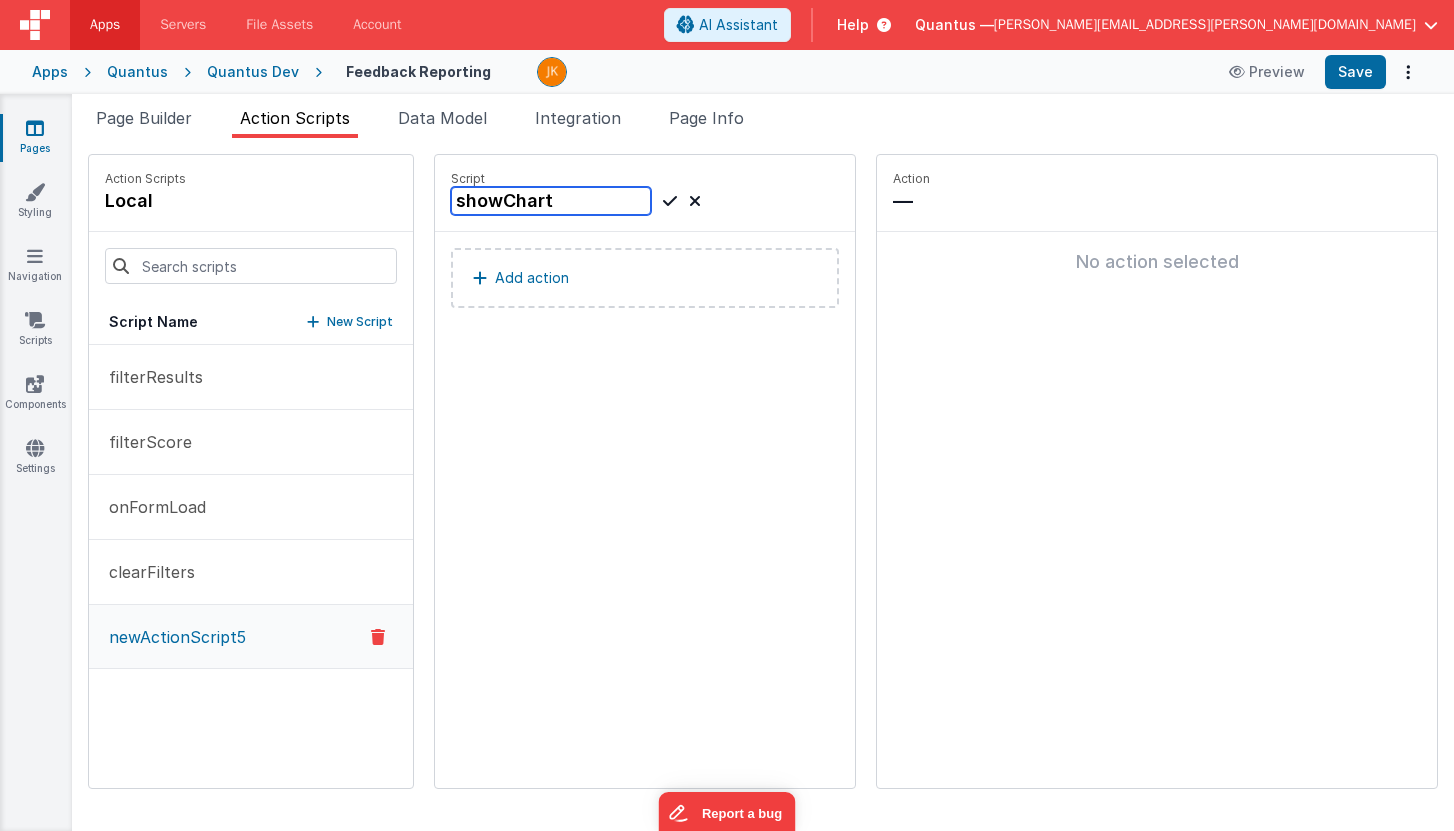 type on "showChart" 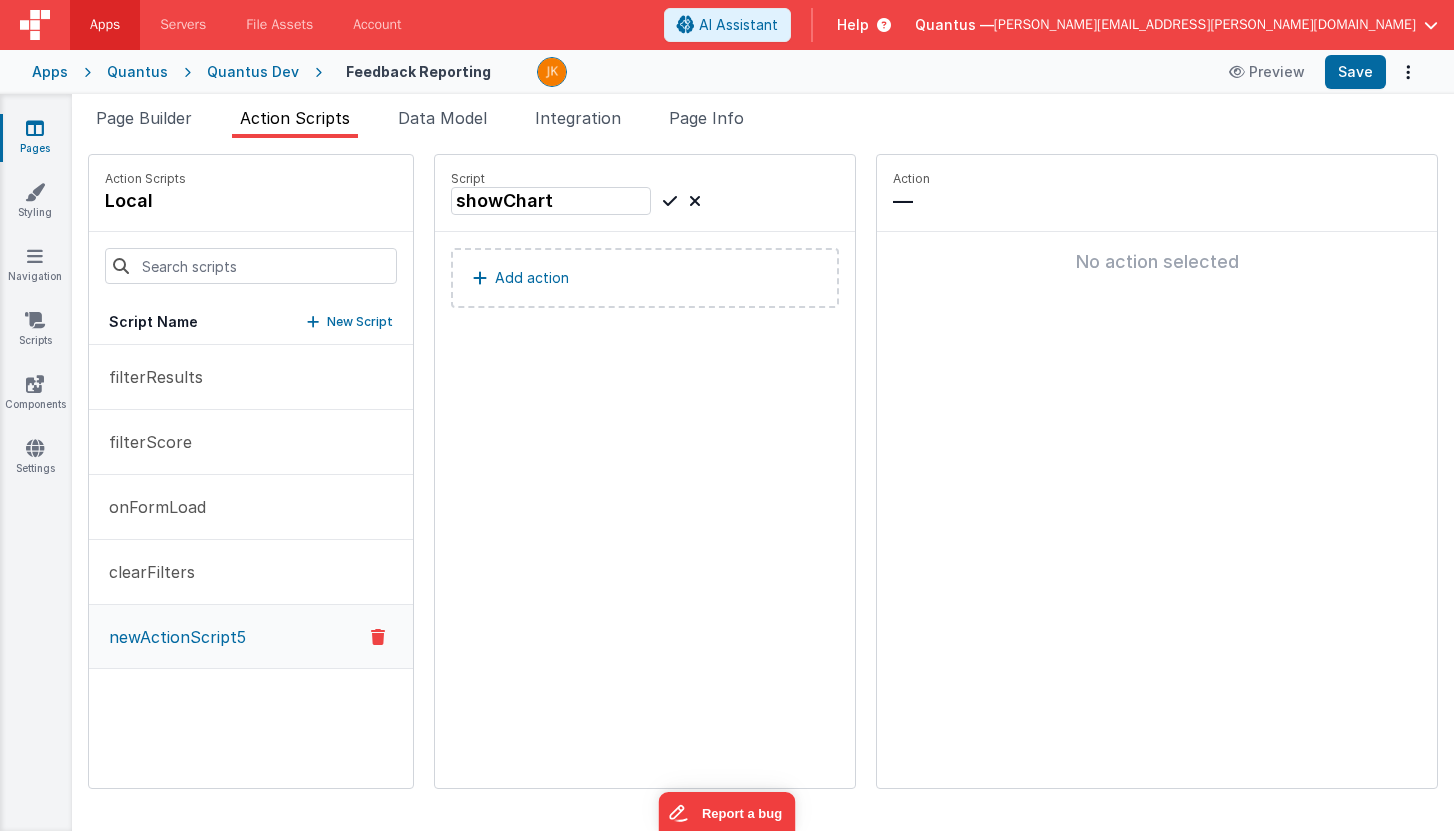 click on "Add action" at bounding box center (645, 278) 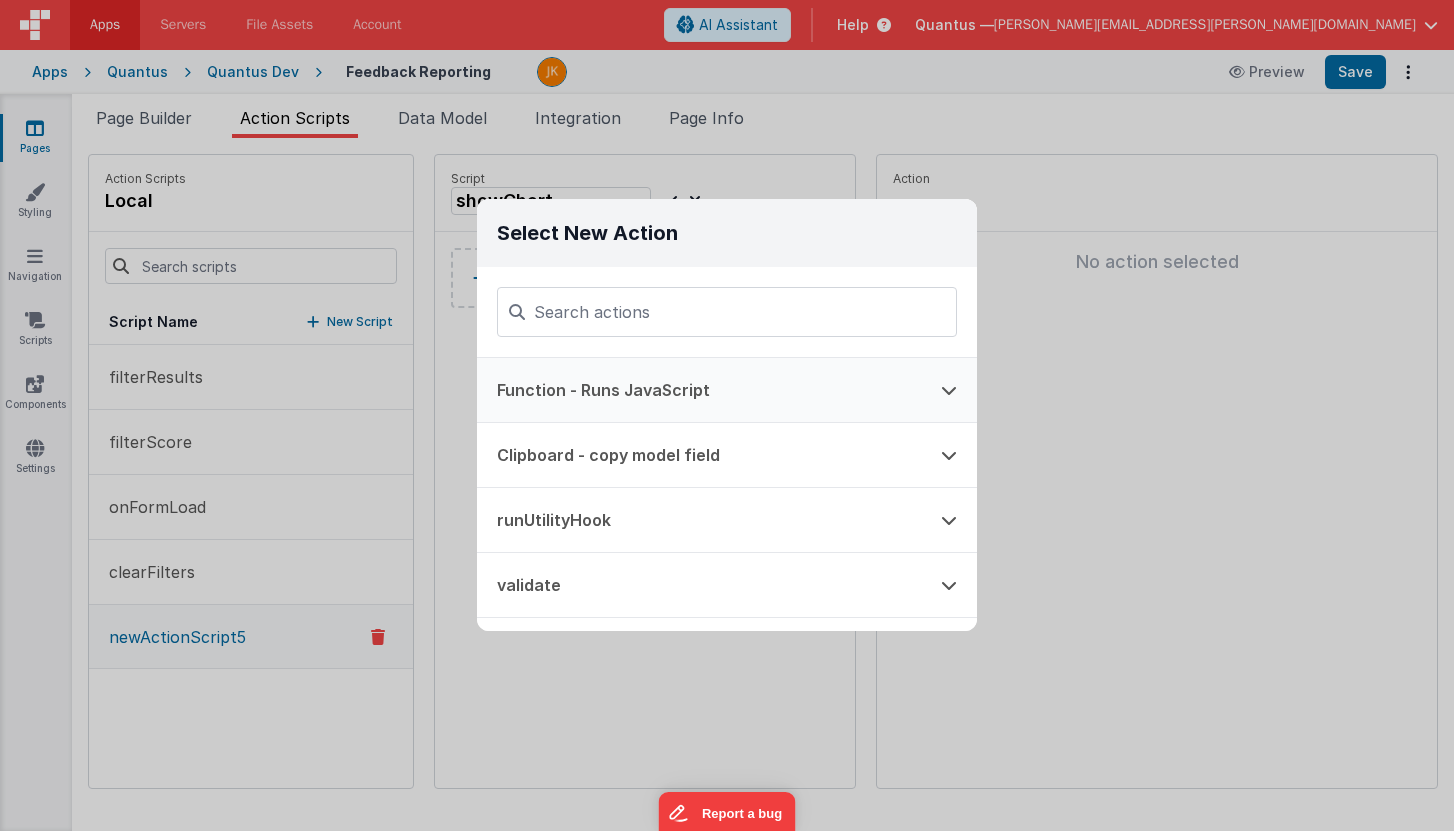 click on "Function - Runs JavaScript" at bounding box center (699, 390) 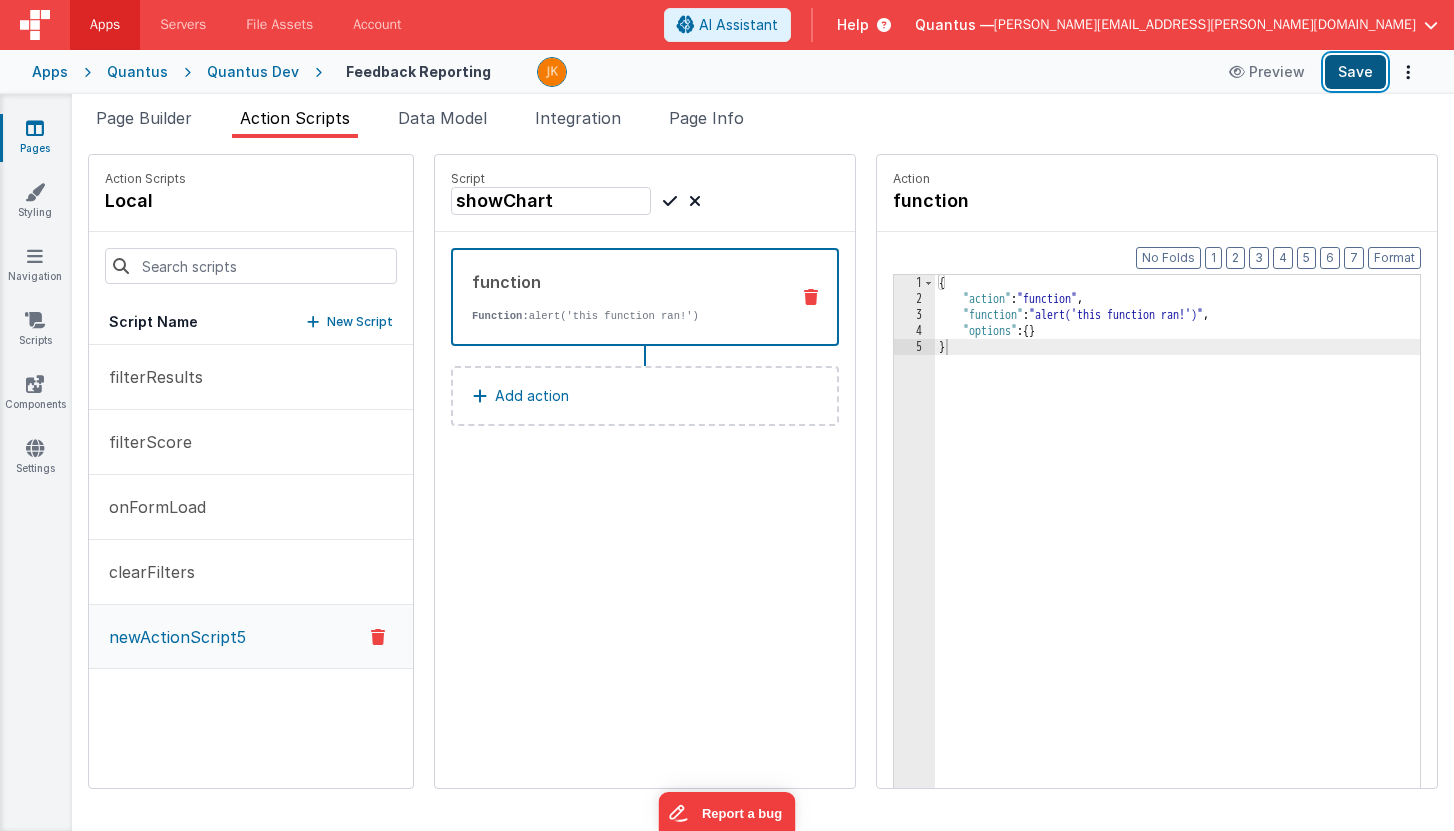 click on "Save" at bounding box center [1355, 72] 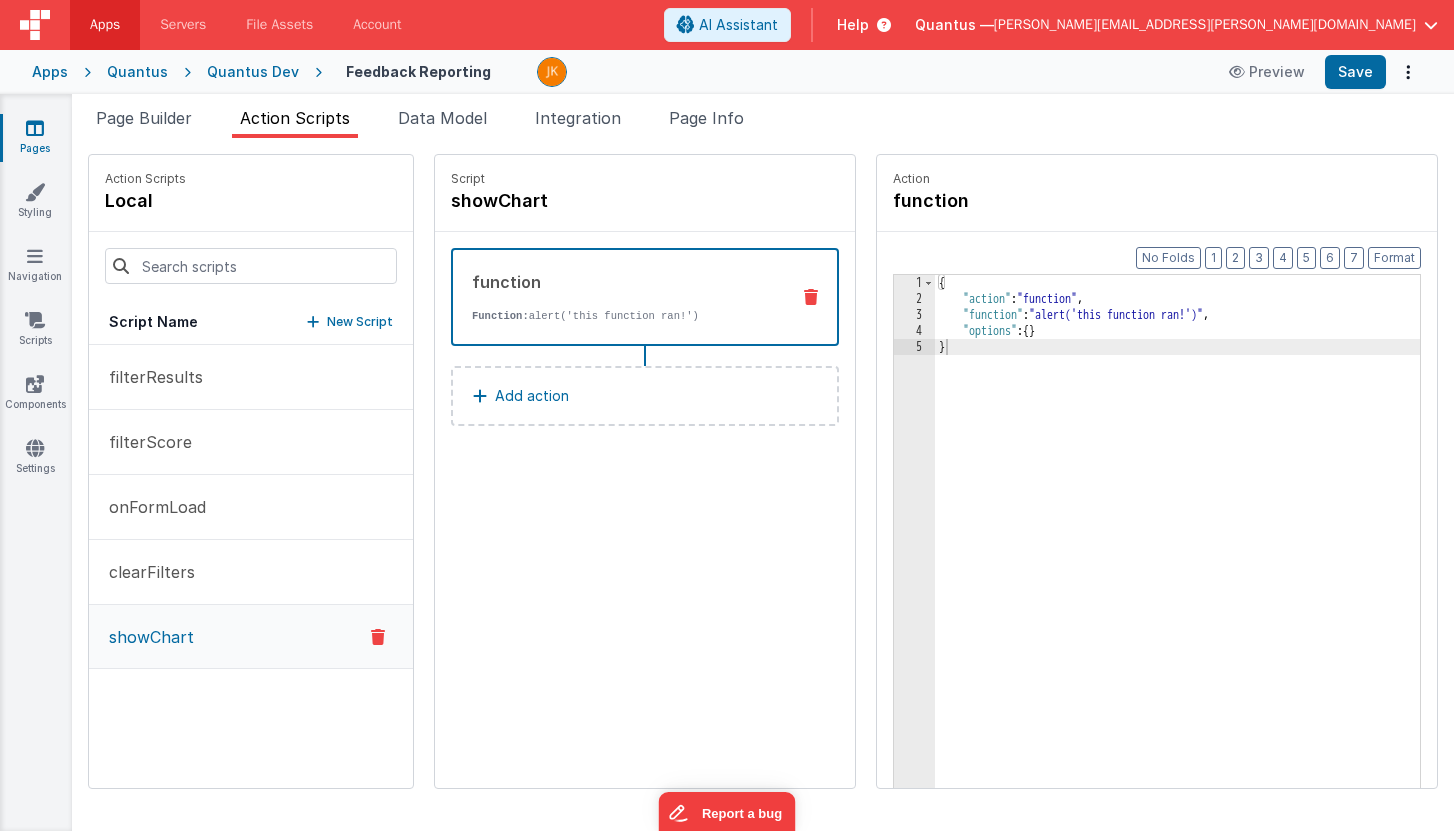 click on "Add action" at bounding box center (645, 396) 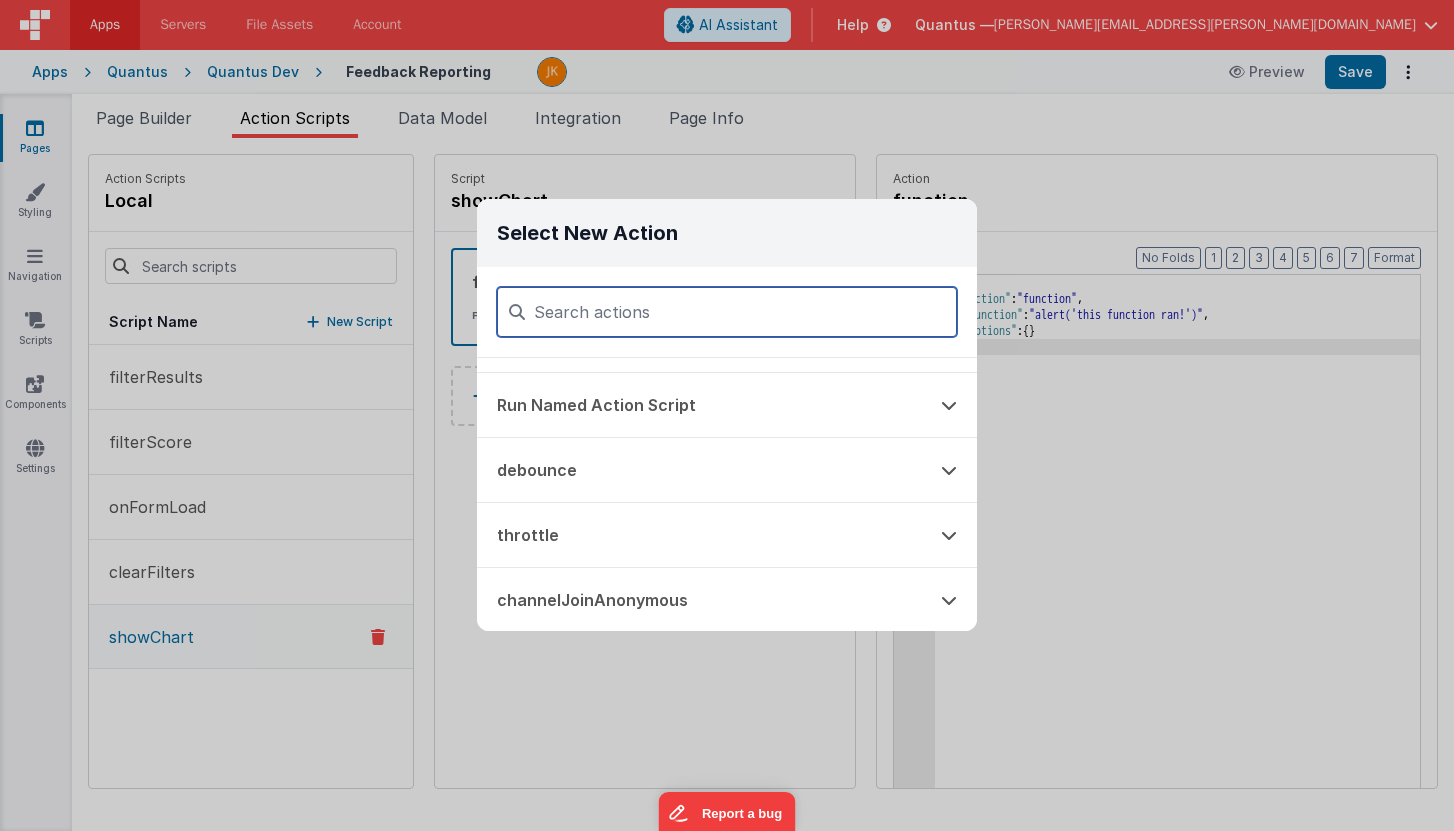 scroll, scrollTop: 1221, scrollLeft: 0, axis: vertical 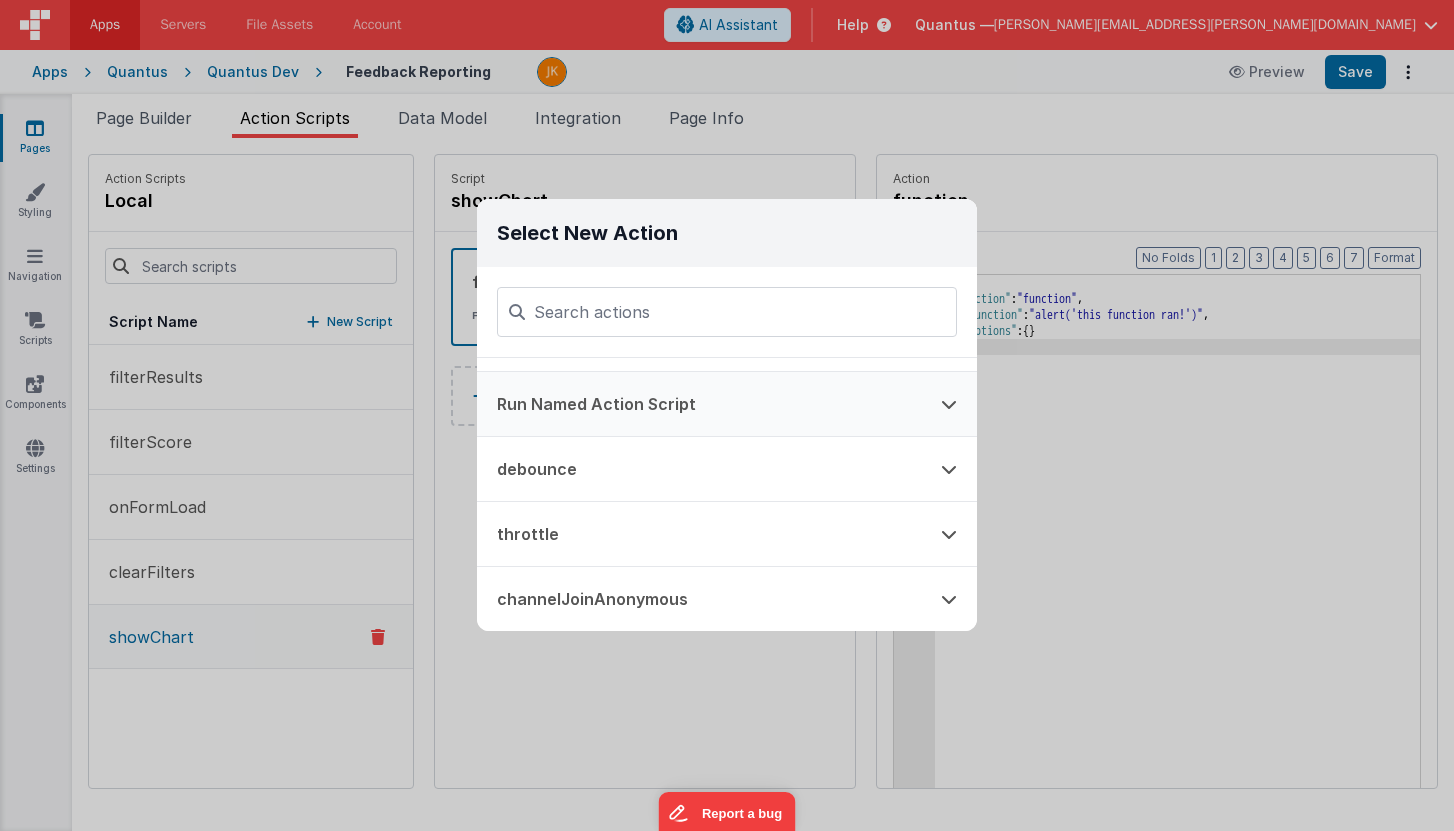 click on "Run Named Action Script" at bounding box center [699, 404] 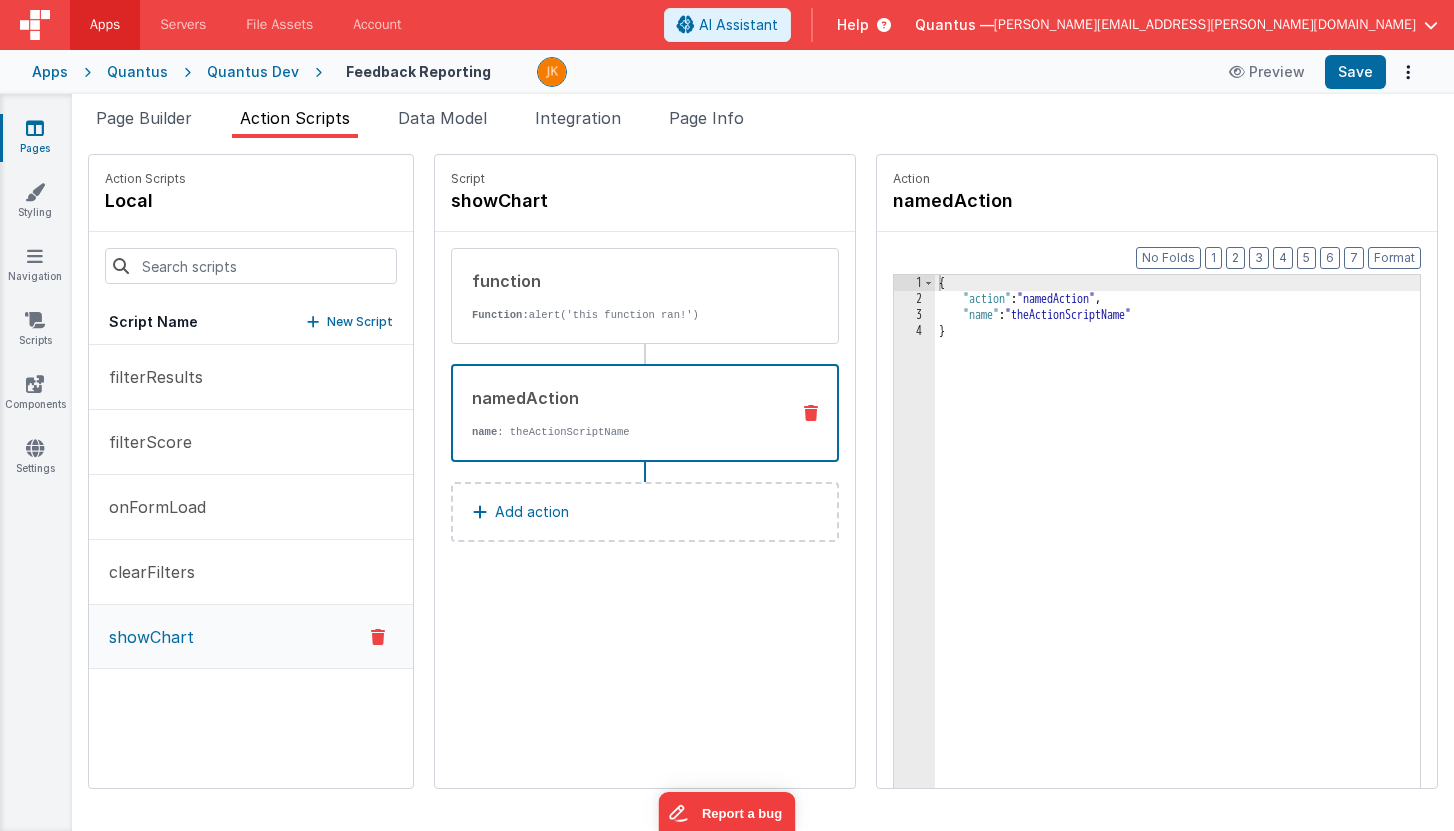 click on "namedAction   name : theActionScriptName" at bounding box center [613, 413] 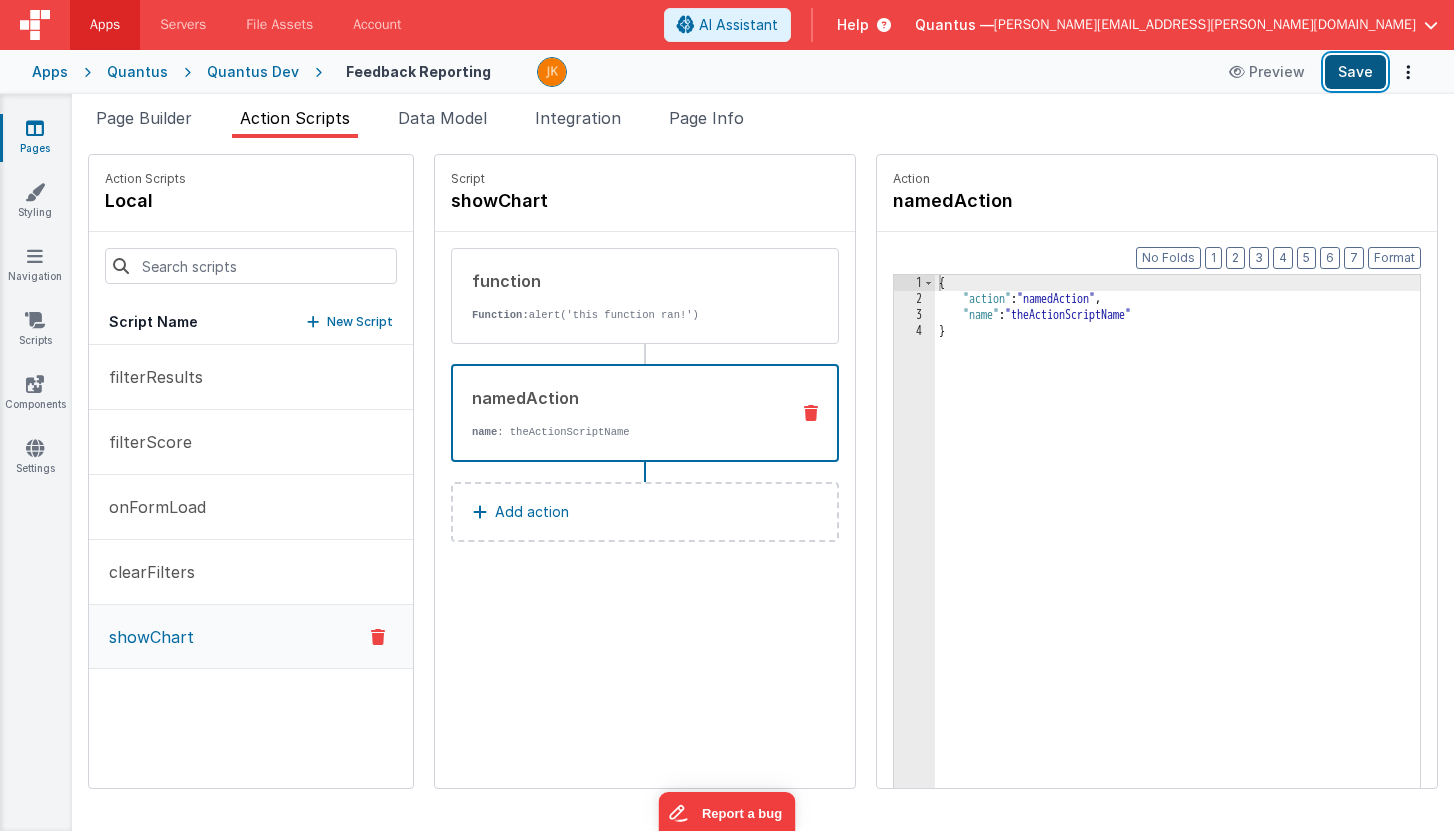 click on "Save" at bounding box center [1355, 72] 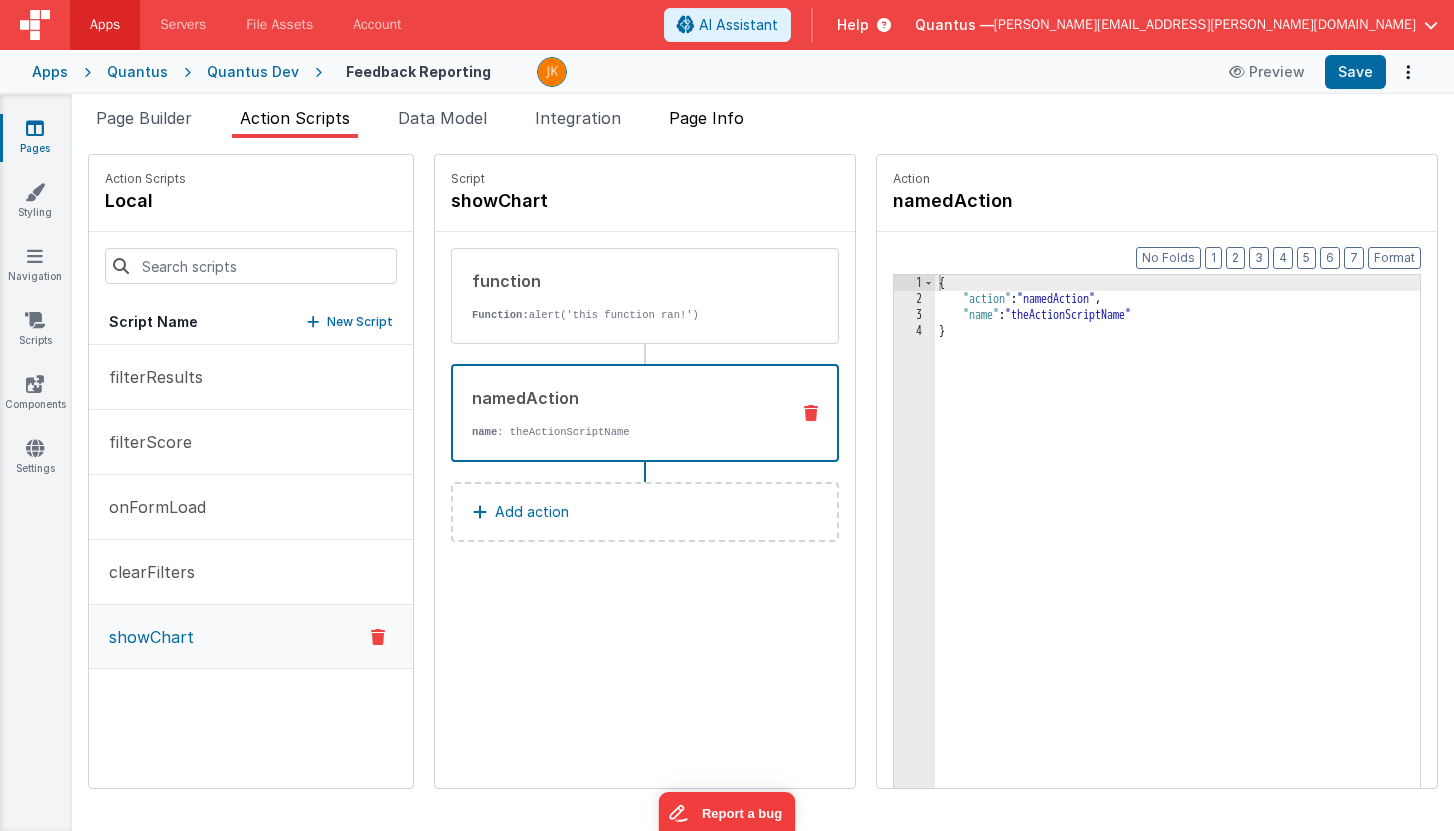 click on "Page Info" at bounding box center (706, 122) 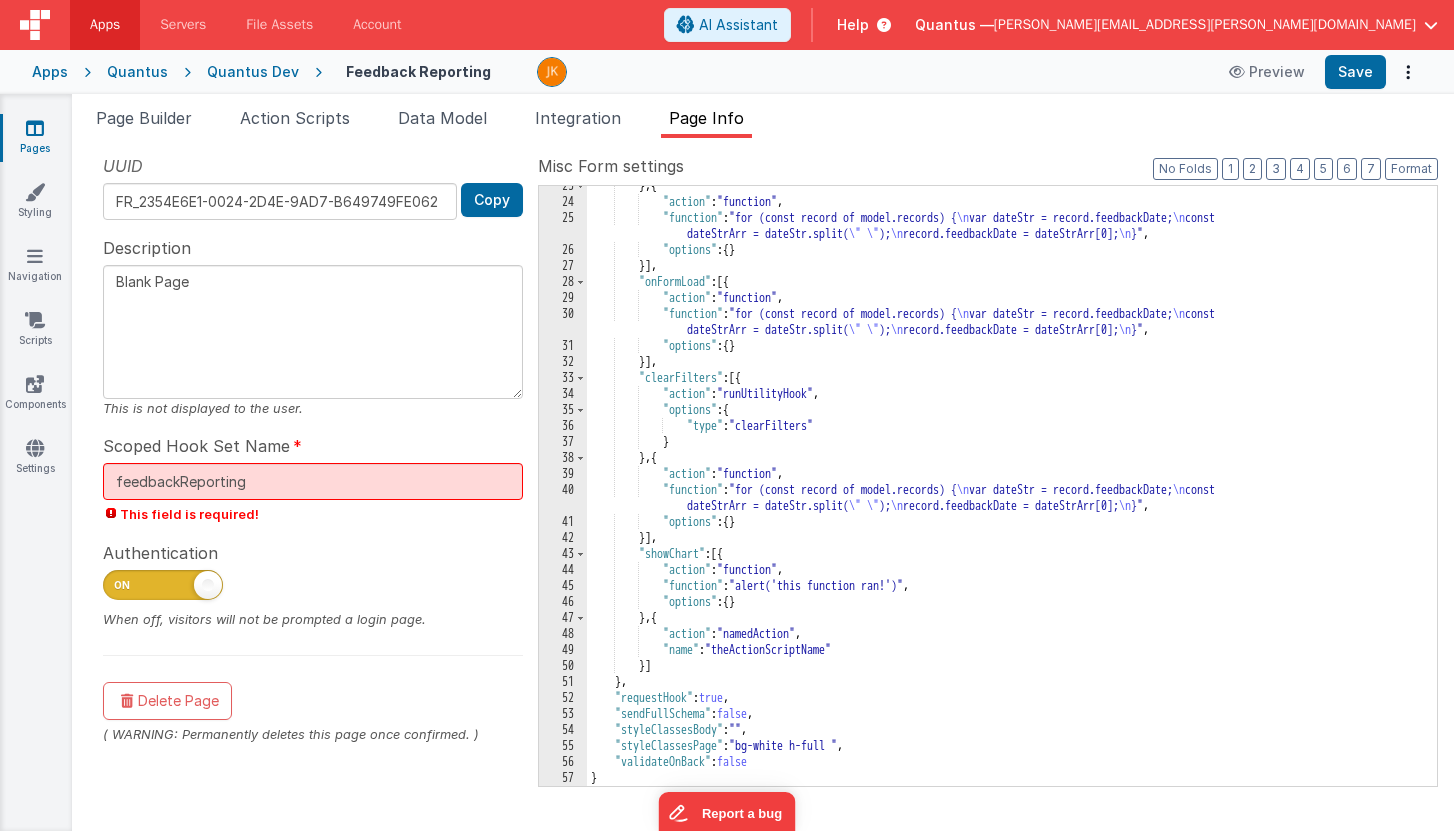 scroll, scrollTop: 376, scrollLeft: 0, axis: vertical 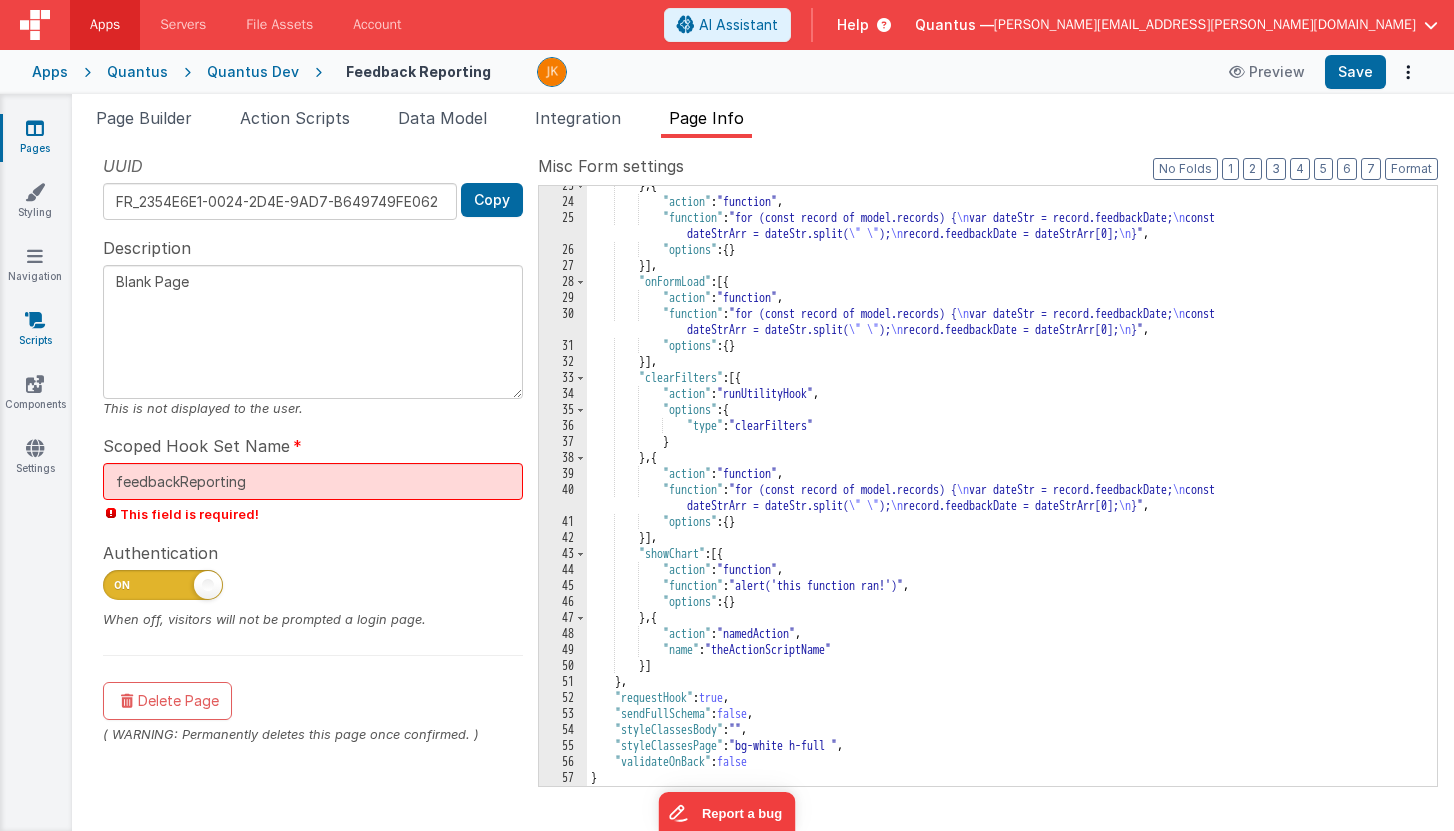 click on "Scripts" at bounding box center (35, 330) 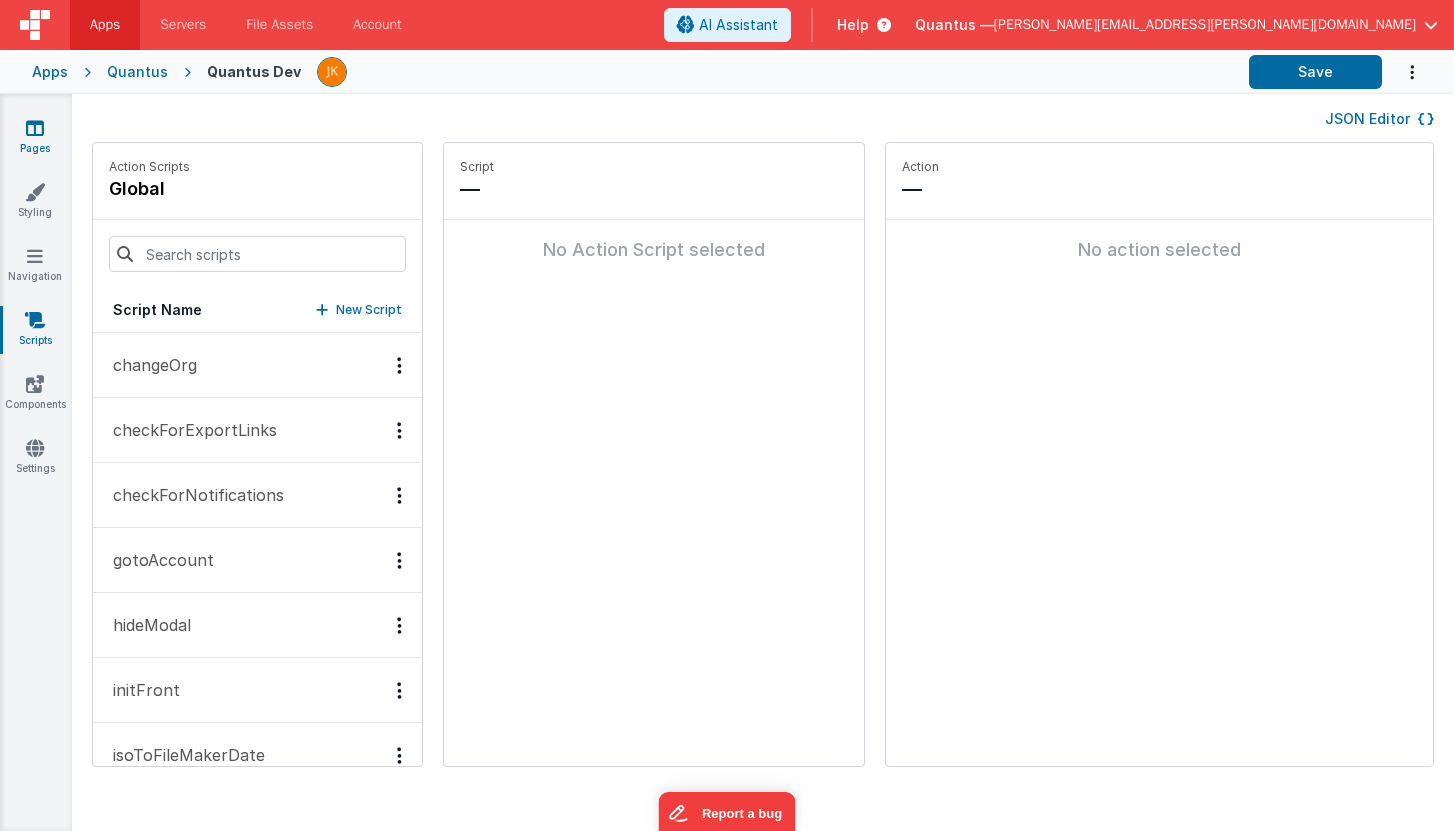 click on "Pages" at bounding box center [35, 138] 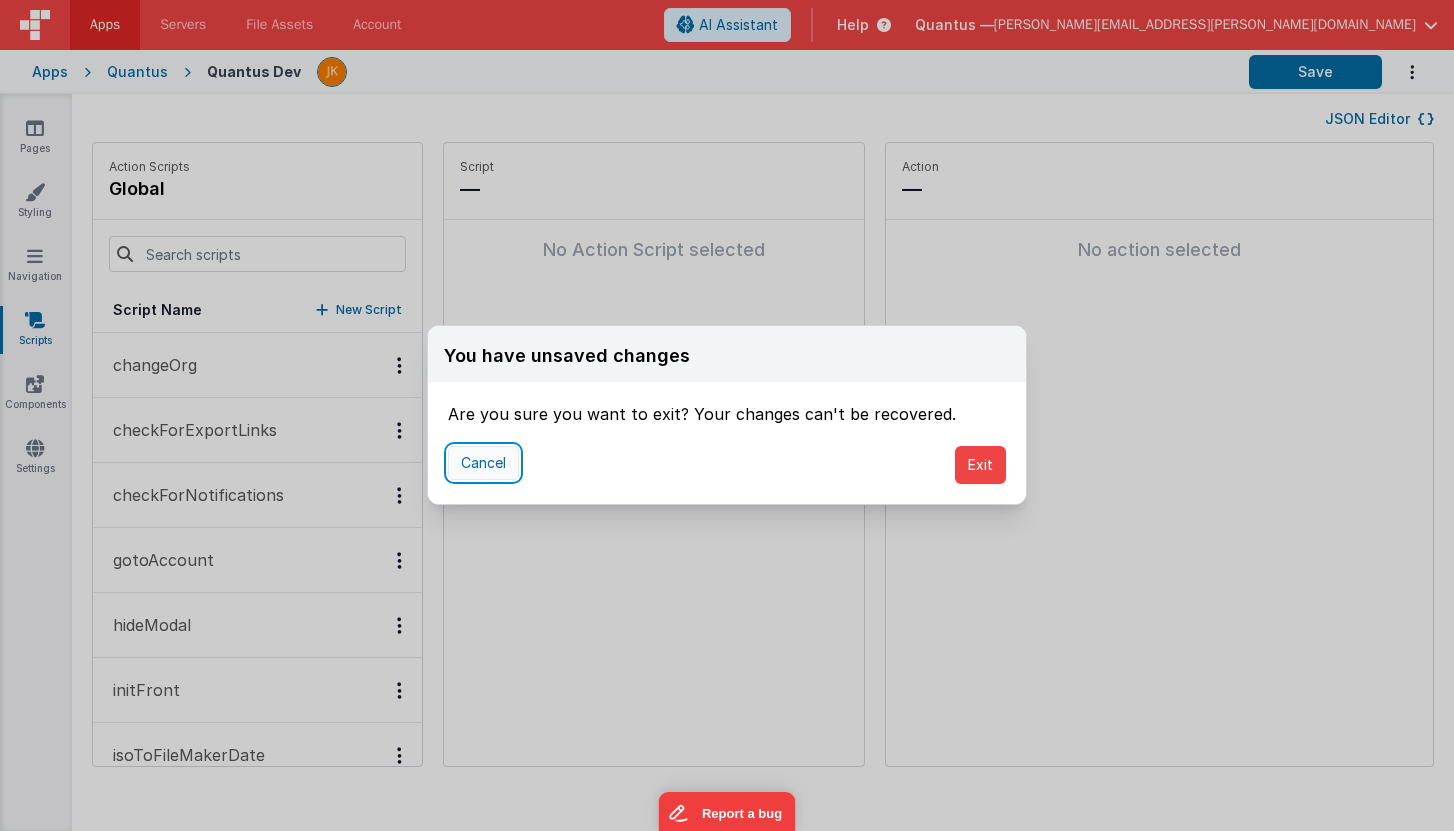 click on "Cancel" at bounding box center [483, 463] 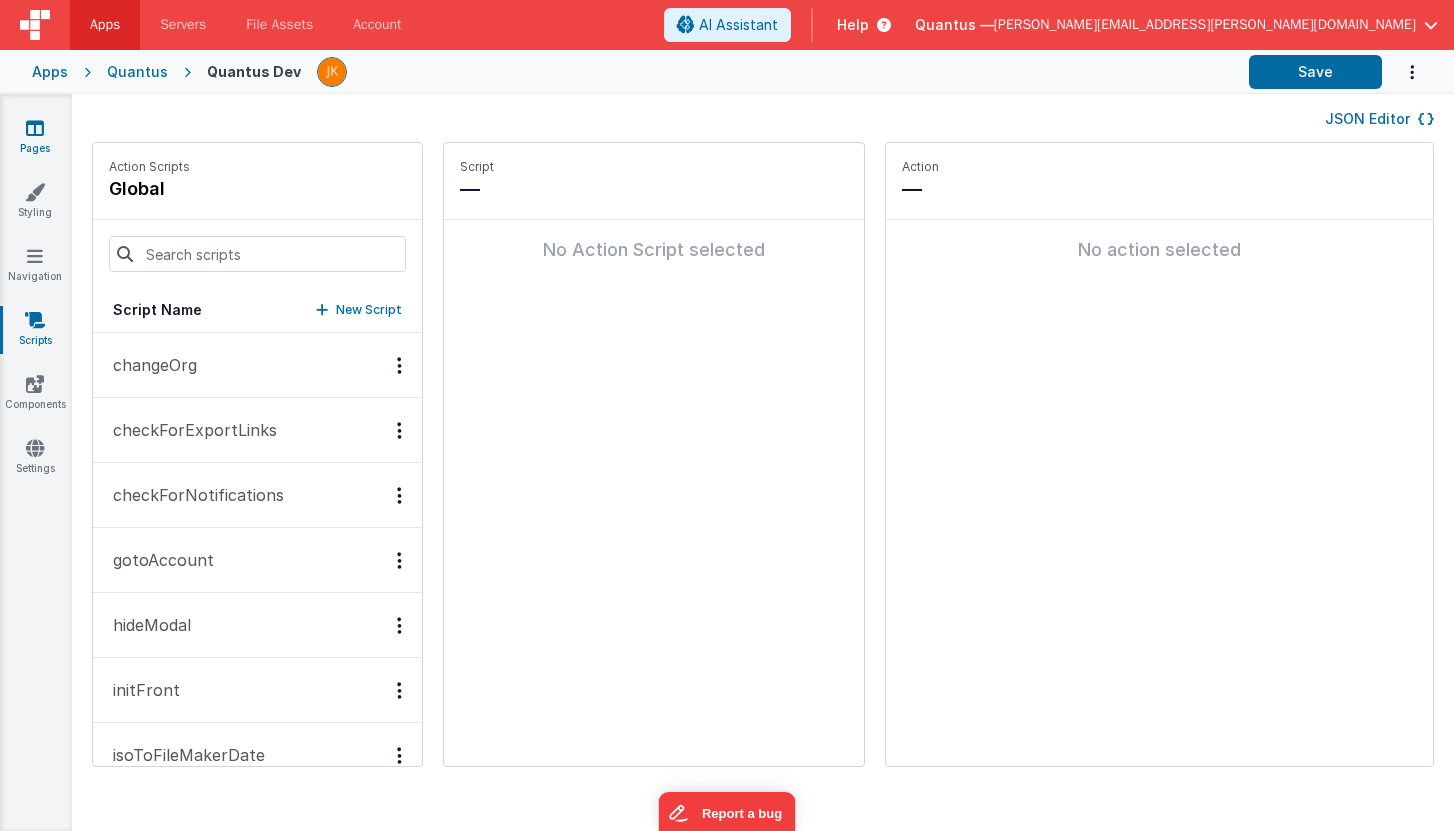 click at bounding box center (35, 128) 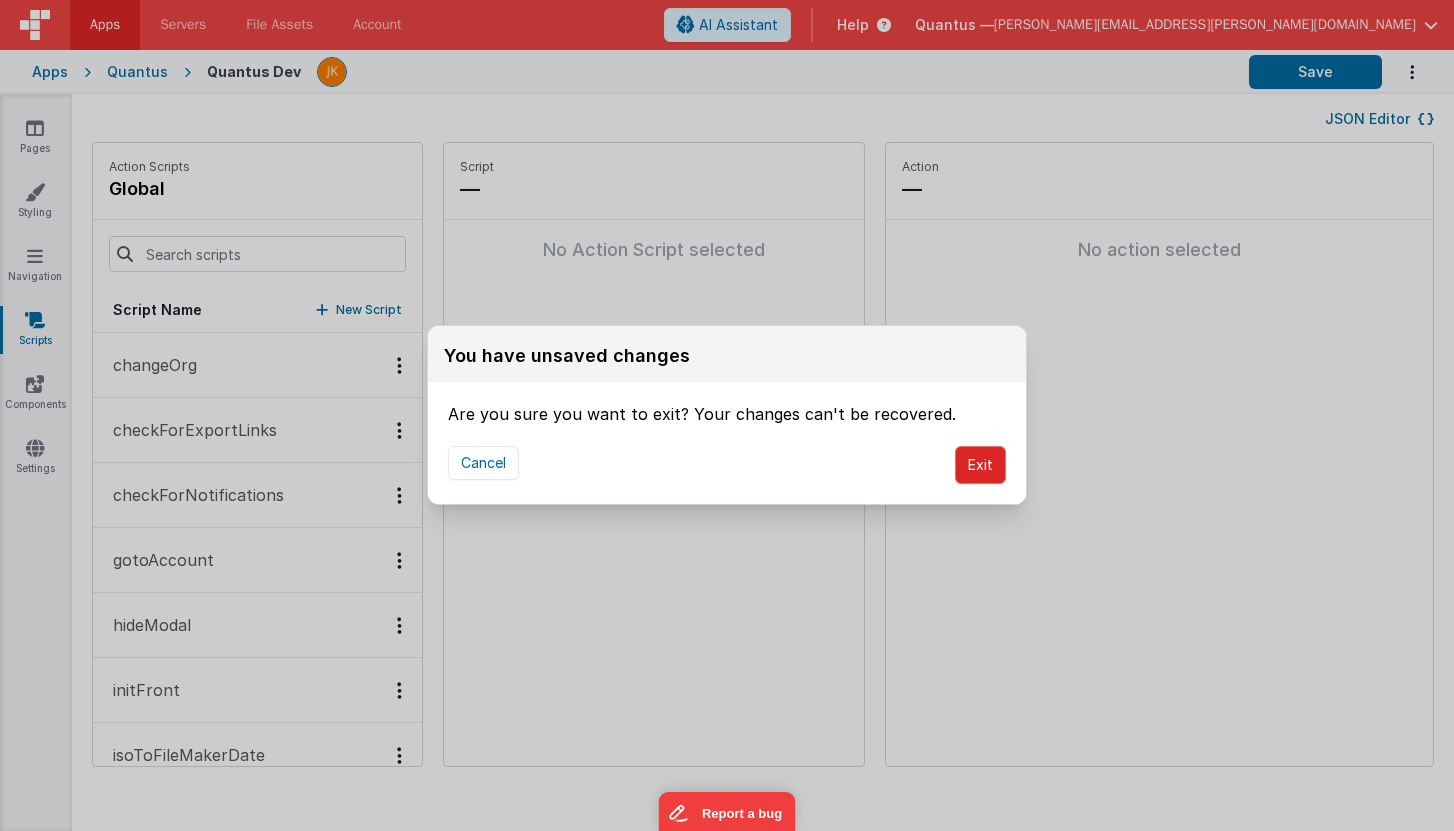 click on "Exit" at bounding box center [980, 465] 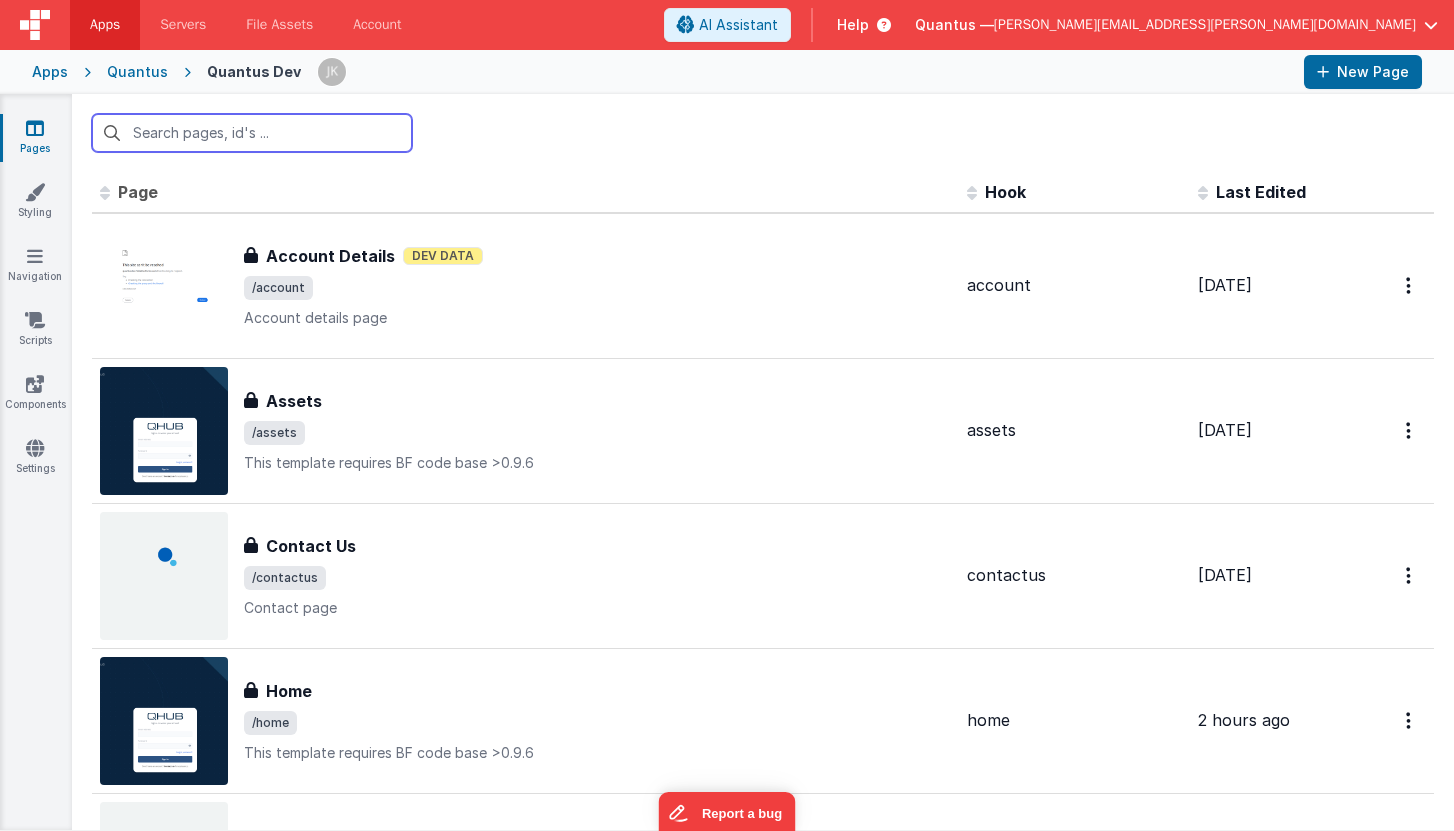 click at bounding box center (252, 133) 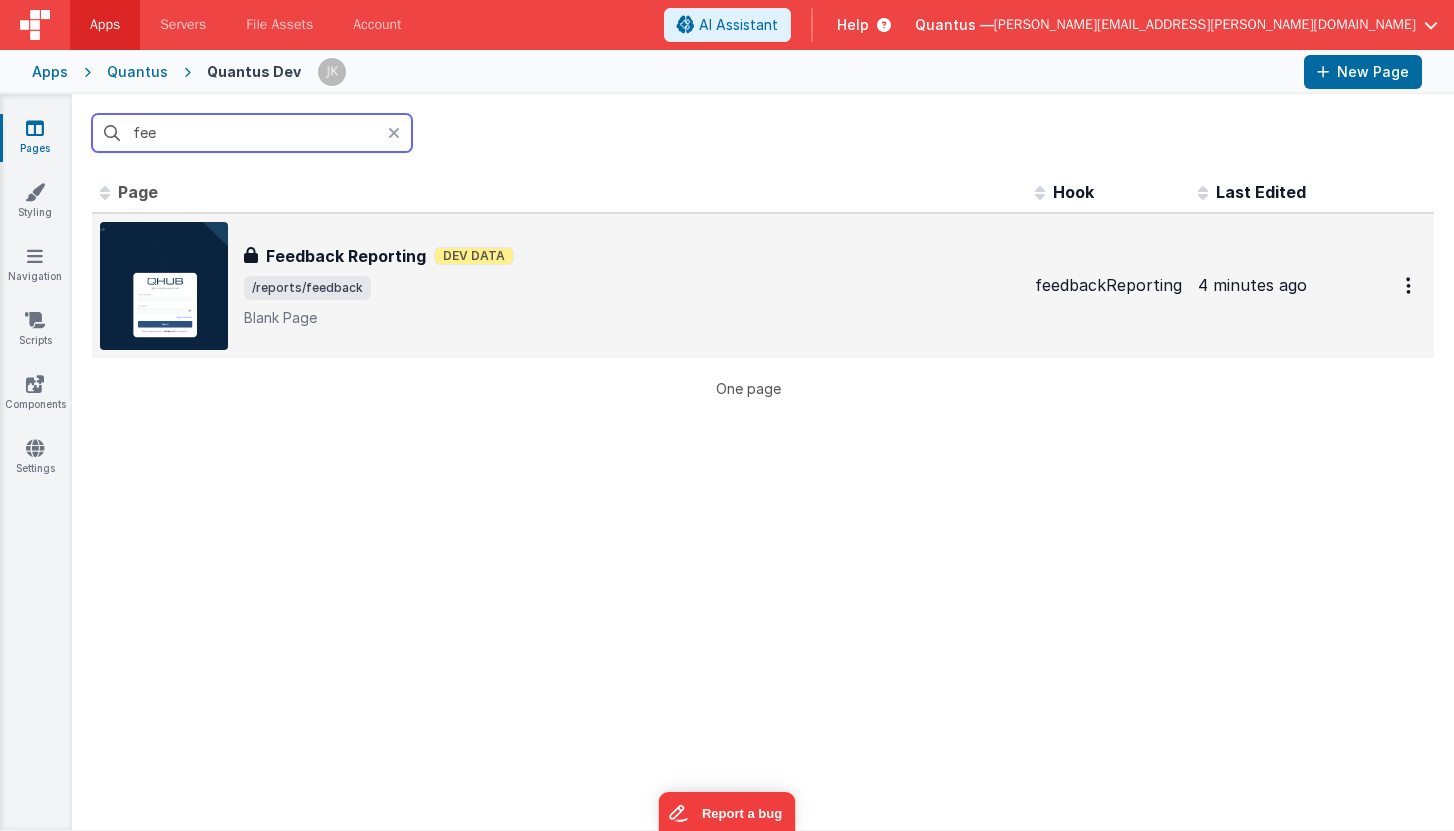 type on "fee" 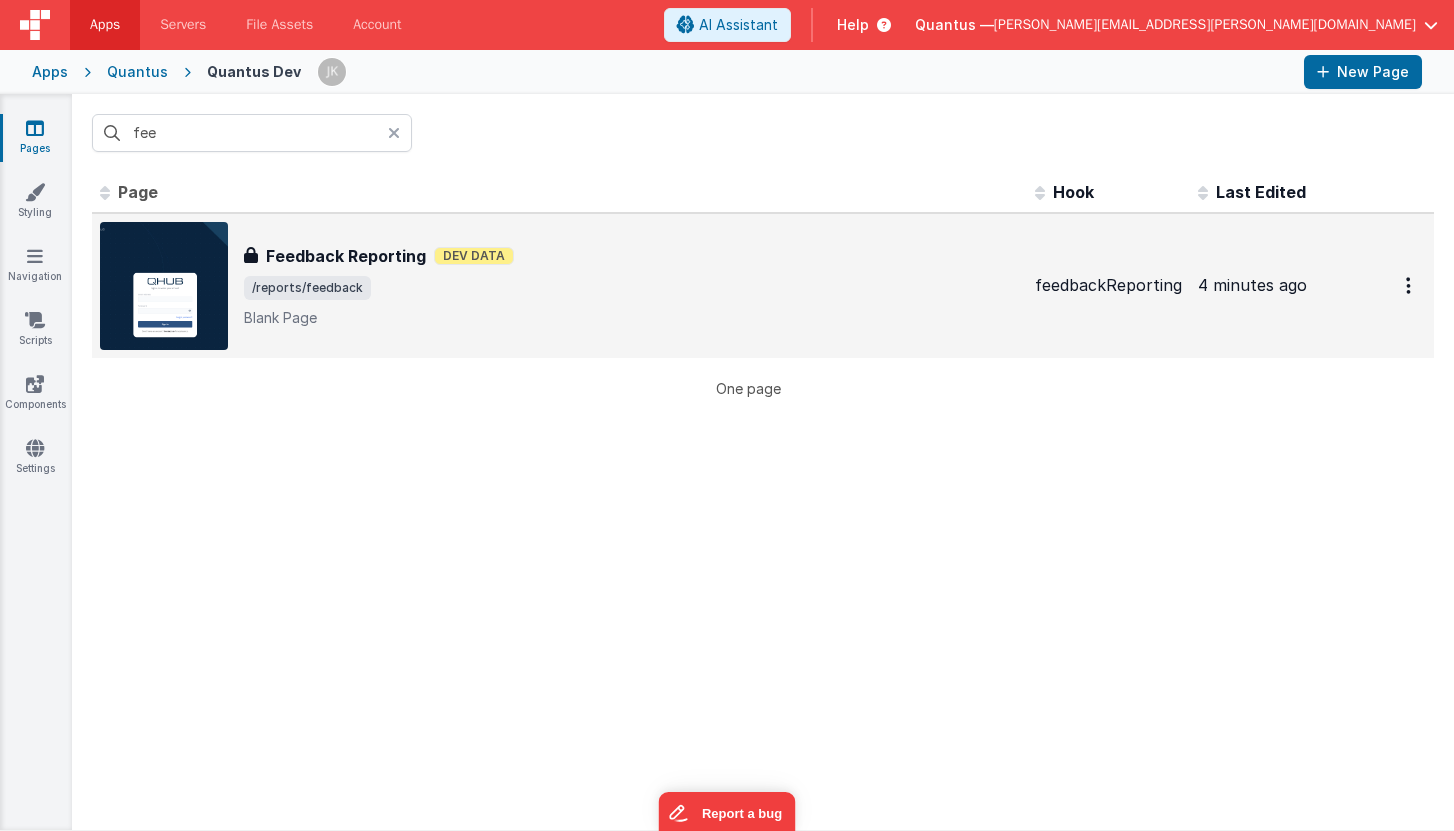 click on "/reports/feedback" at bounding box center [631, 288] 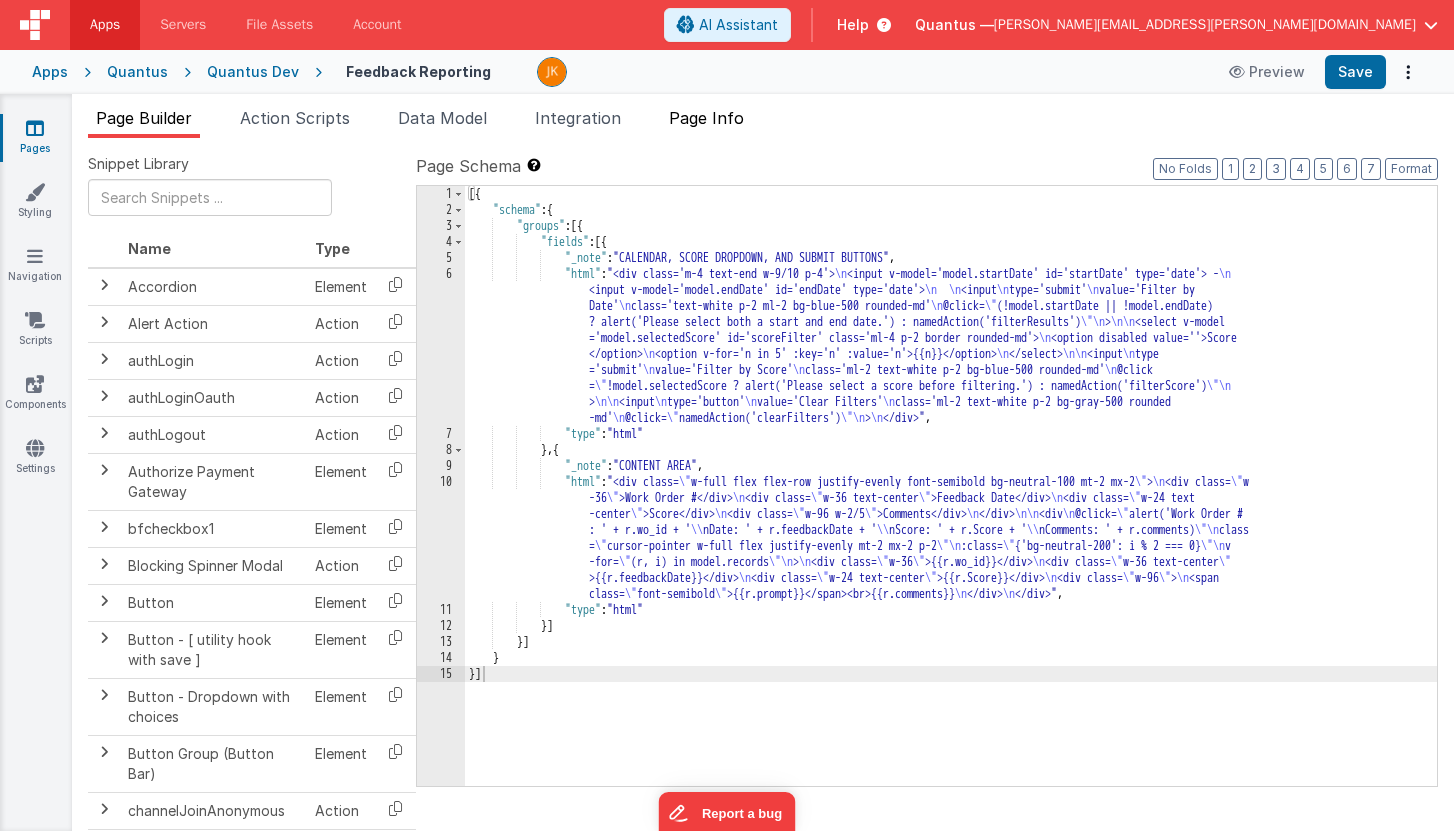 click on "Page Info" at bounding box center [706, 122] 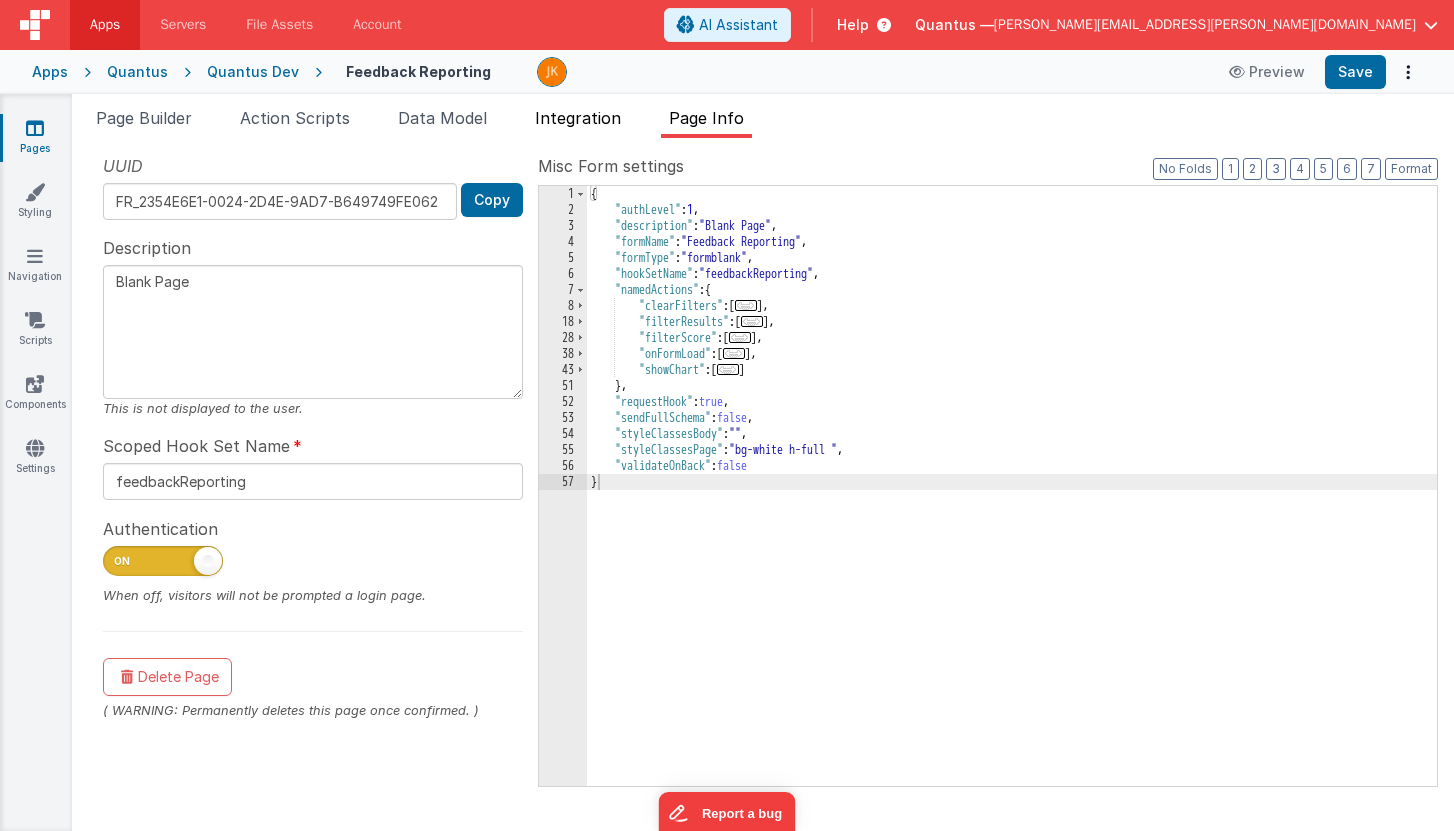 click on "Integration" at bounding box center [578, 122] 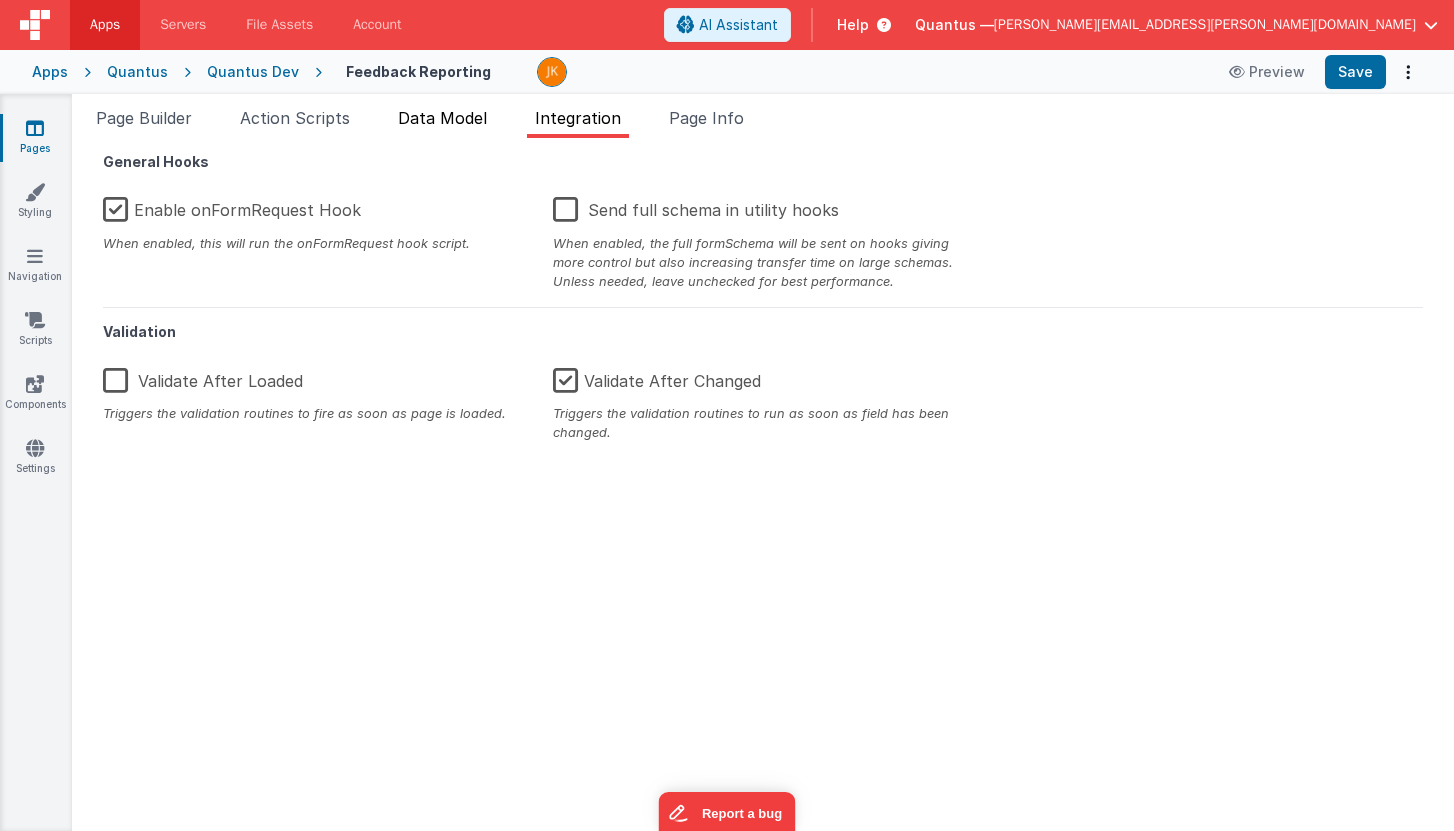 click on "Data Model" at bounding box center [442, 118] 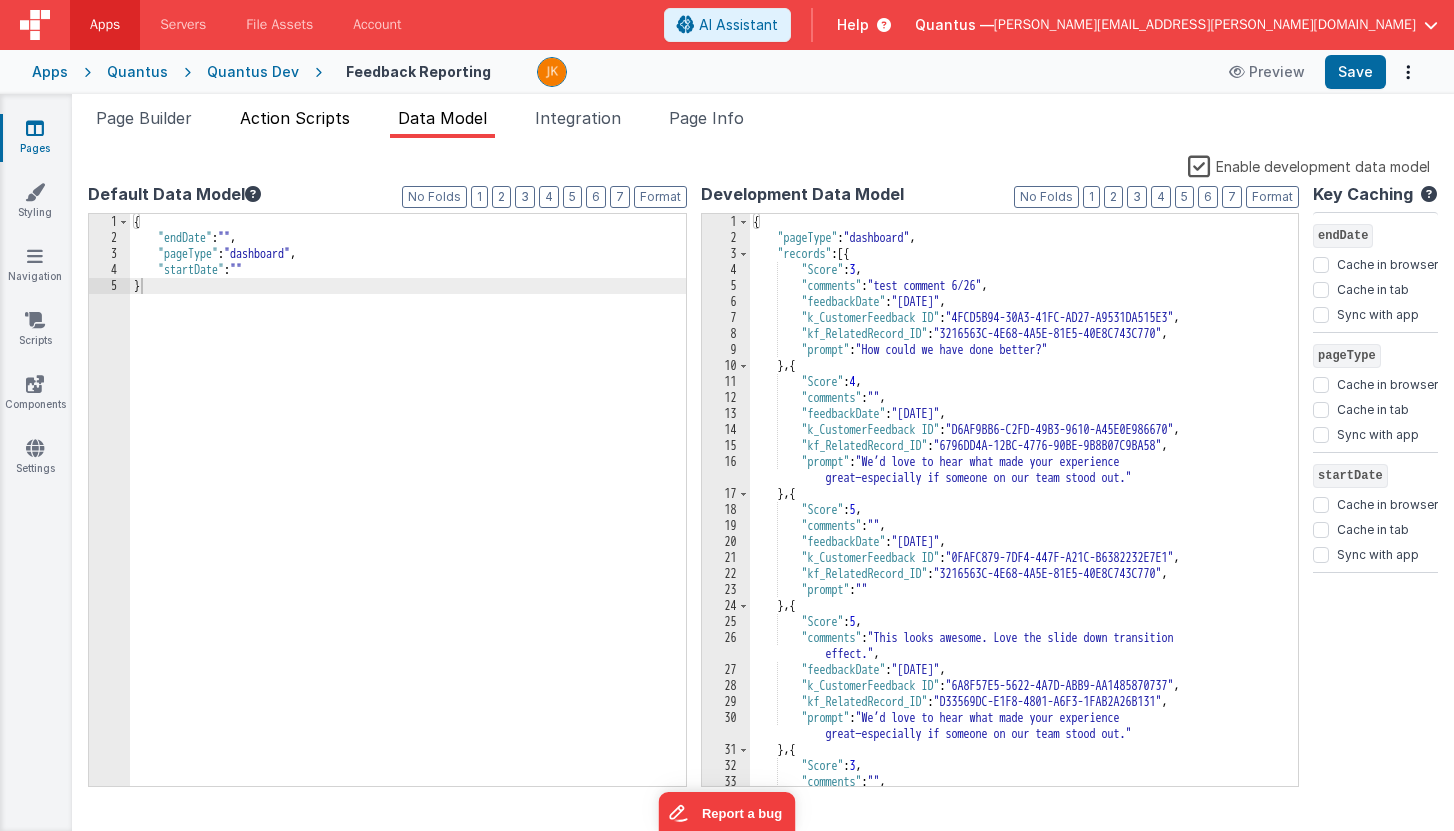 click on "Action Scripts" at bounding box center [295, 122] 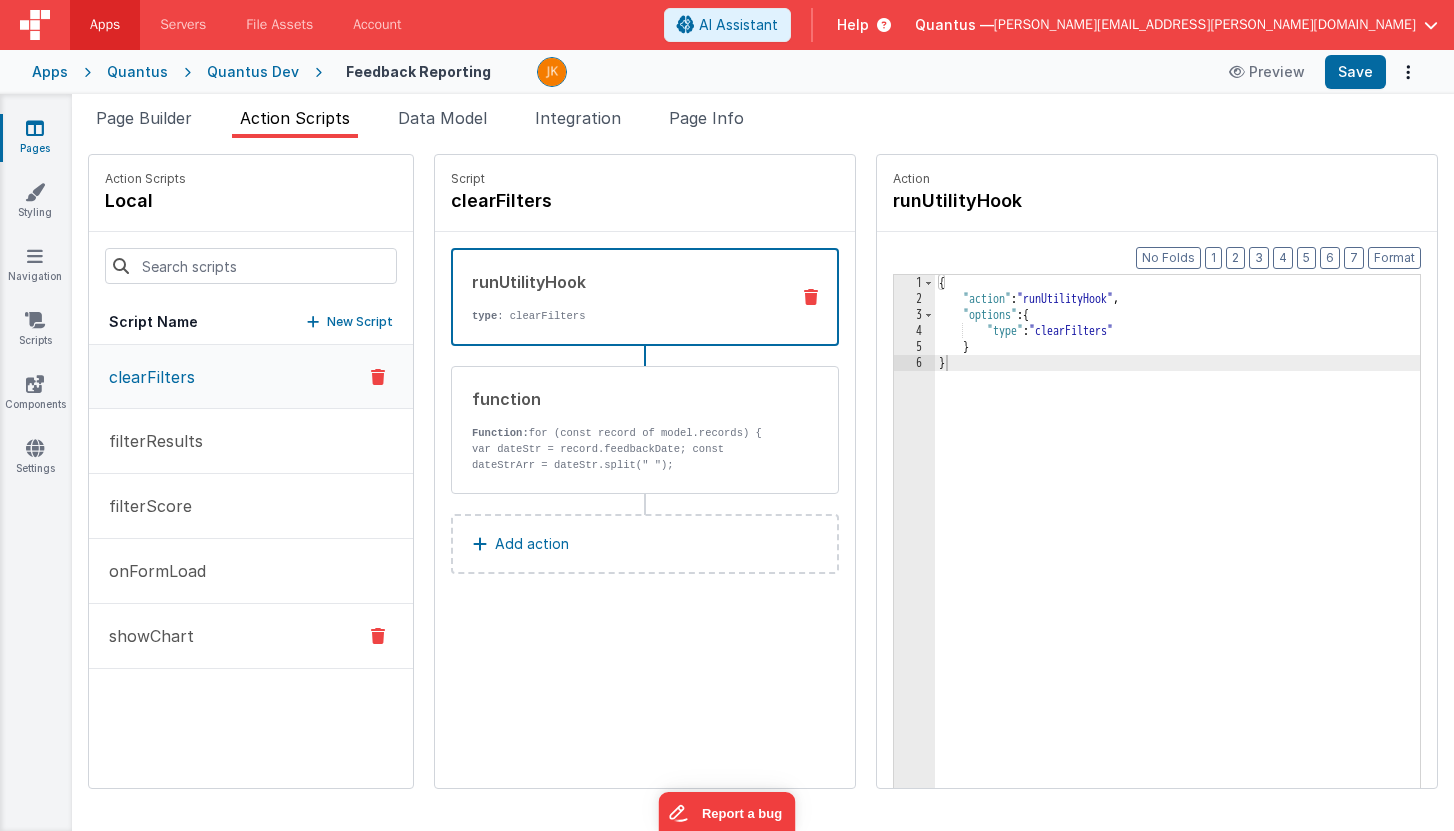 click on "showChart" at bounding box center [251, 636] 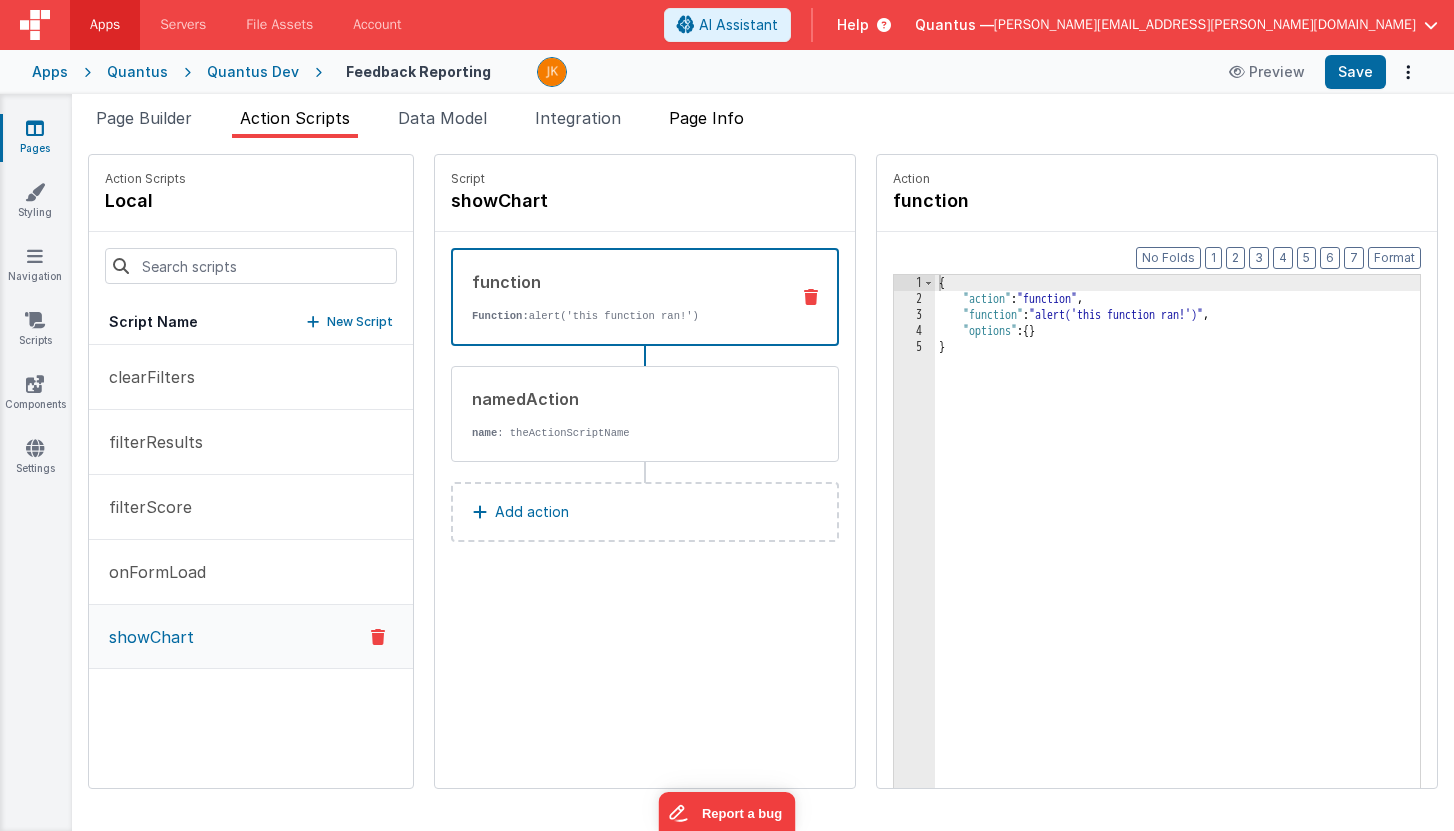 click on "Page Info" at bounding box center (706, 118) 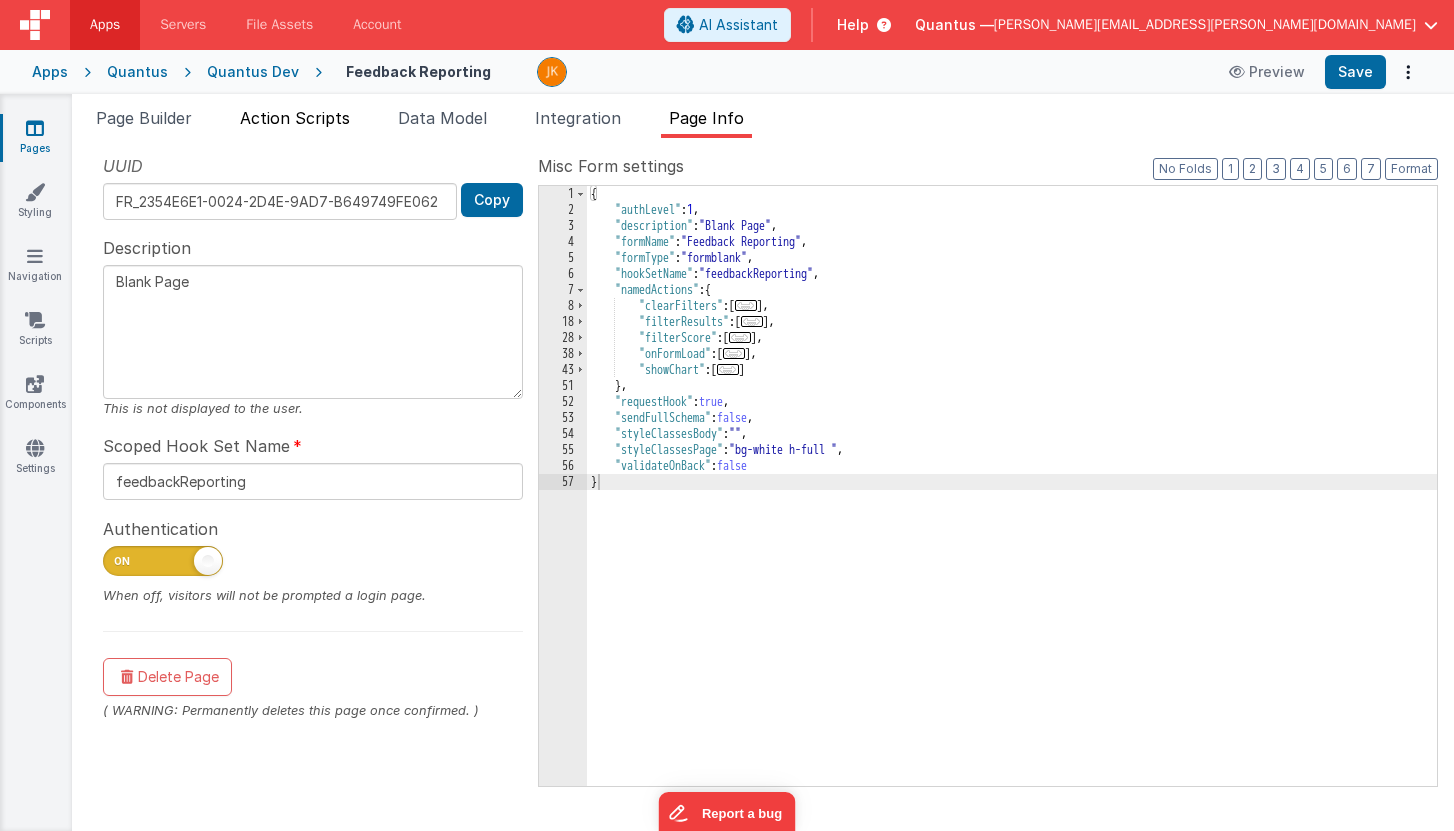 click on "Action Scripts" at bounding box center [295, 118] 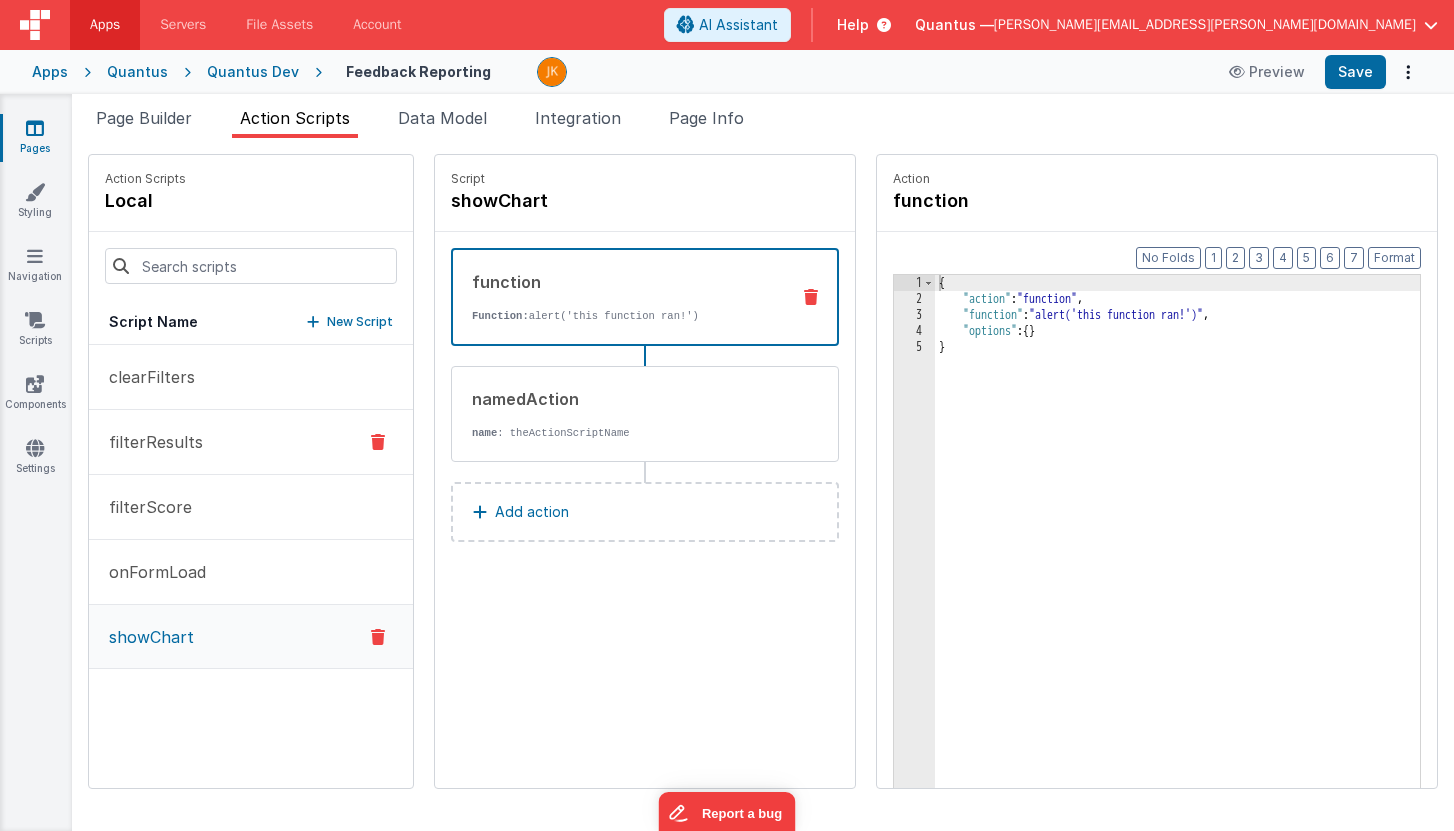 click on "filterResults" at bounding box center (251, 442) 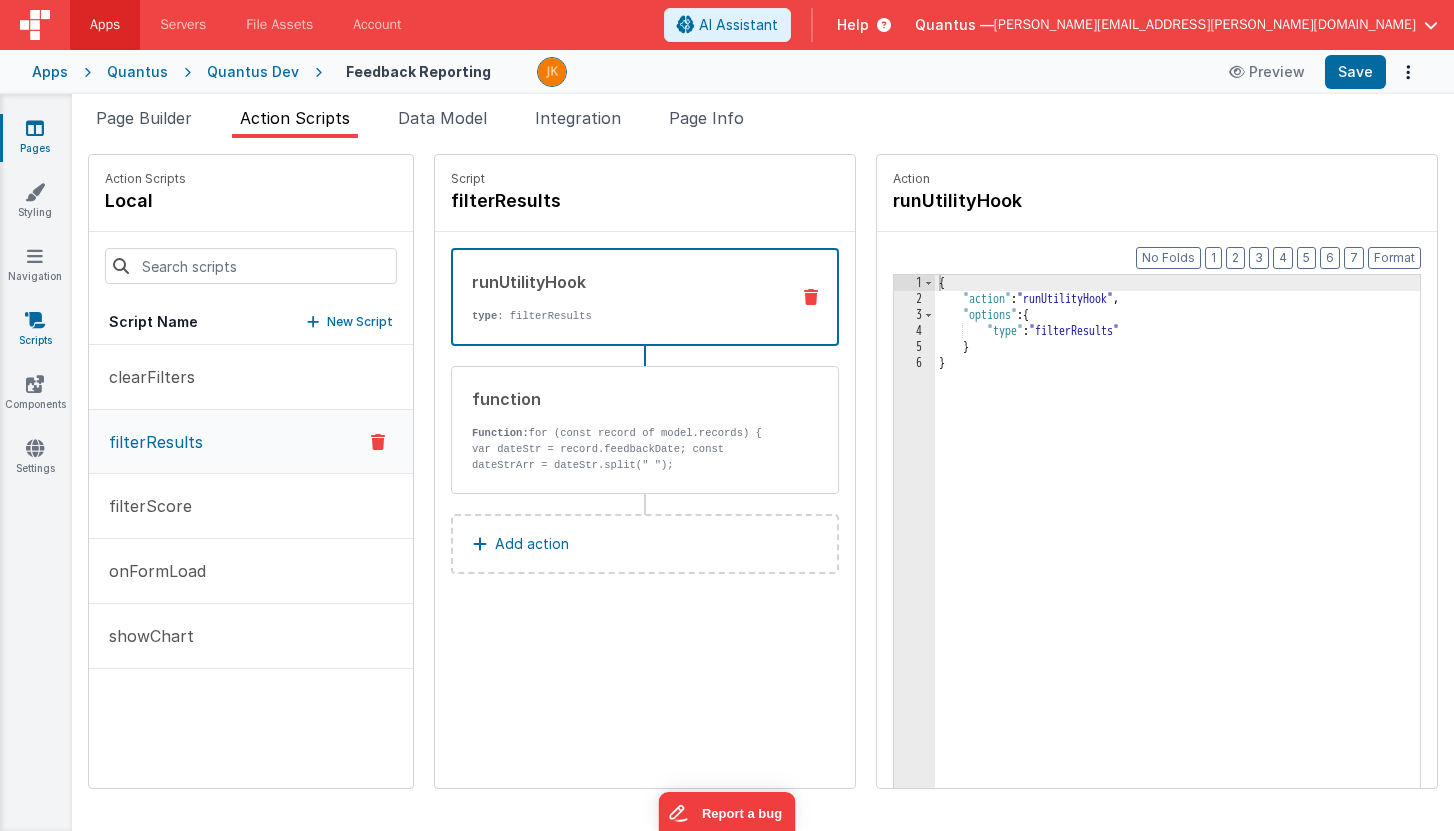 click on "Scripts" at bounding box center [35, 330] 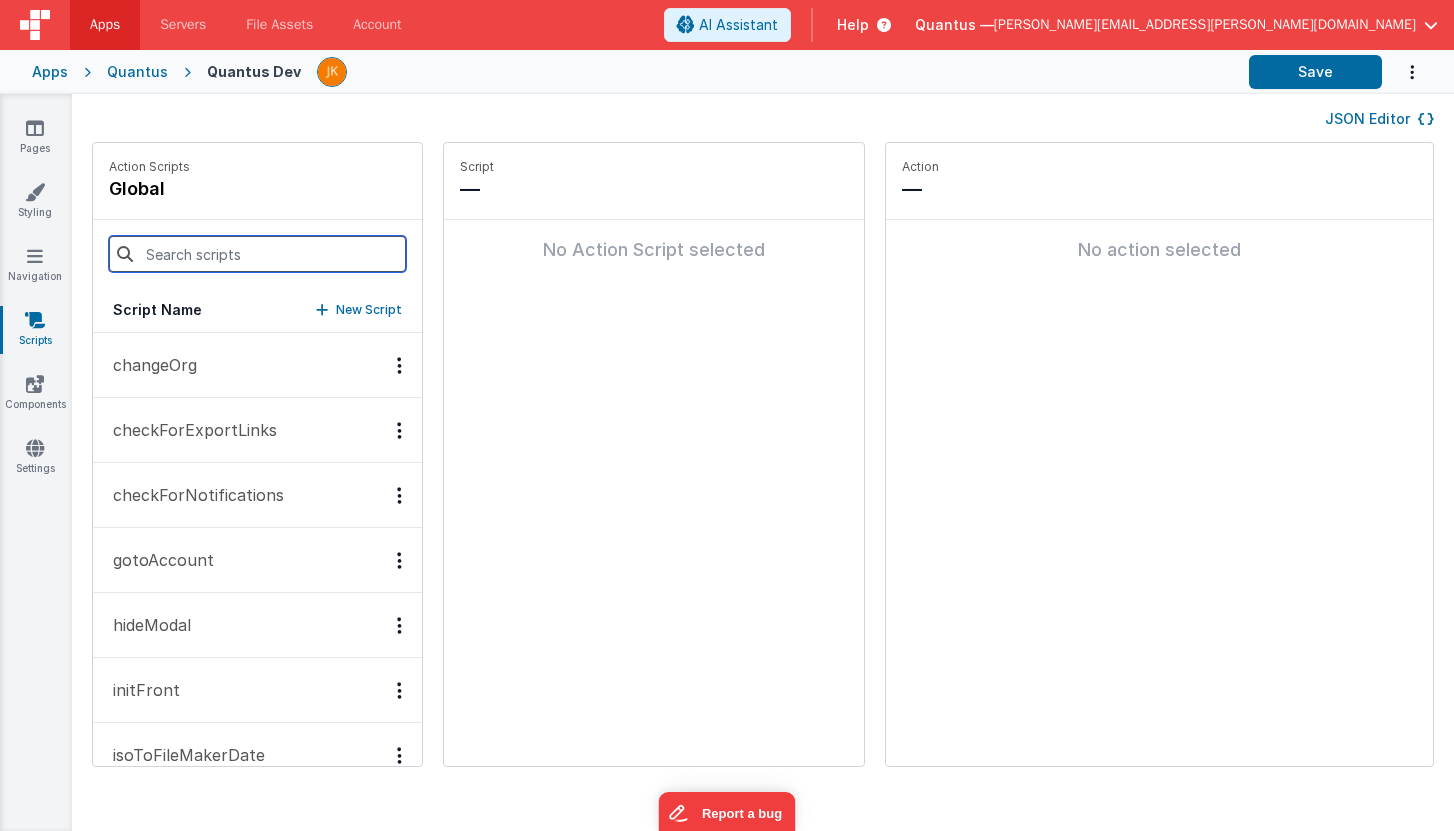 click at bounding box center [257, 254] 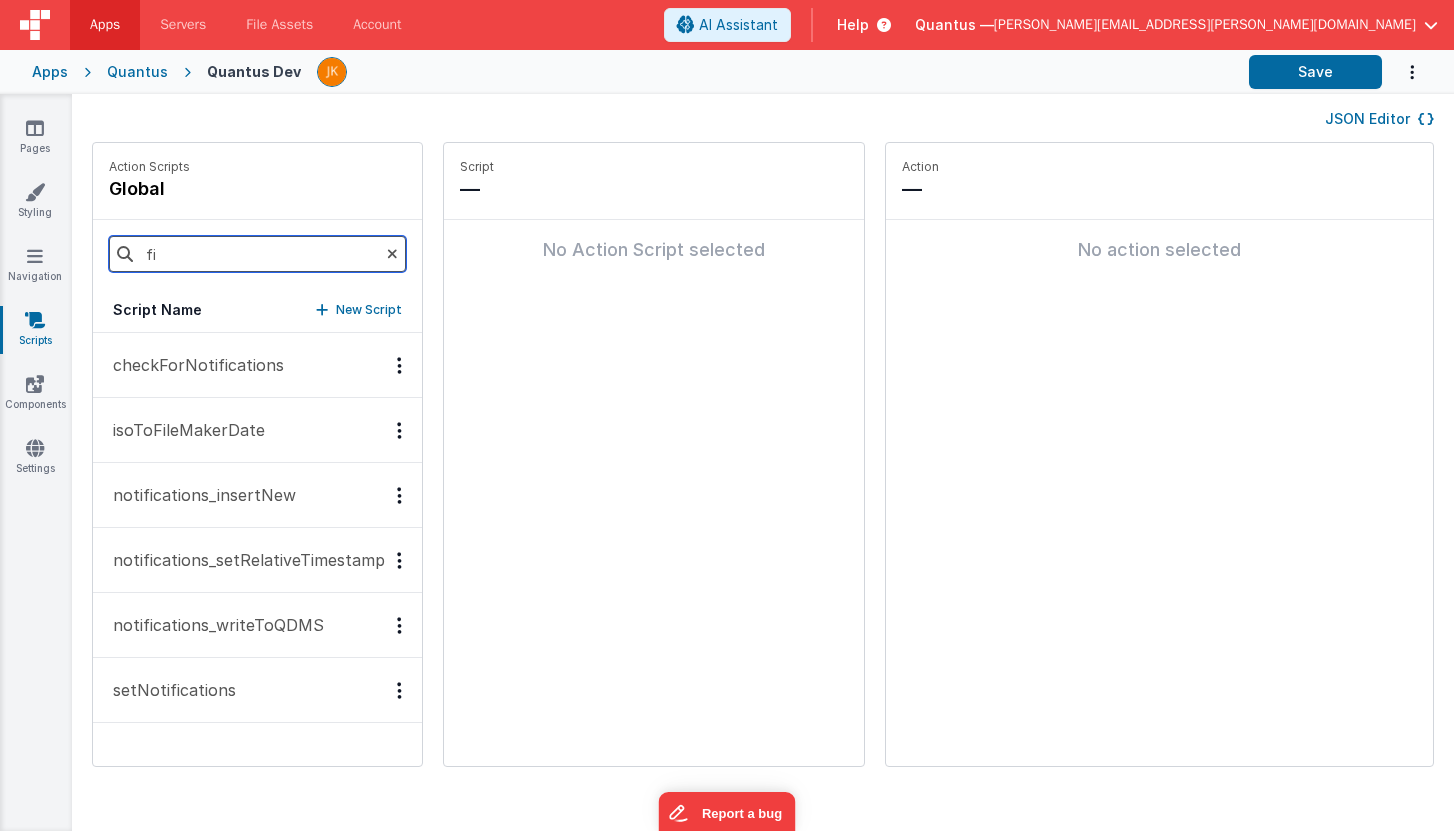 type on "f" 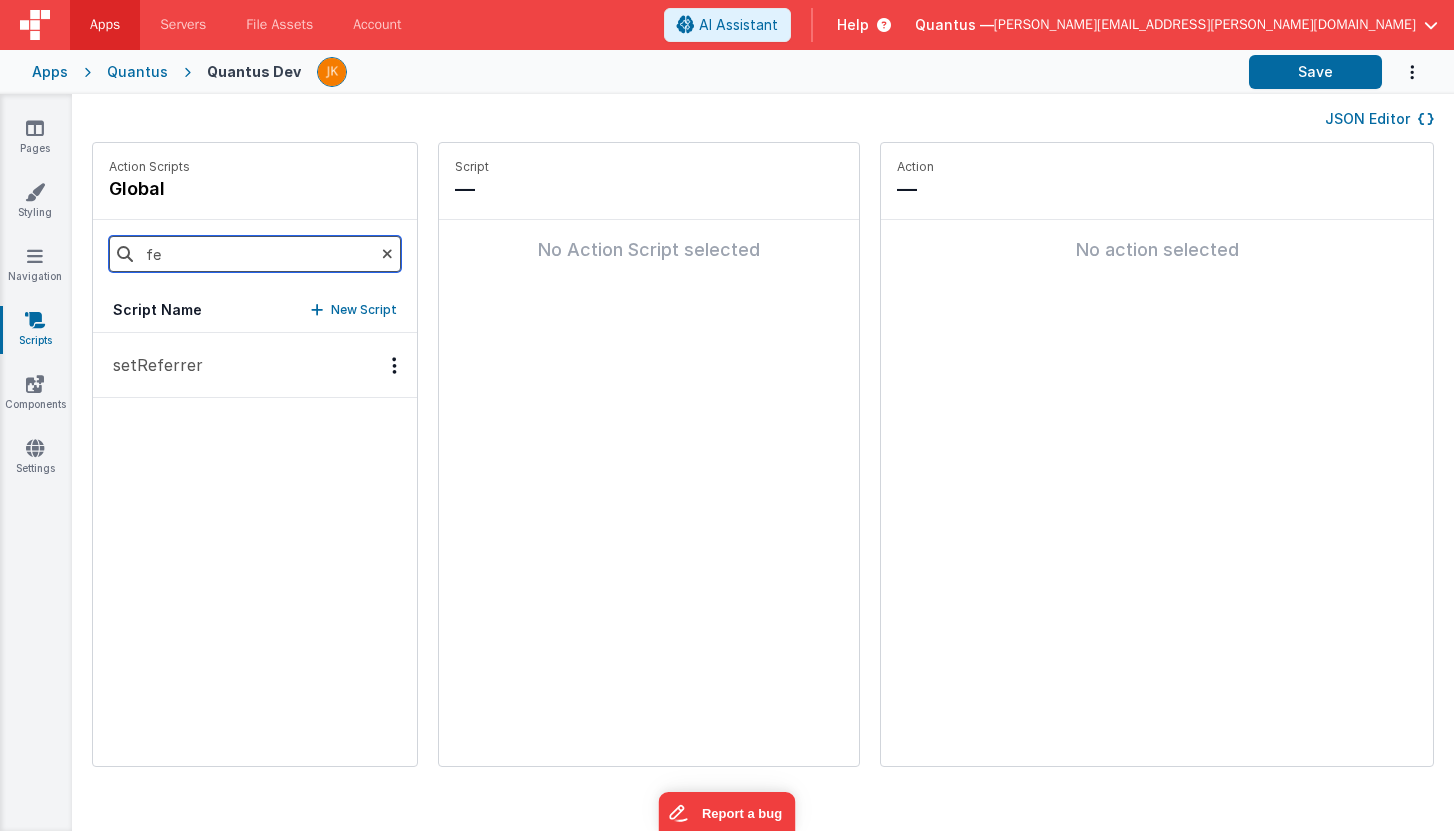 type on "f" 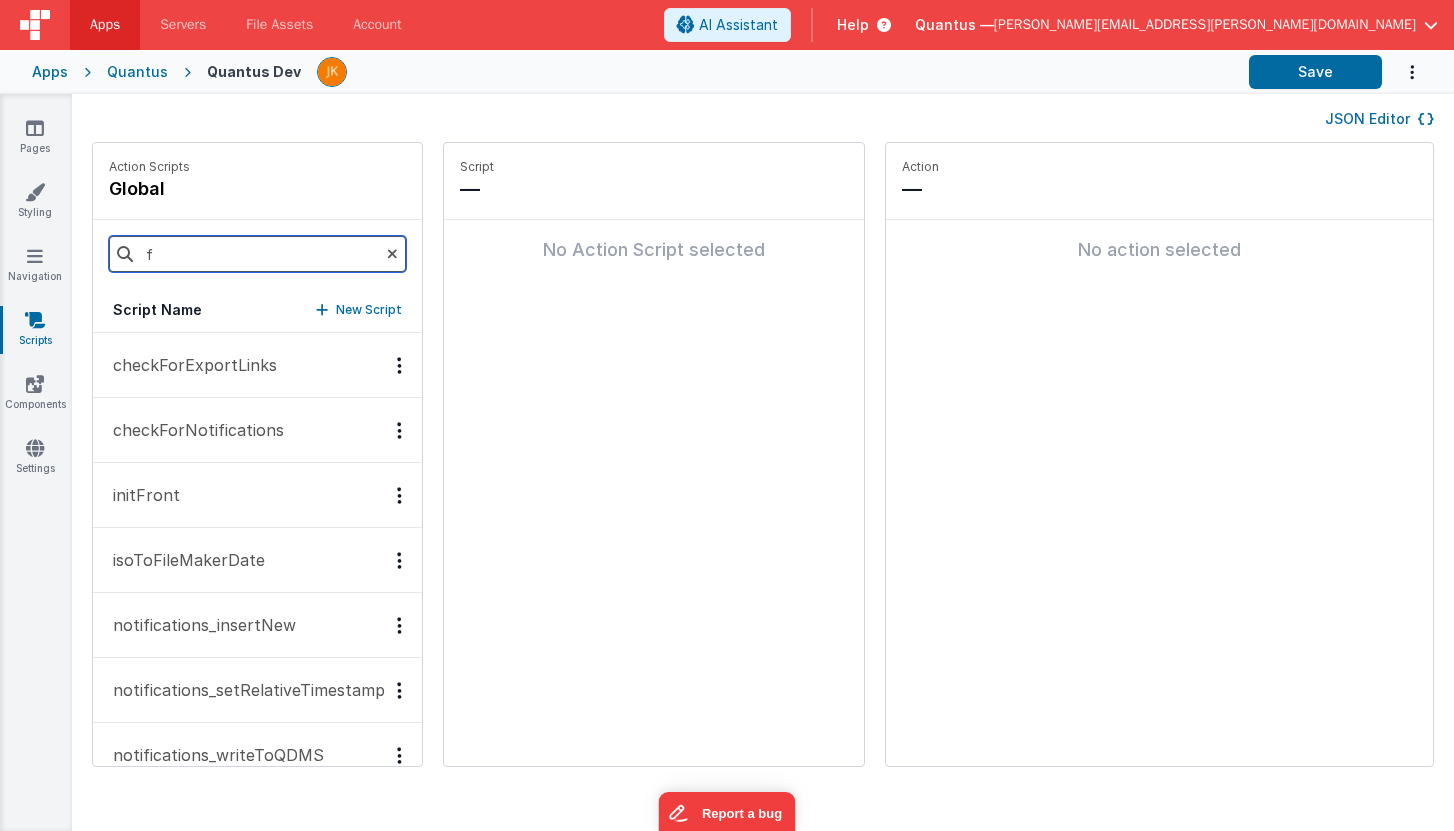 type 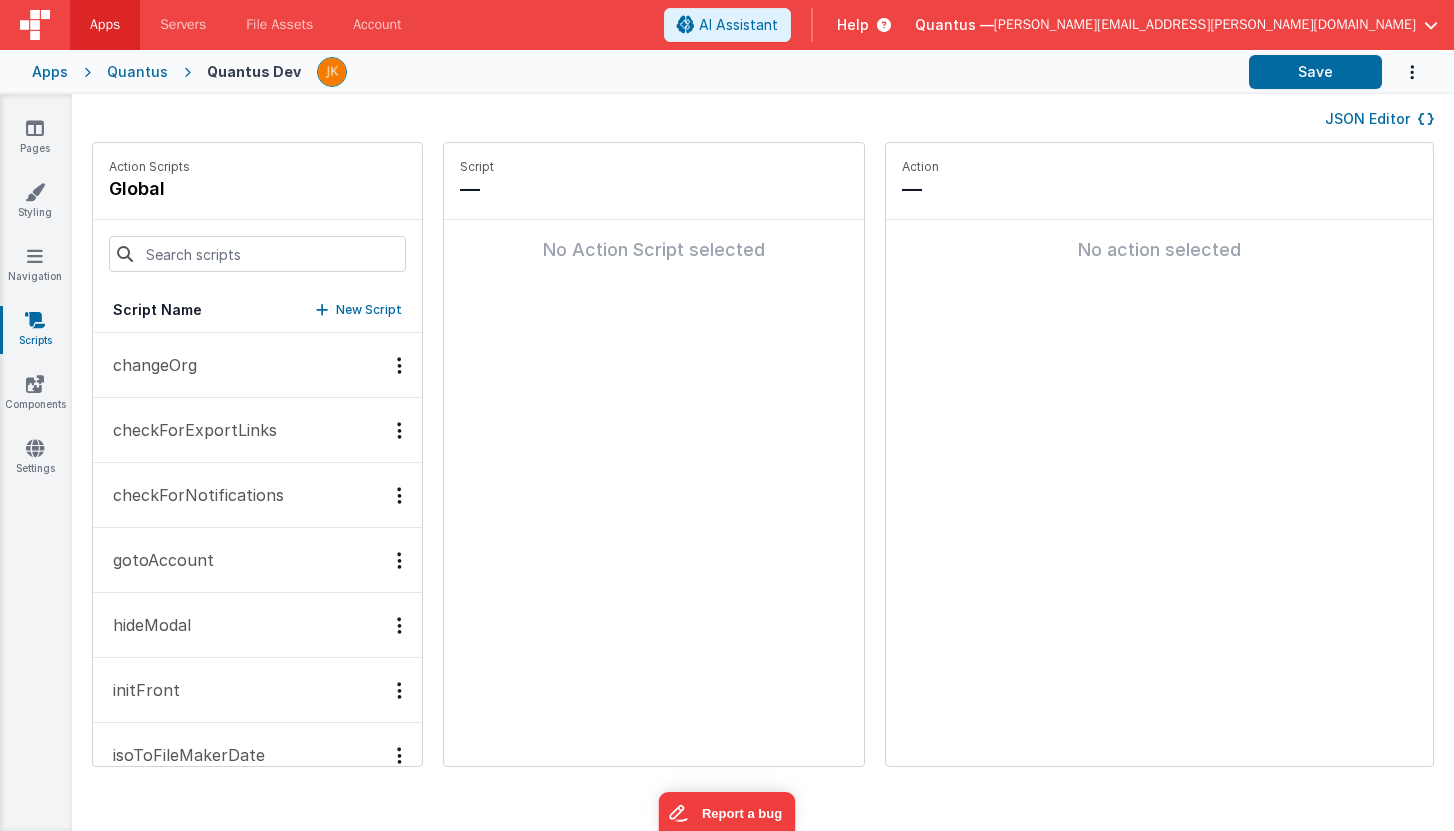 click on "Quantus" at bounding box center [137, 72] 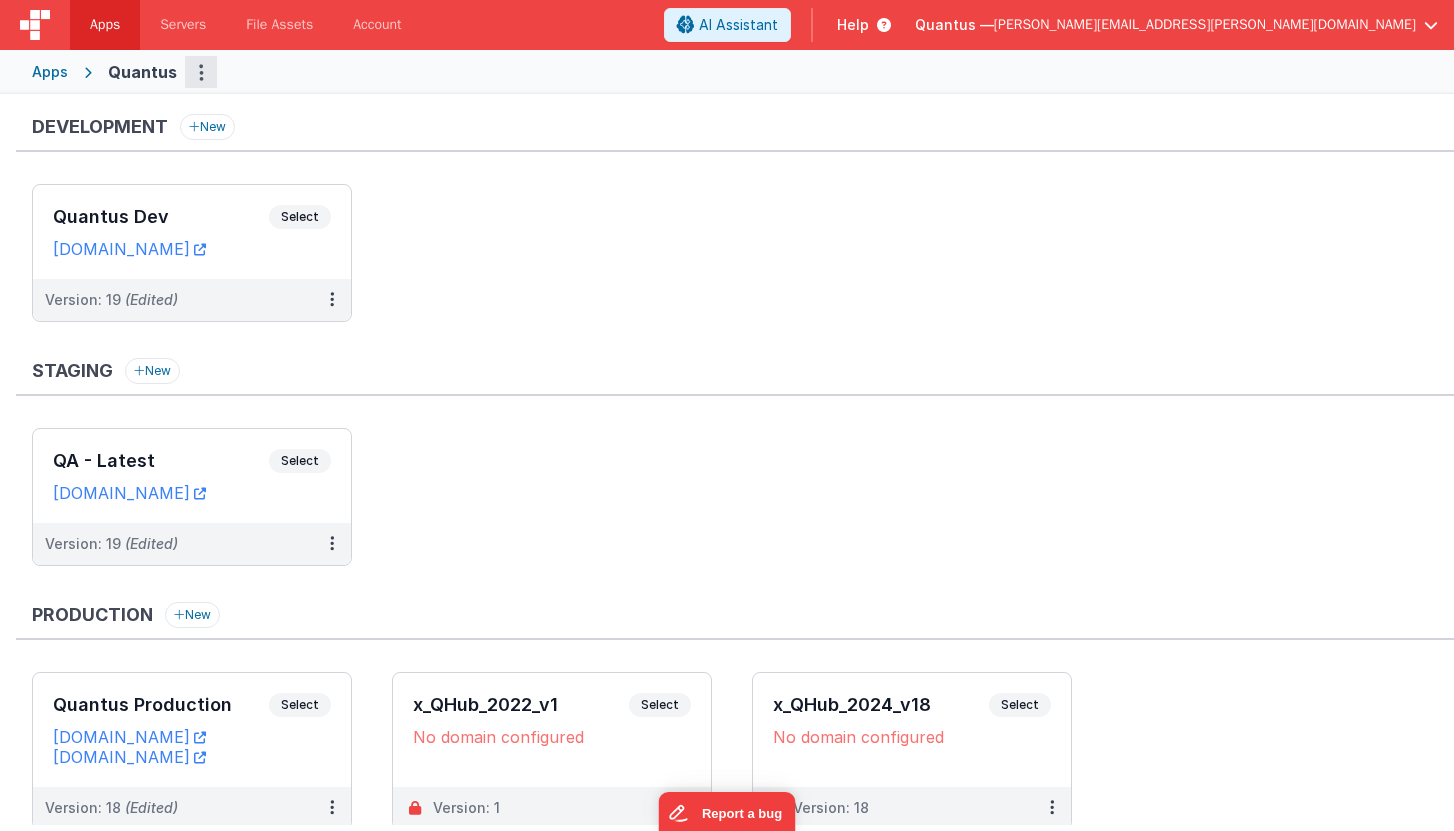 click at bounding box center [201, 72] 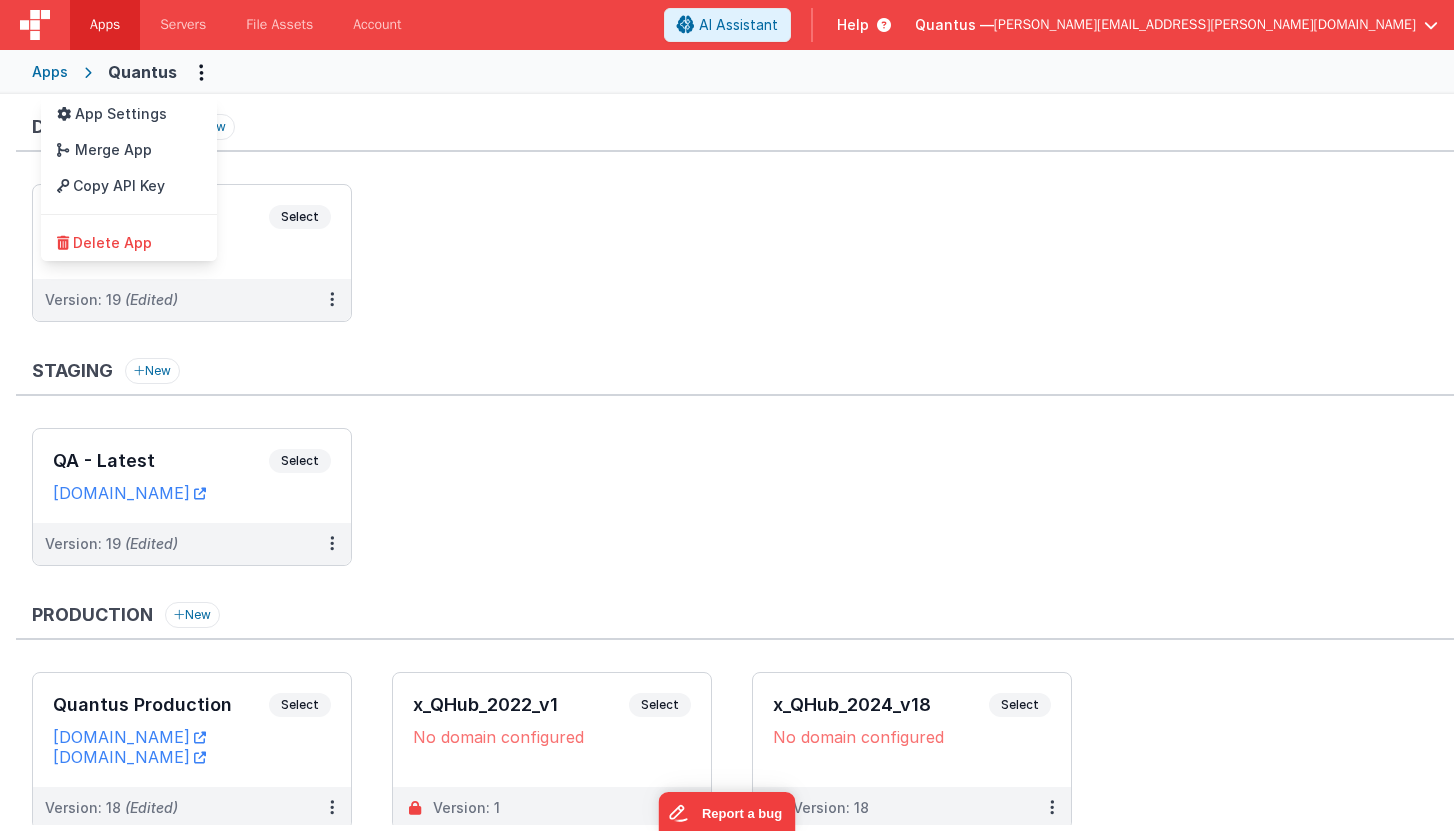 click at bounding box center (727, 415) 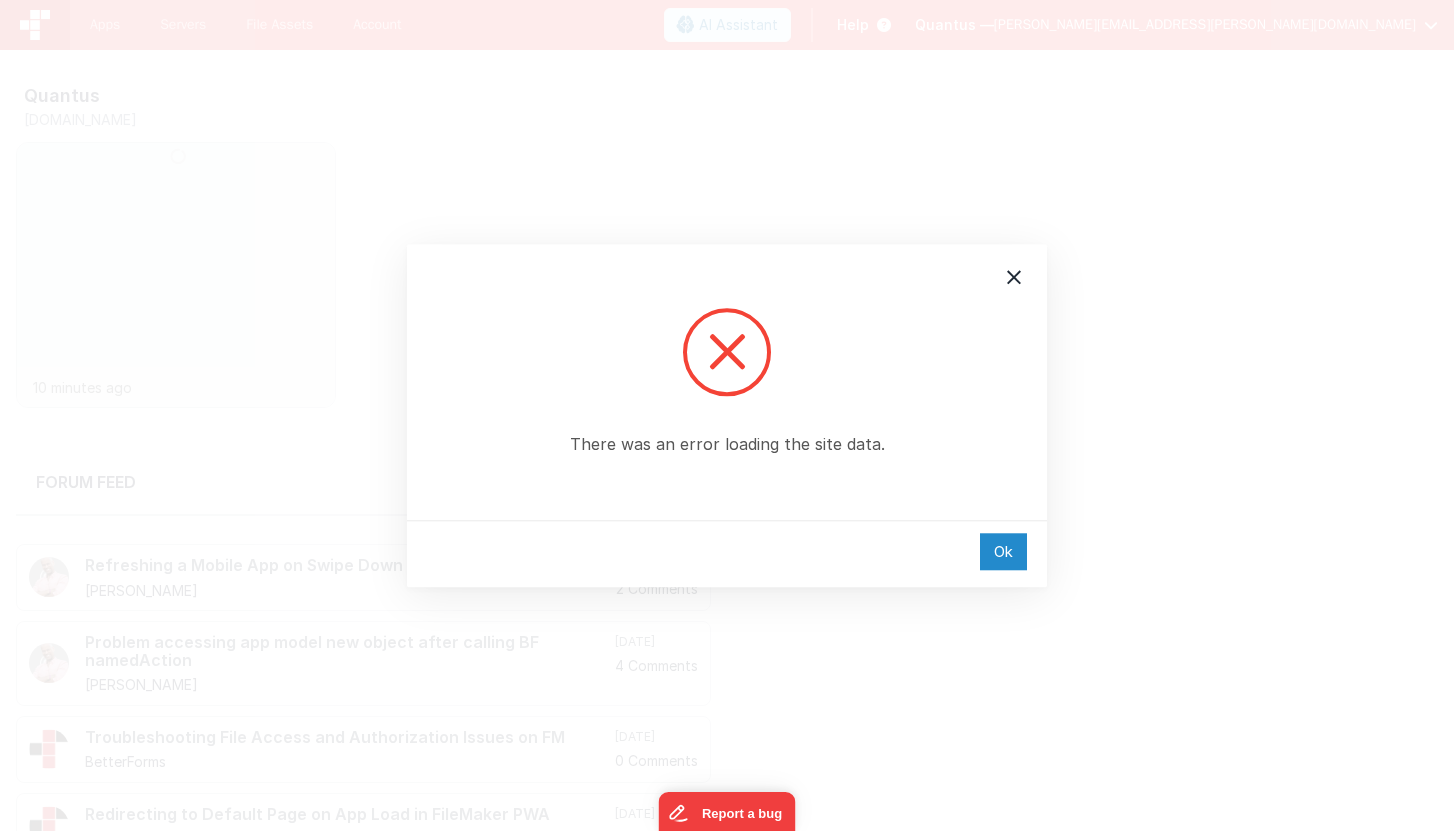 click on "Ok" at bounding box center [1003, 551] 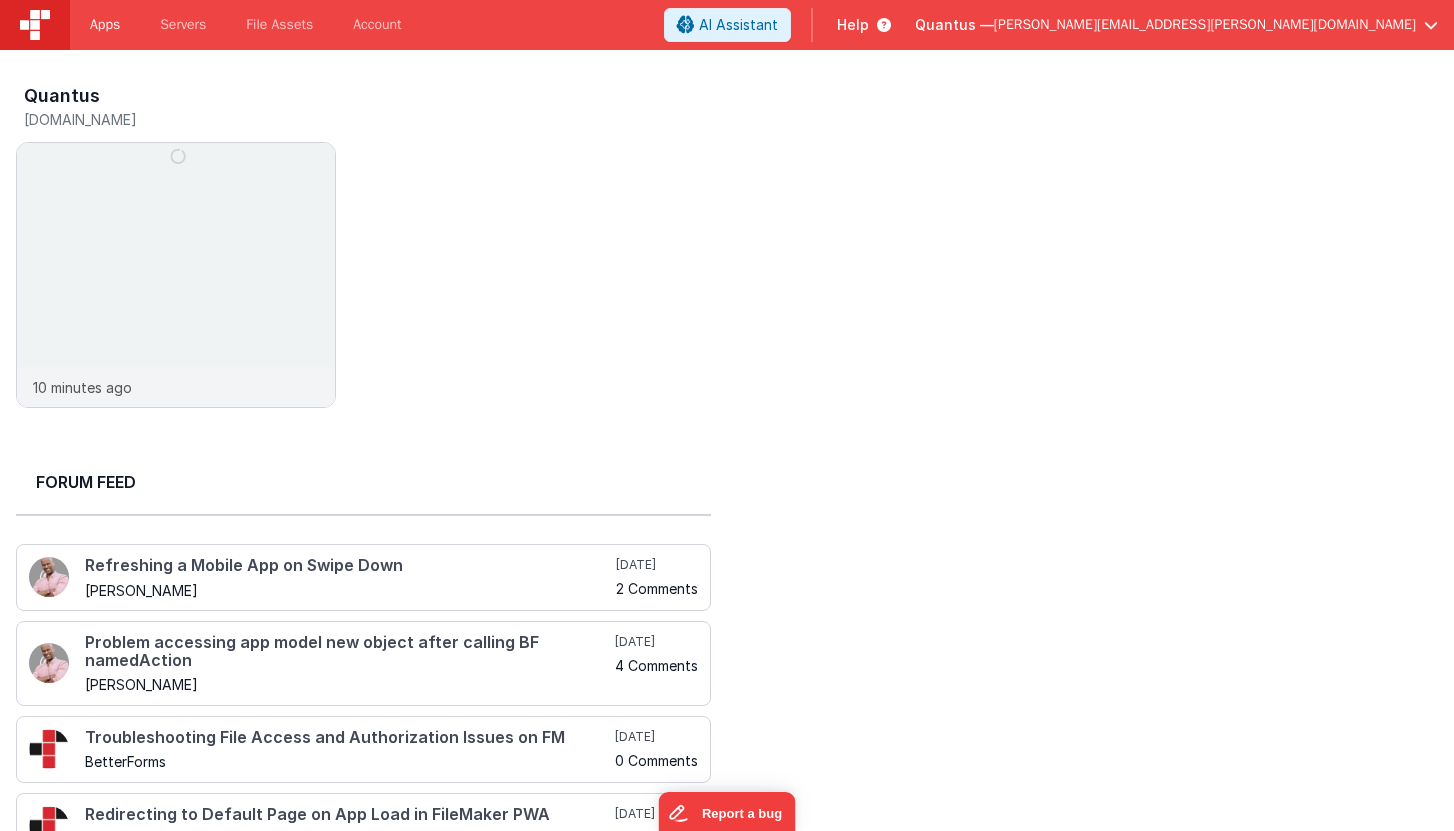 click on "Apps" at bounding box center (105, 25) 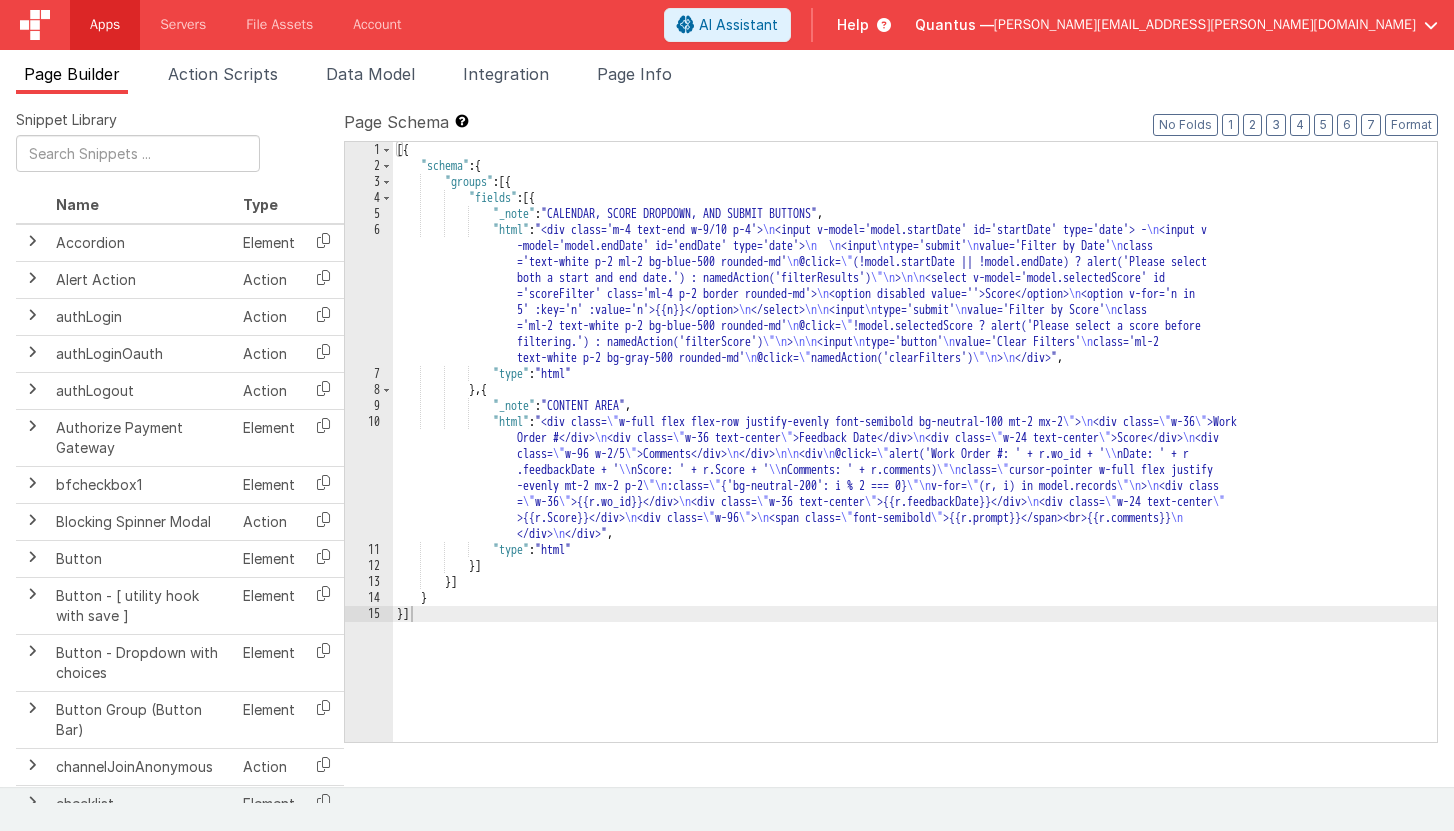 scroll, scrollTop: 0, scrollLeft: 0, axis: both 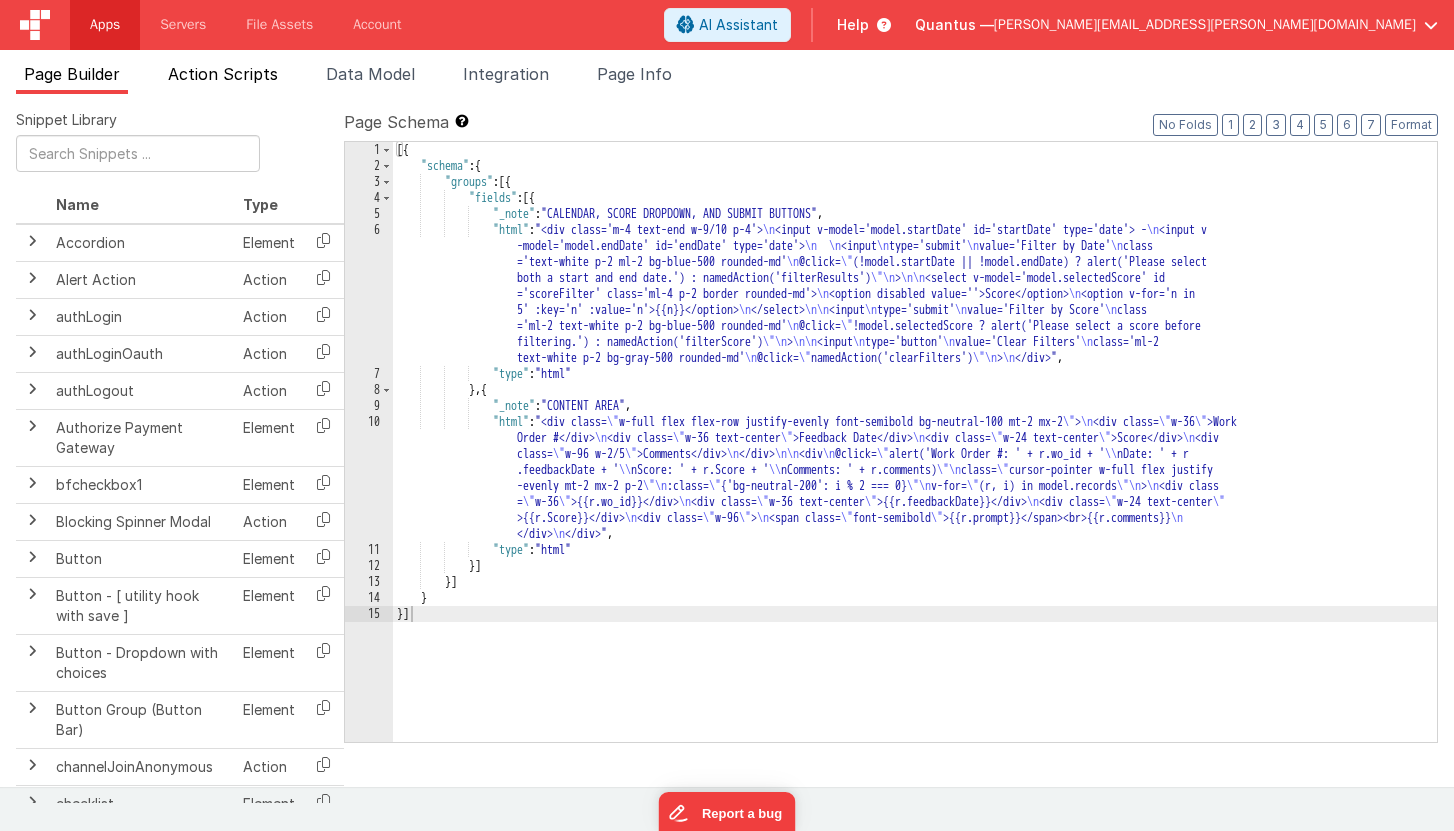 click on "Action Scripts" at bounding box center (223, 74) 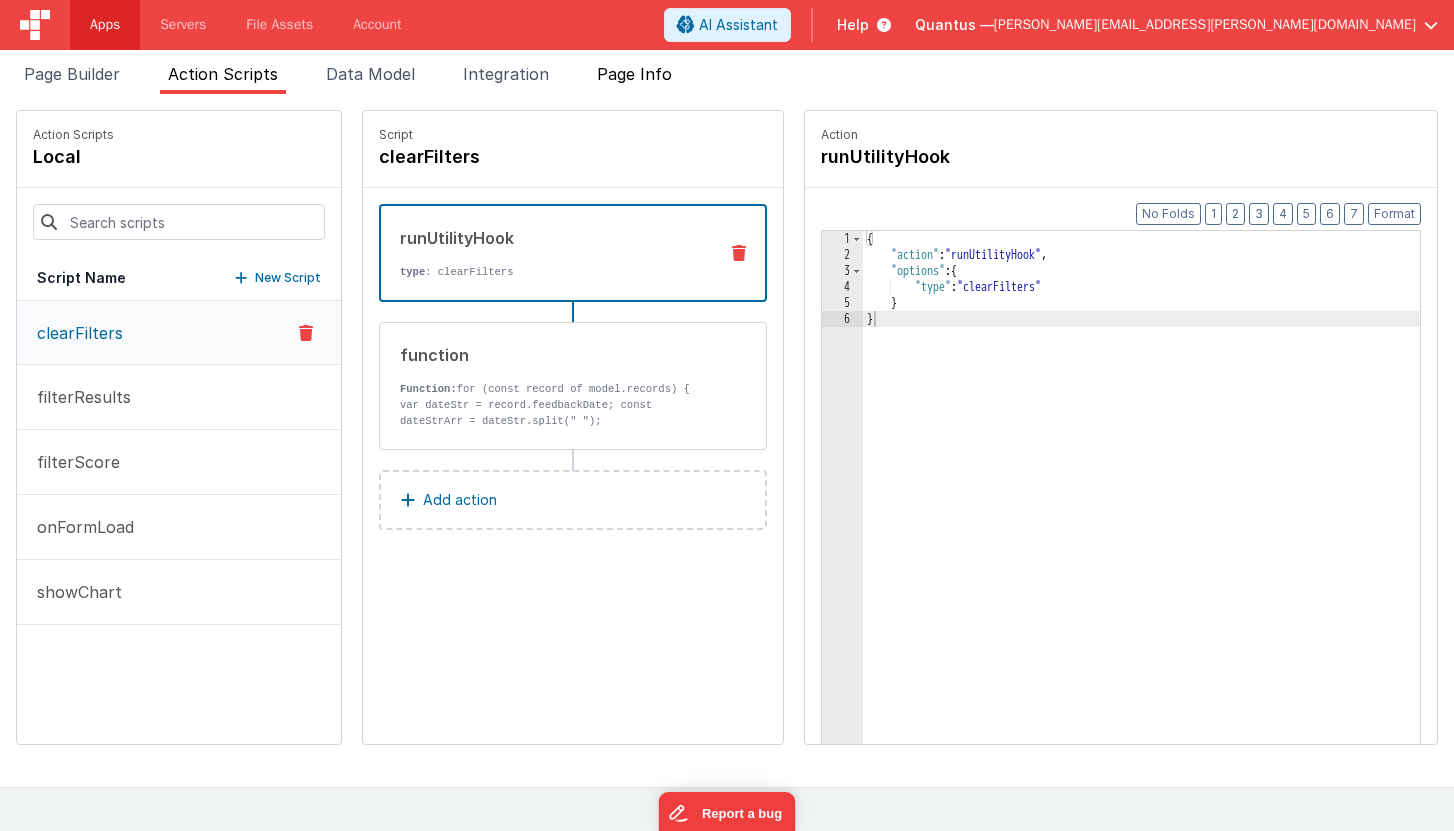 click on "Page Info" at bounding box center [634, 74] 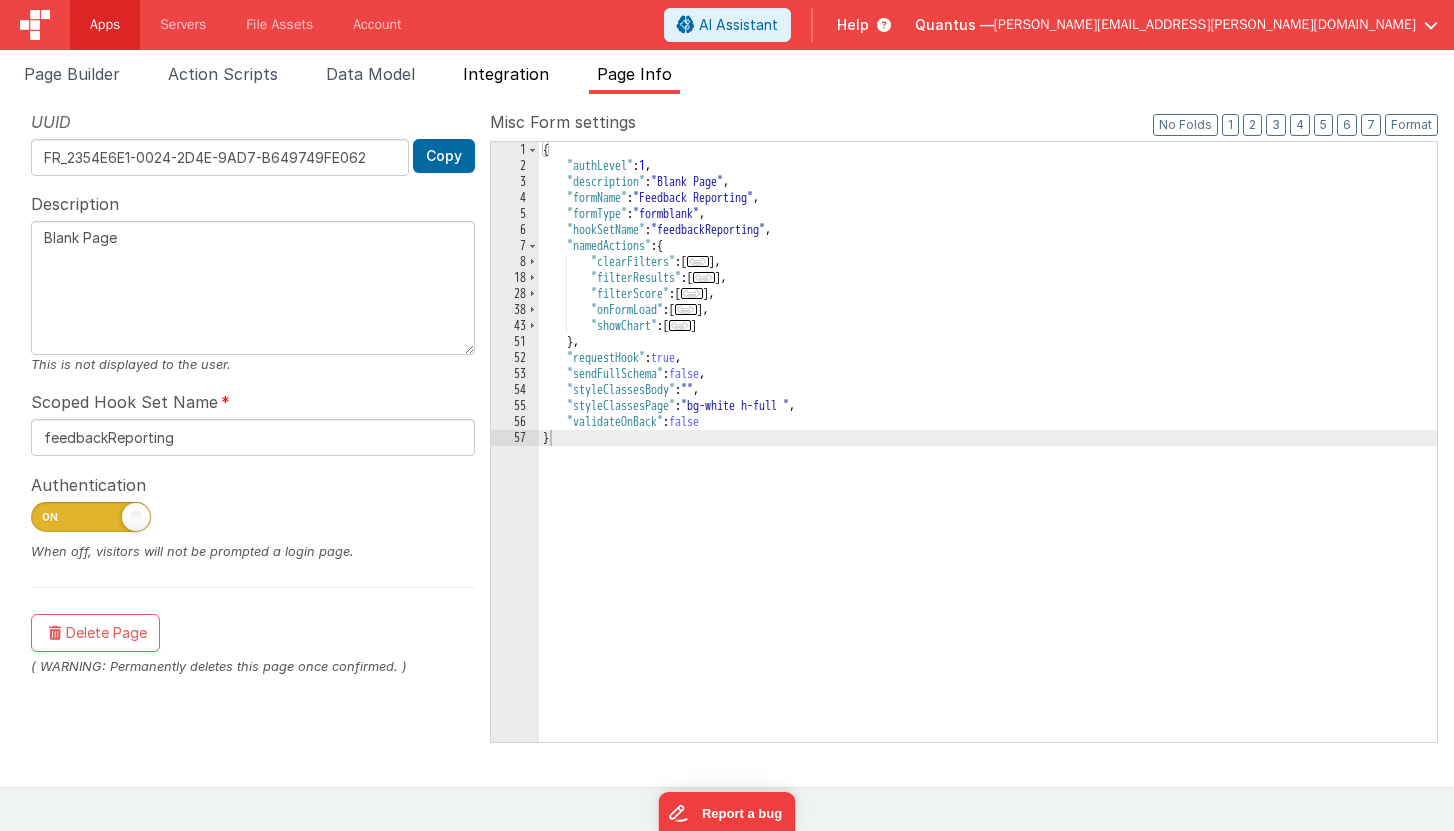 click on "Integration" at bounding box center [506, 78] 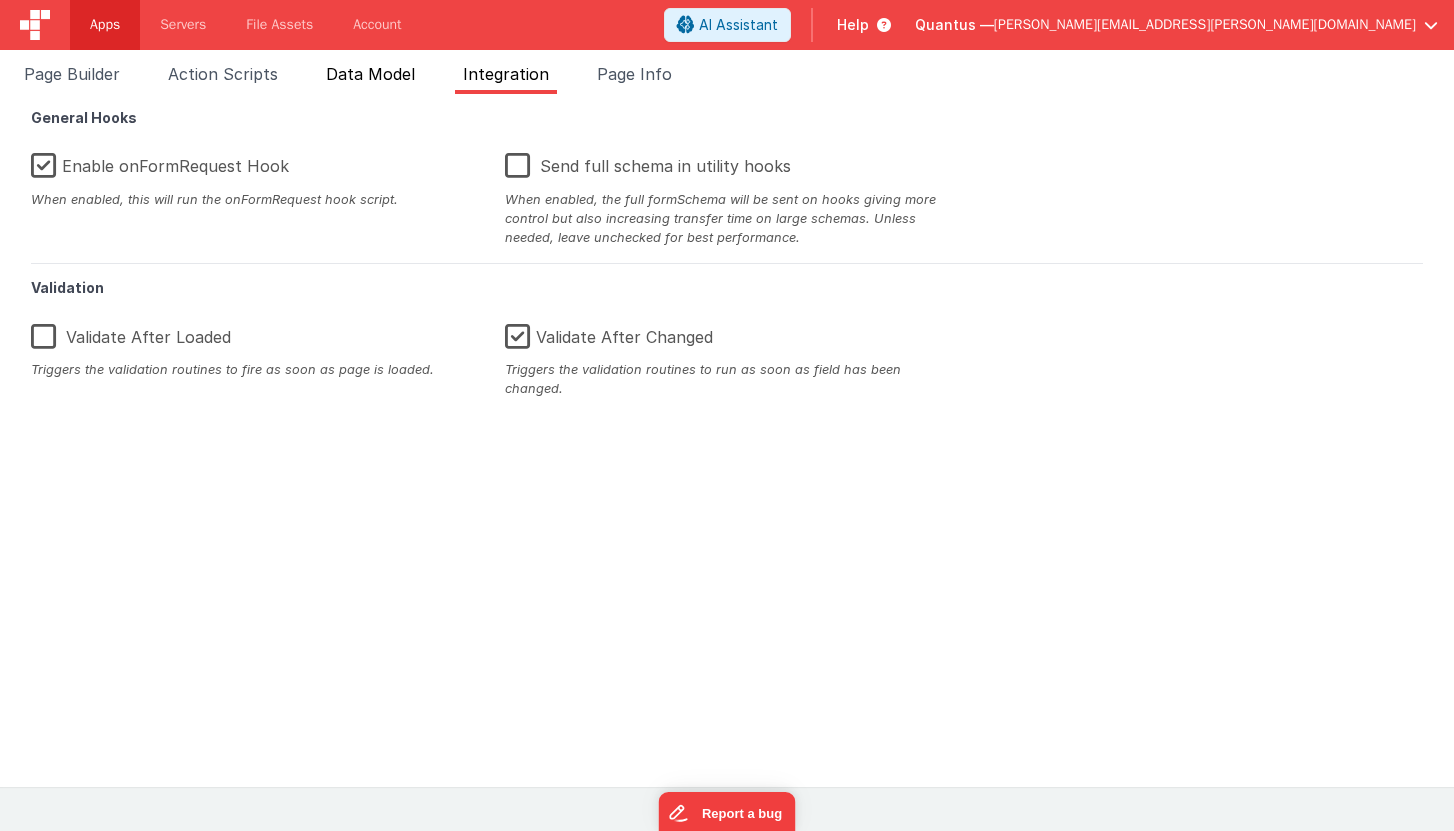 click on "Data Model" at bounding box center (370, 78) 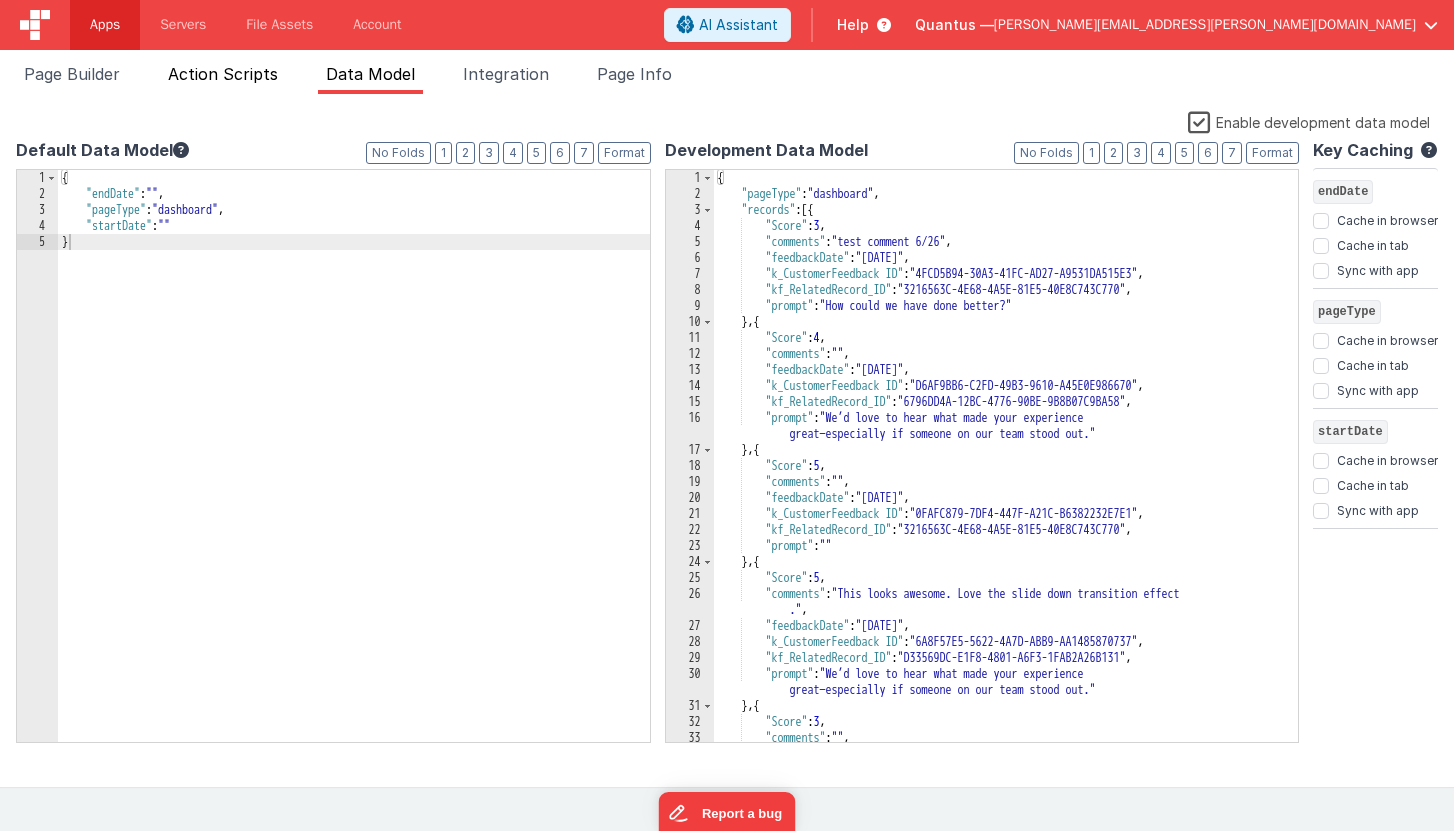 click on "Action Scripts" at bounding box center (223, 78) 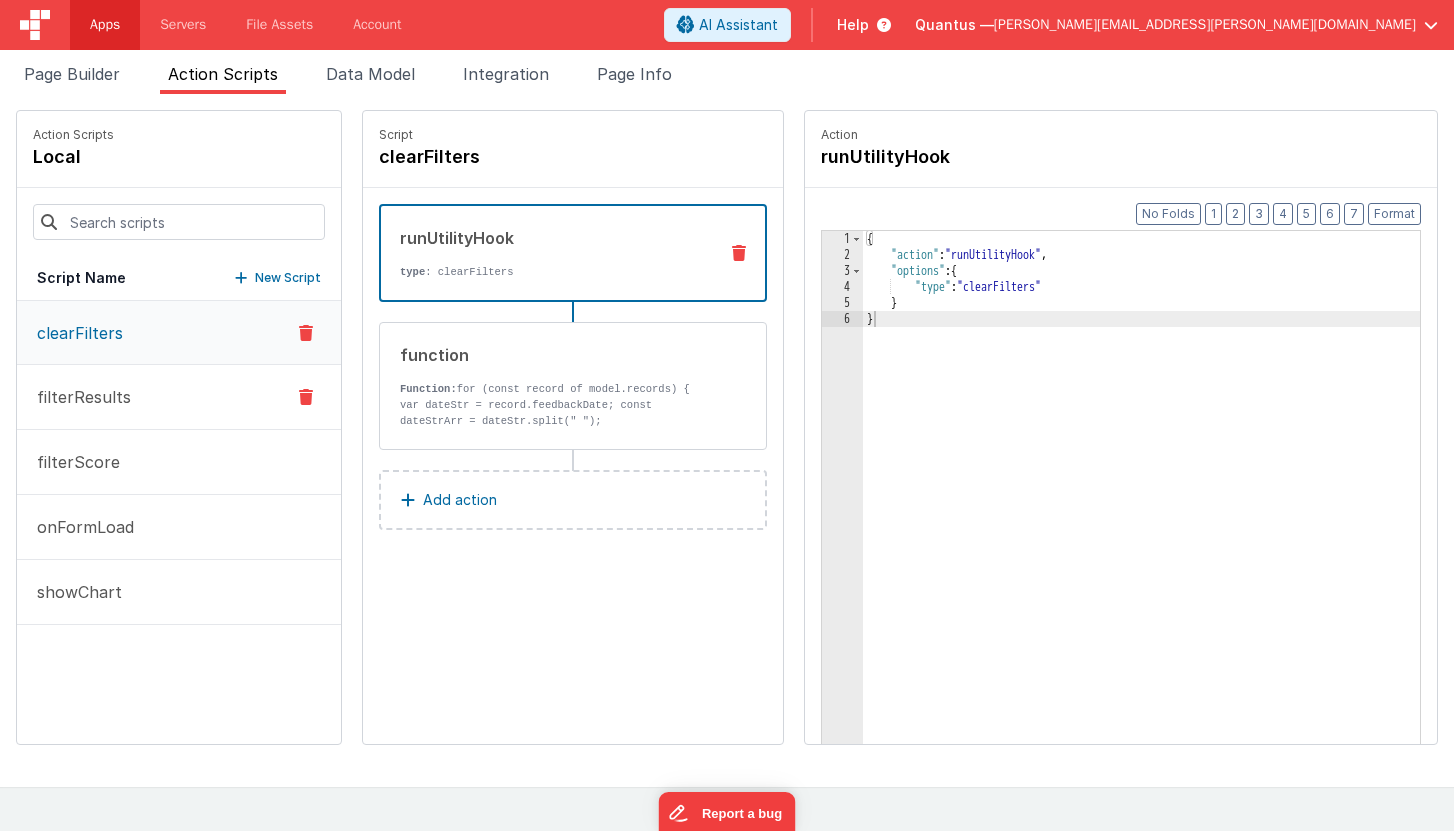 click on "filterResults" at bounding box center (179, 397) 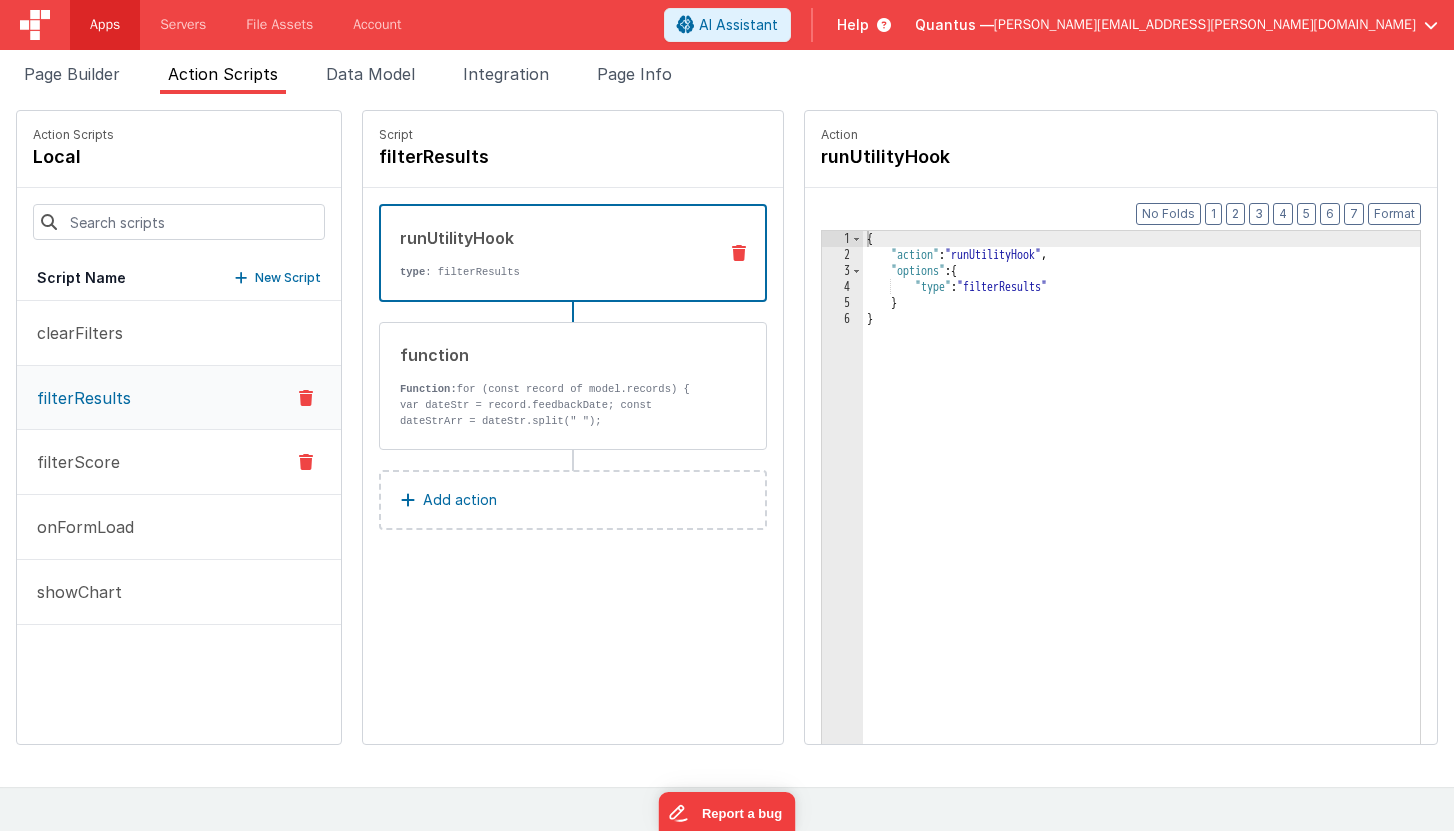 click on "filterScore" at bounding box center (179, 462) 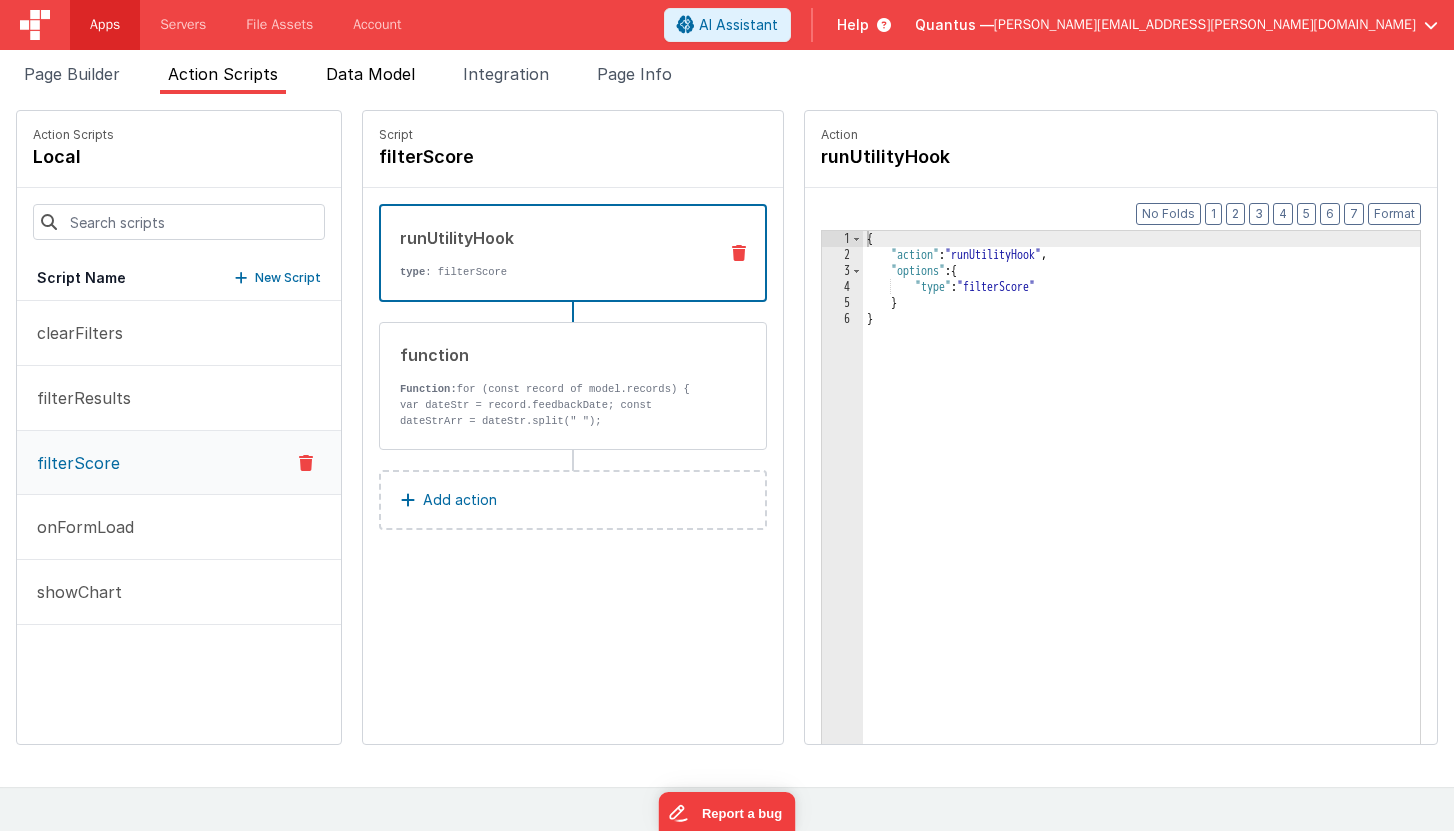 click on "Data Model" at bounding box center [370, 78] 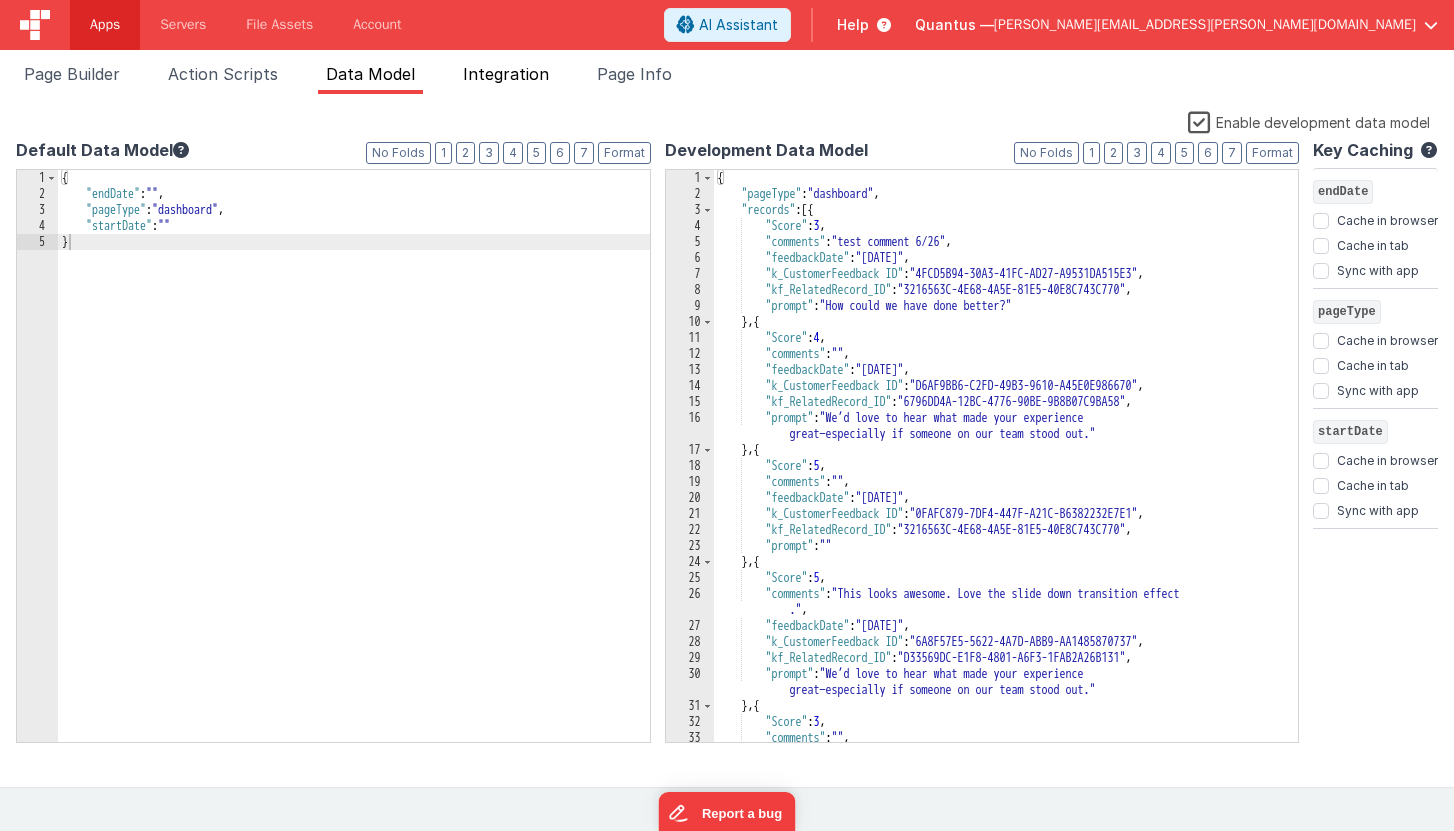click on "Integration" at bounding box center (506, 74) 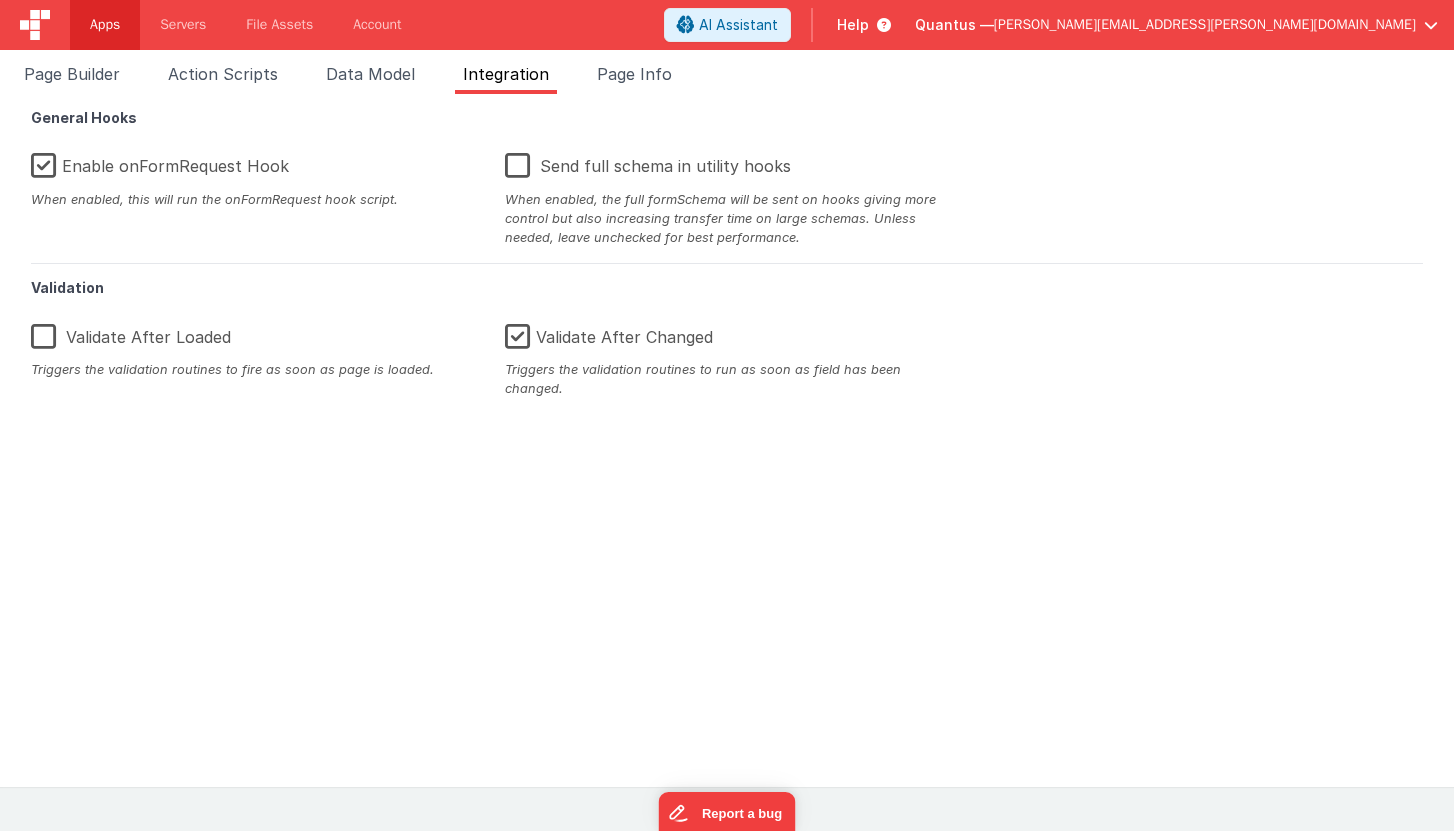 click on "Page Builder
Action Scripts
Data Model
Integration
Page Info
Snippet Library Name Type Accordion Element Alert Action Action authLogin Action authLoginOauth Action authLogout Action Authorize Payment Gateway Element bfcheckbox1 Element Blocking Spinner Modal Action Button Element Button - [ utility hook with save ] Element Button - Dropdown with choices Element Button Group (Button Bar) Element channelJoinAnonymous Action checklist Element ClearFix Element Cleave - Credit Card Element Cleave Phone input Element Clipboard - copy model field Action Code Editor Element Component - HTML Element Component BF Element cookie - set Action Date Time Picker Element debounce Action DropZone File Upload Element Focus Action Action Function - Runs JavaScript  Action Action <" at bounding box center (727, 418) 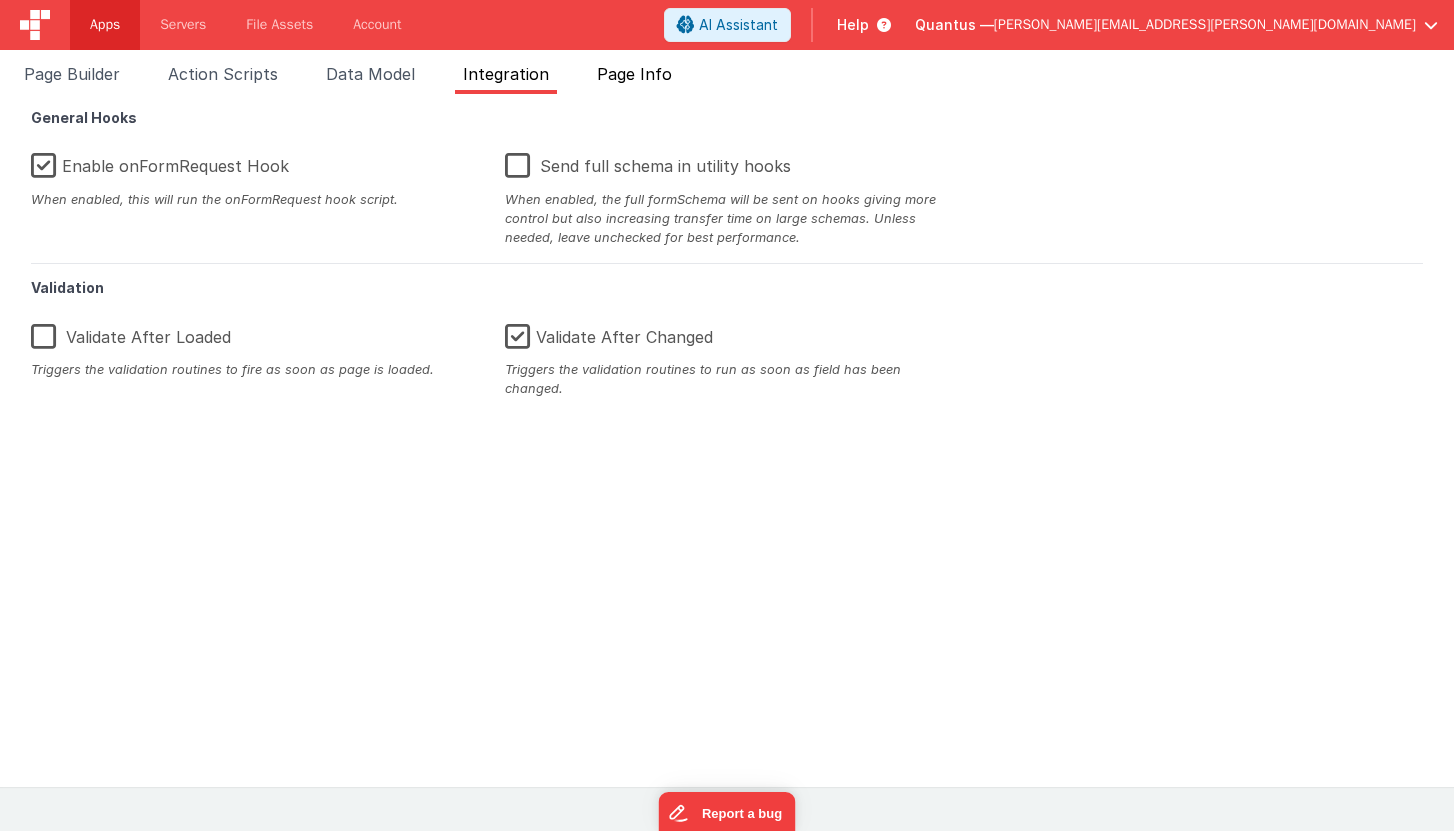 click on "Page Info" at bounding box center [634, 74] 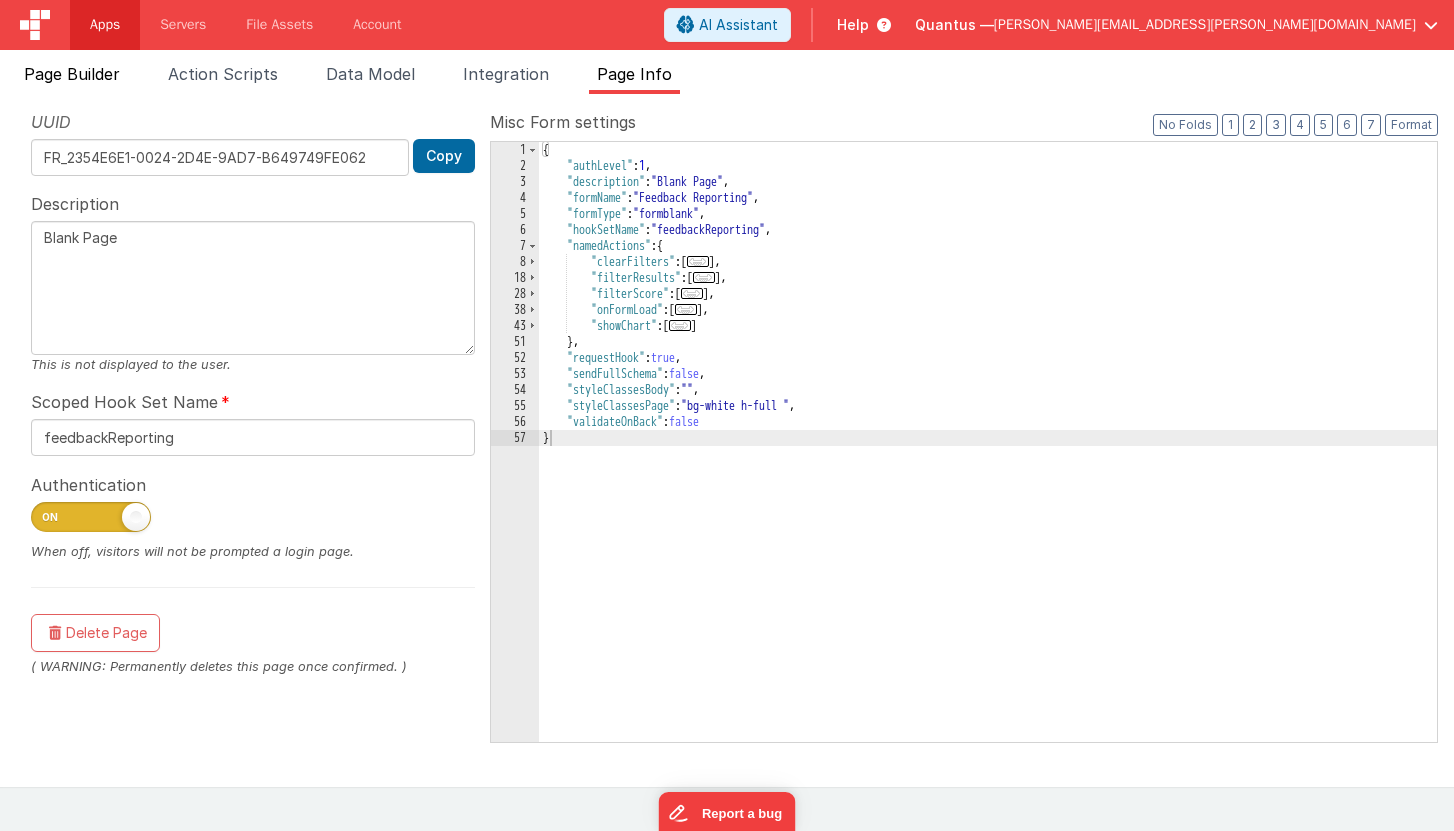 click on "Page Builder" at bounding box center [72, 74] 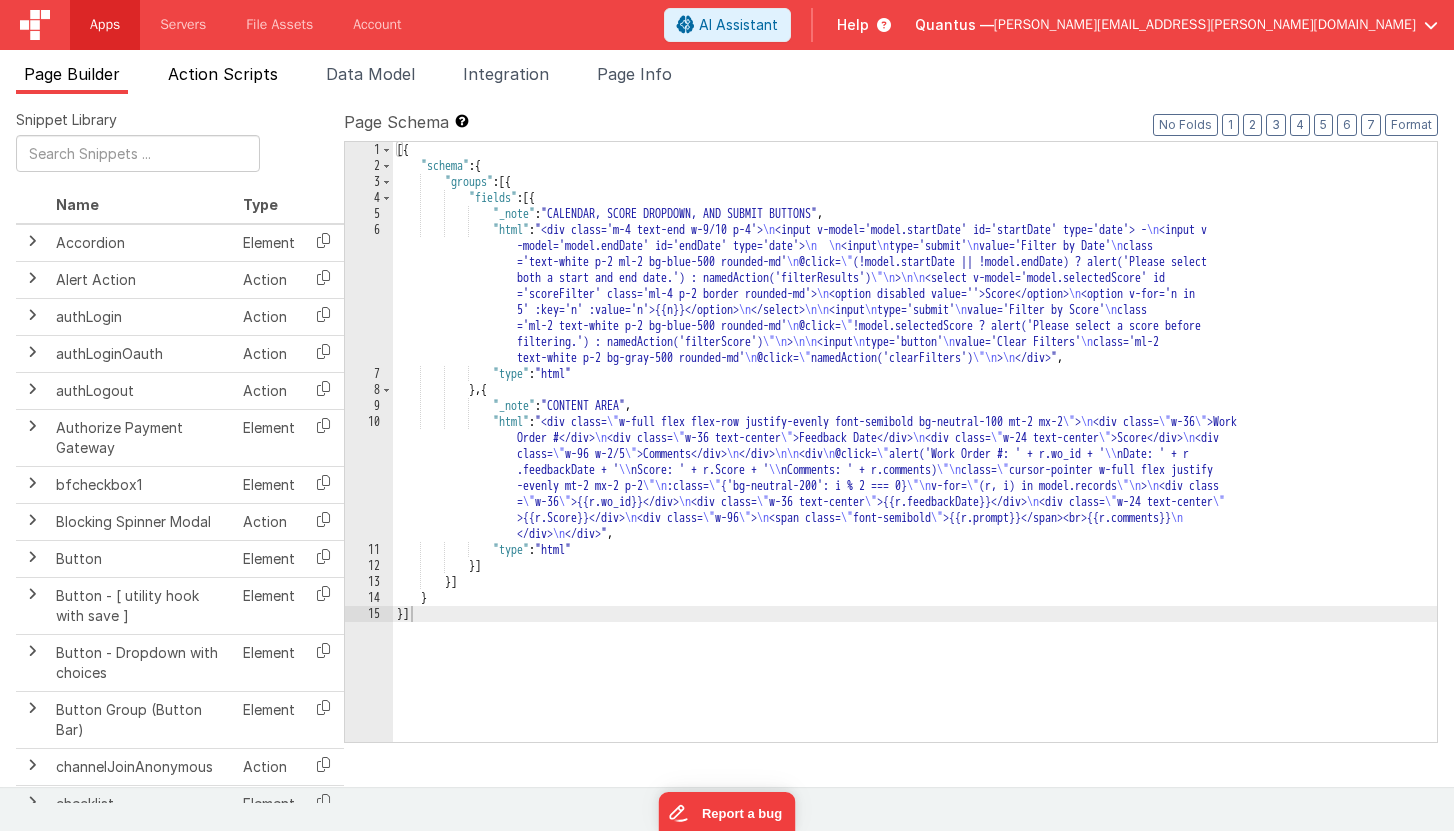 click on "Action Scripts" at bounding box center [223, 74] 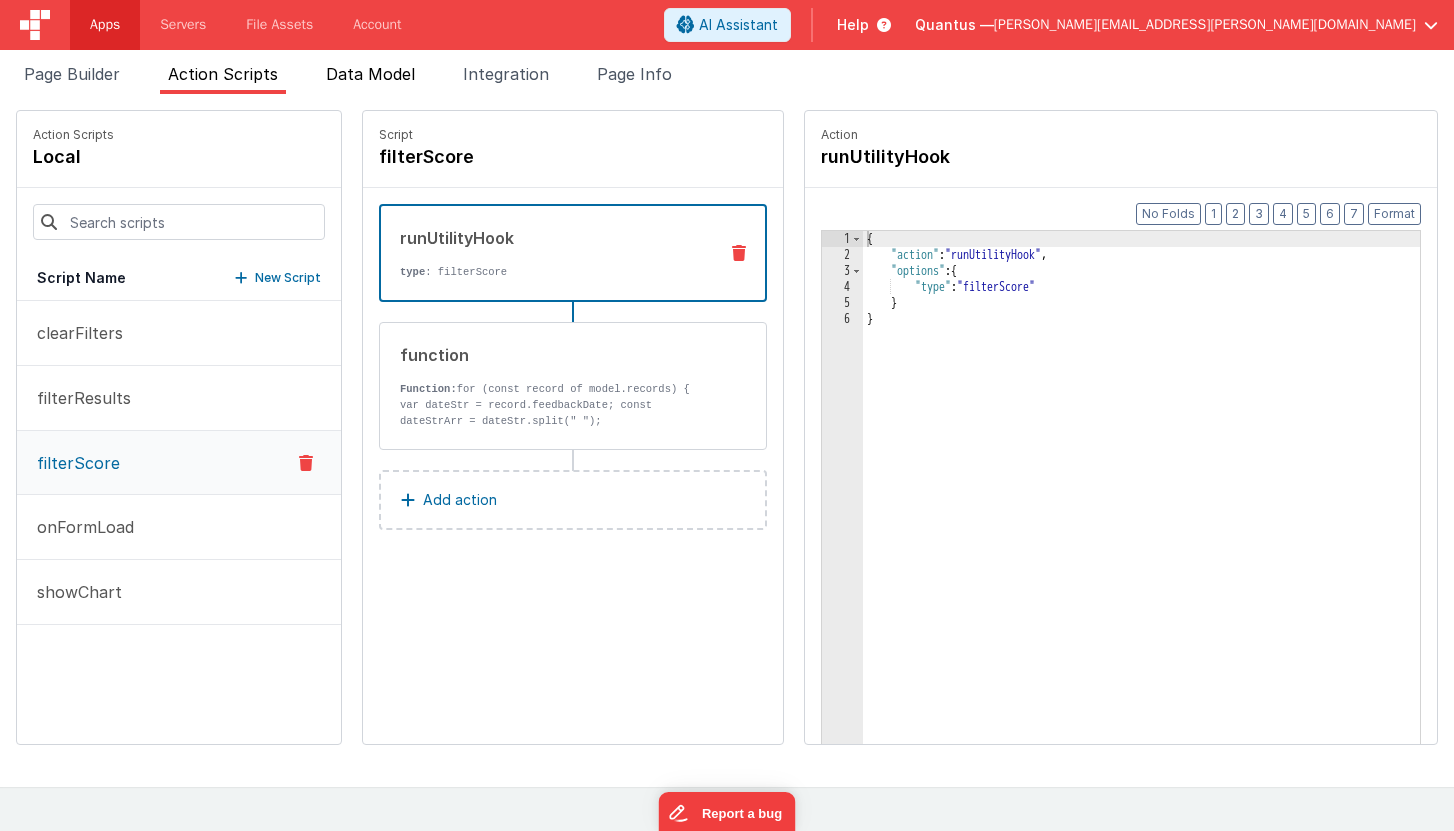 click on "Data Model" at bounding box center (370, 74) 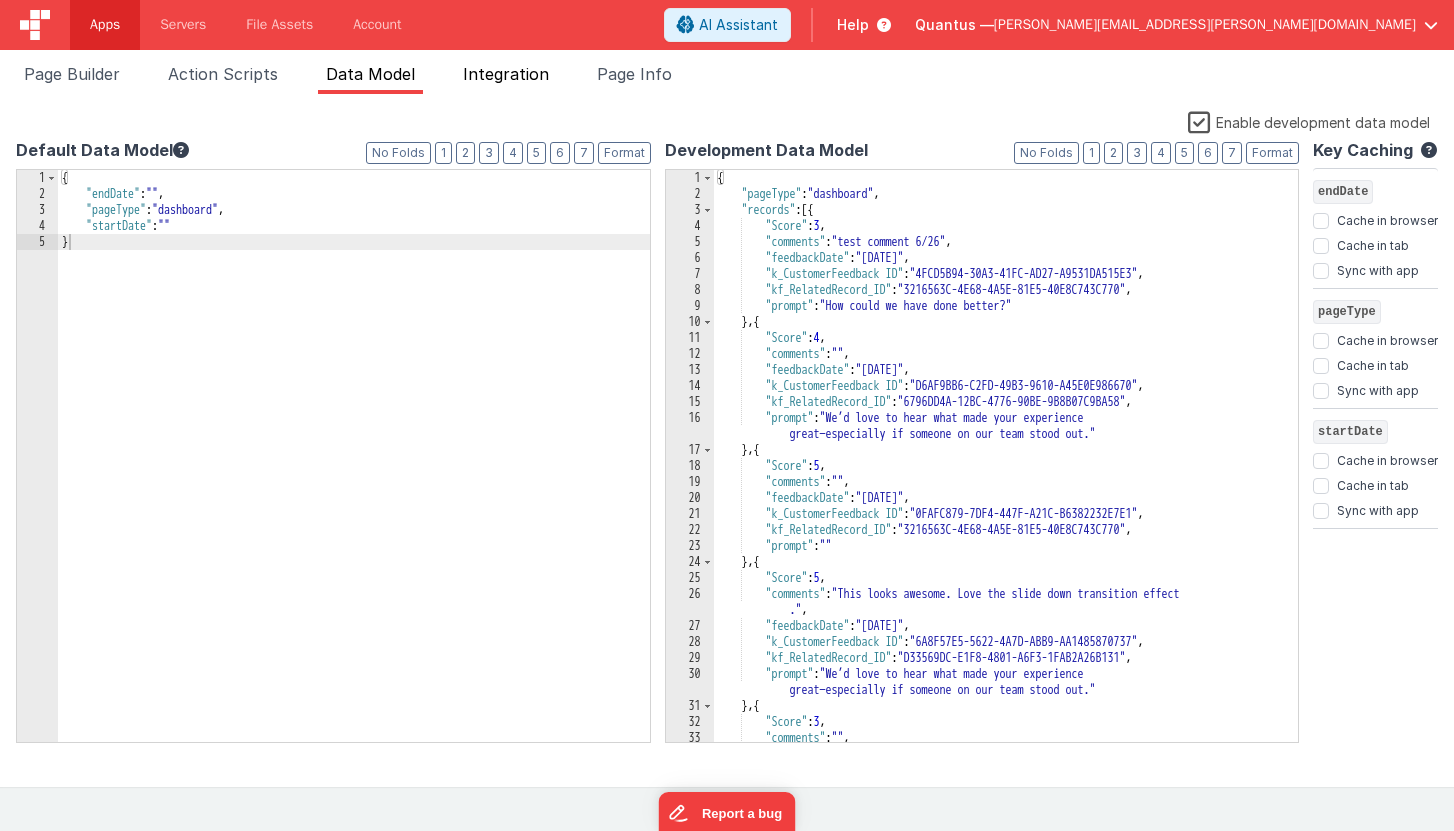 click on "Integration" at bounding box center [506, 78] 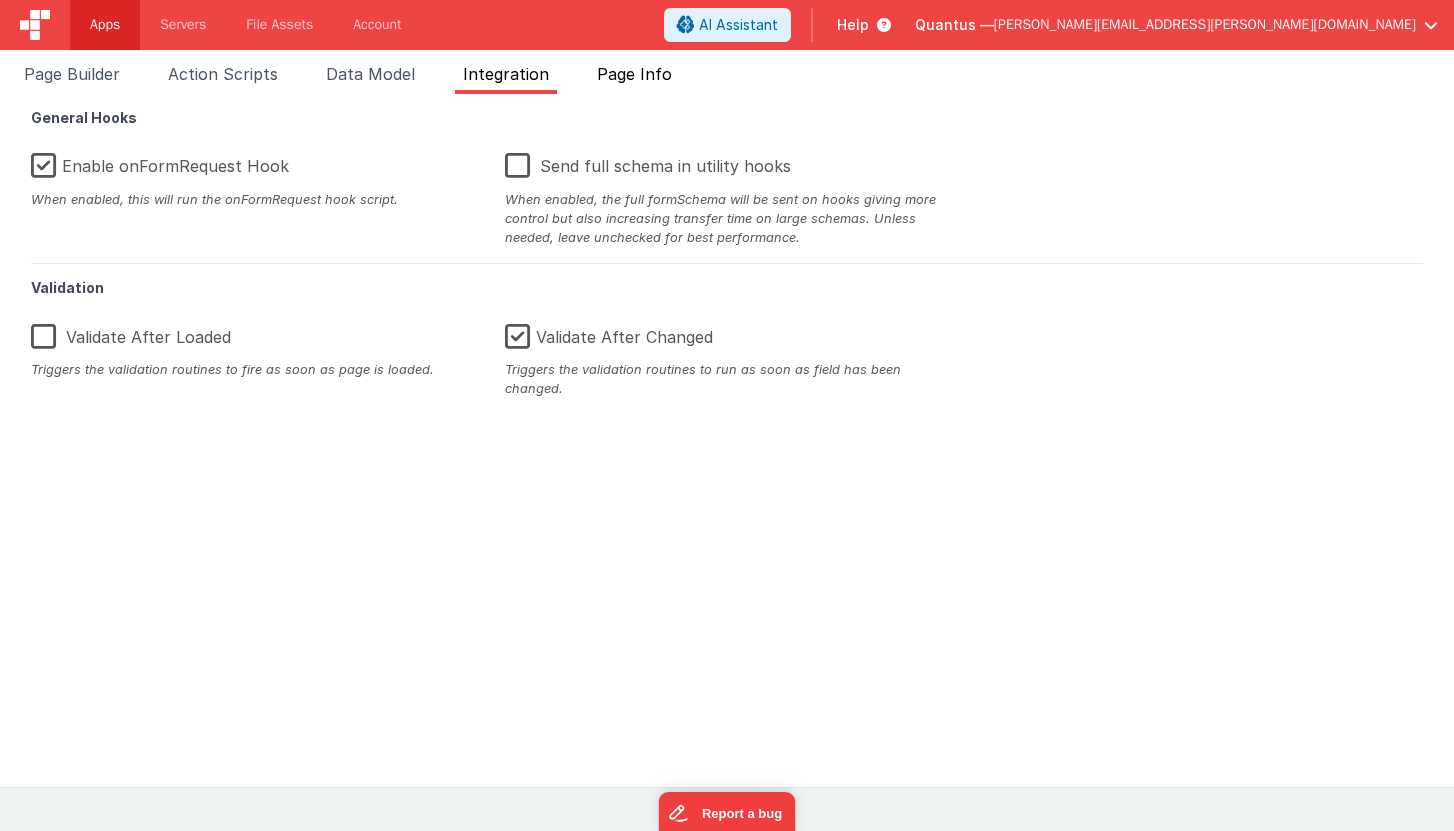 click on "Page Info" at bounding box center [634, 74] 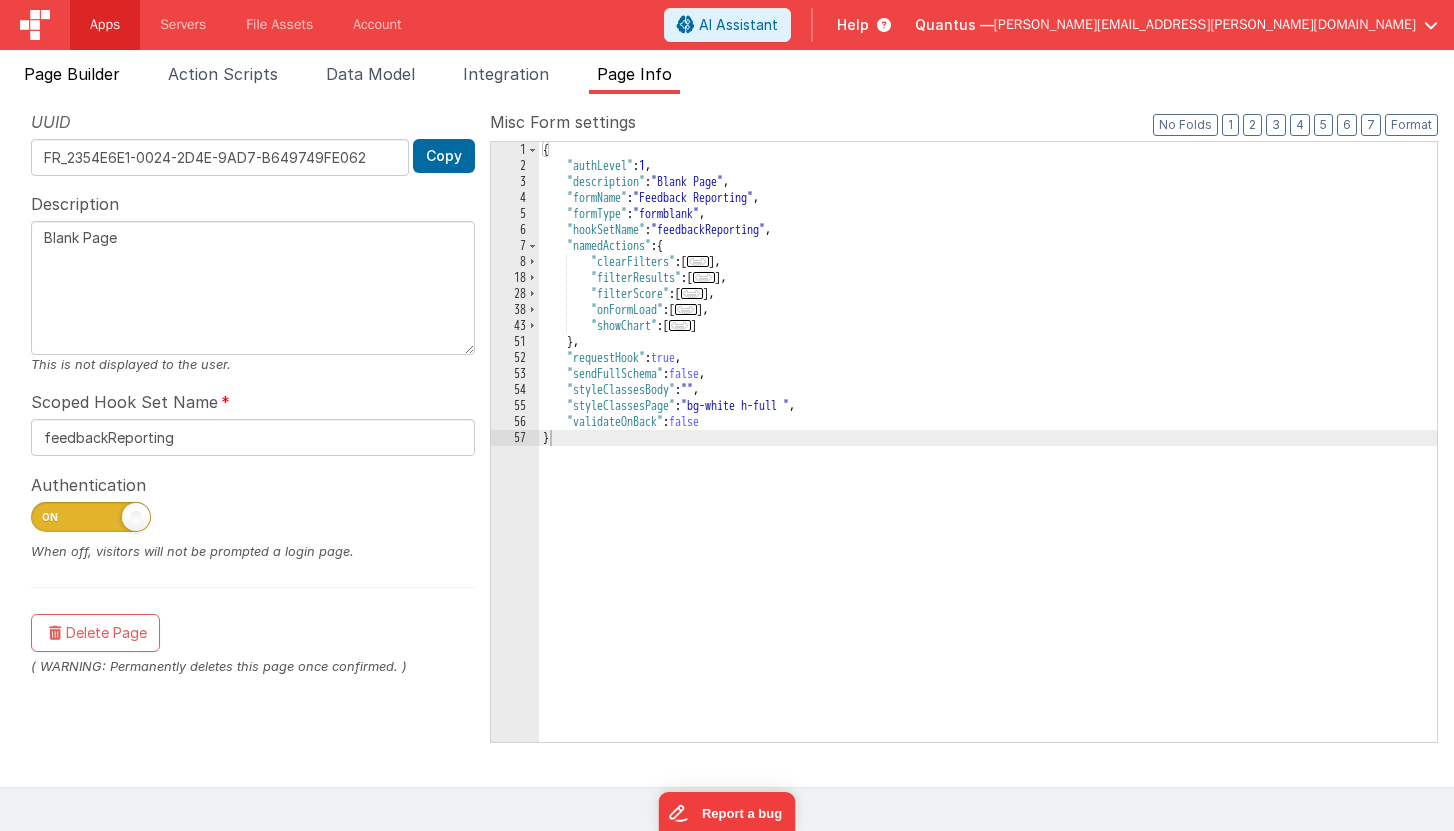 click on "Page Builder" at bounding box center (72, 74) 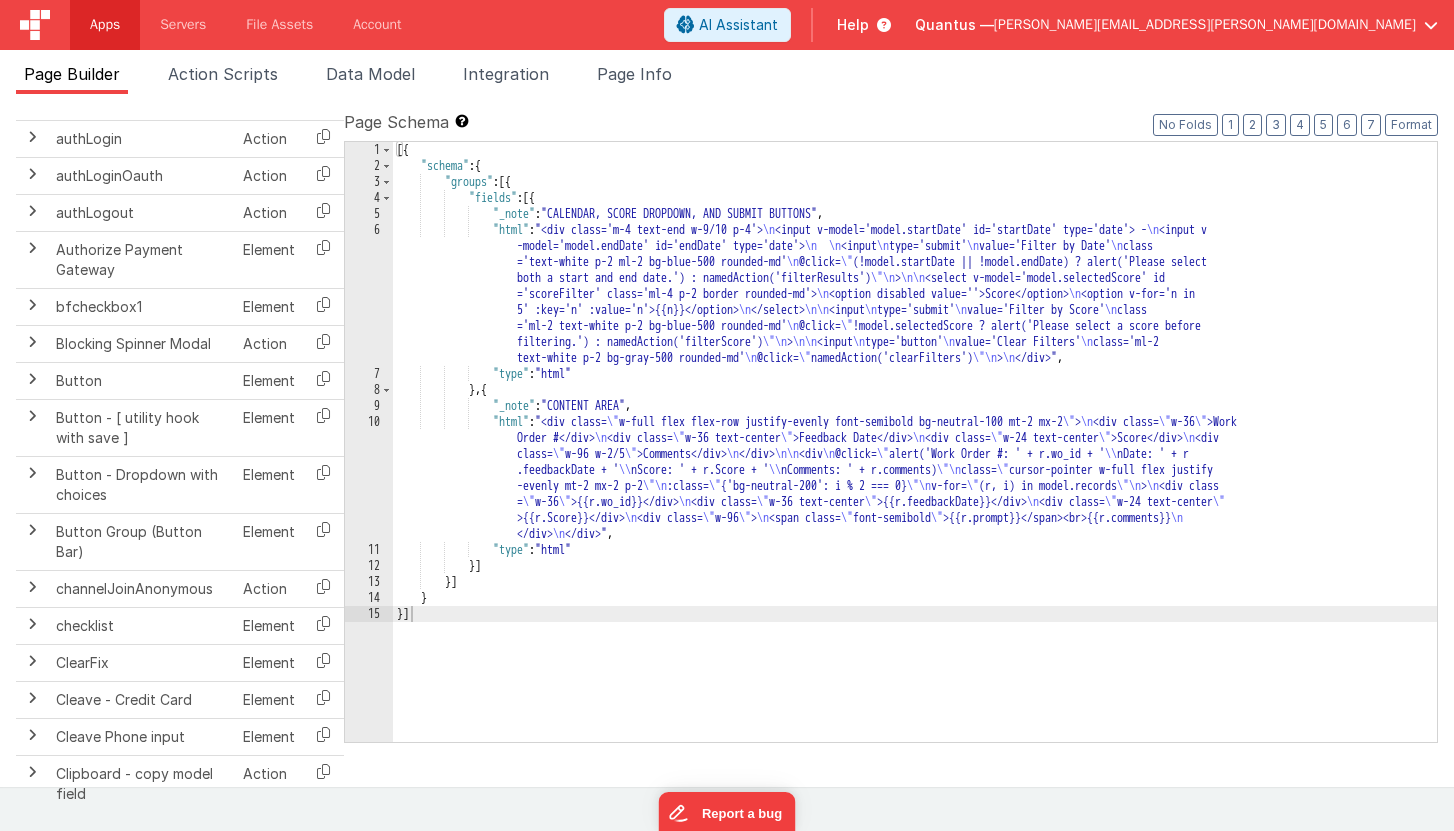 scroll, scrollTop: 0, scrollLeft: 0, axis: both 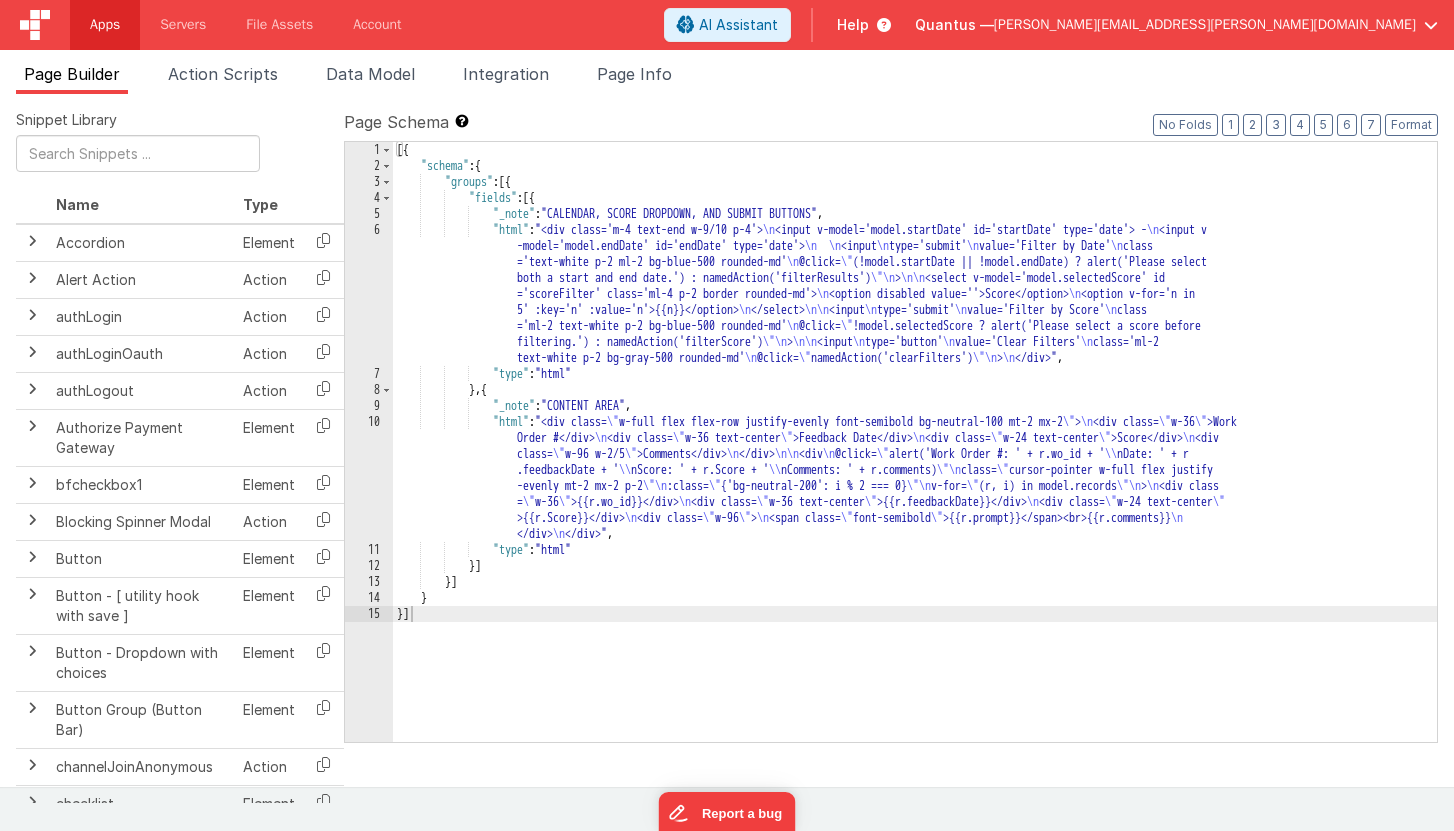 click on "[PERSON_NAME][EMAIL_ADDRESS][PERSON_NAME][DOMAIN_NAME]" at bounding box center (1205, 25) 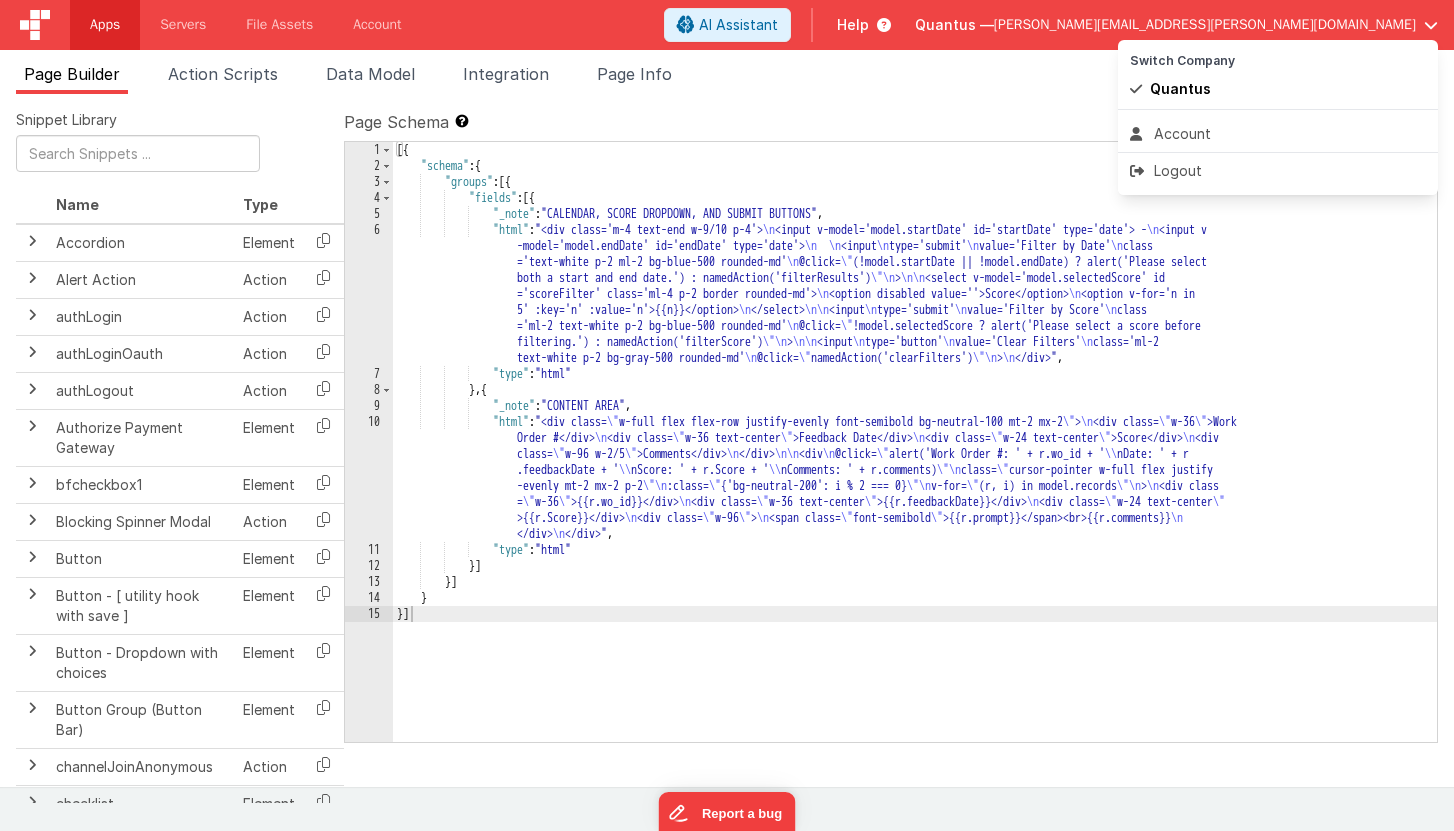 click at bounding box center (727, 415) 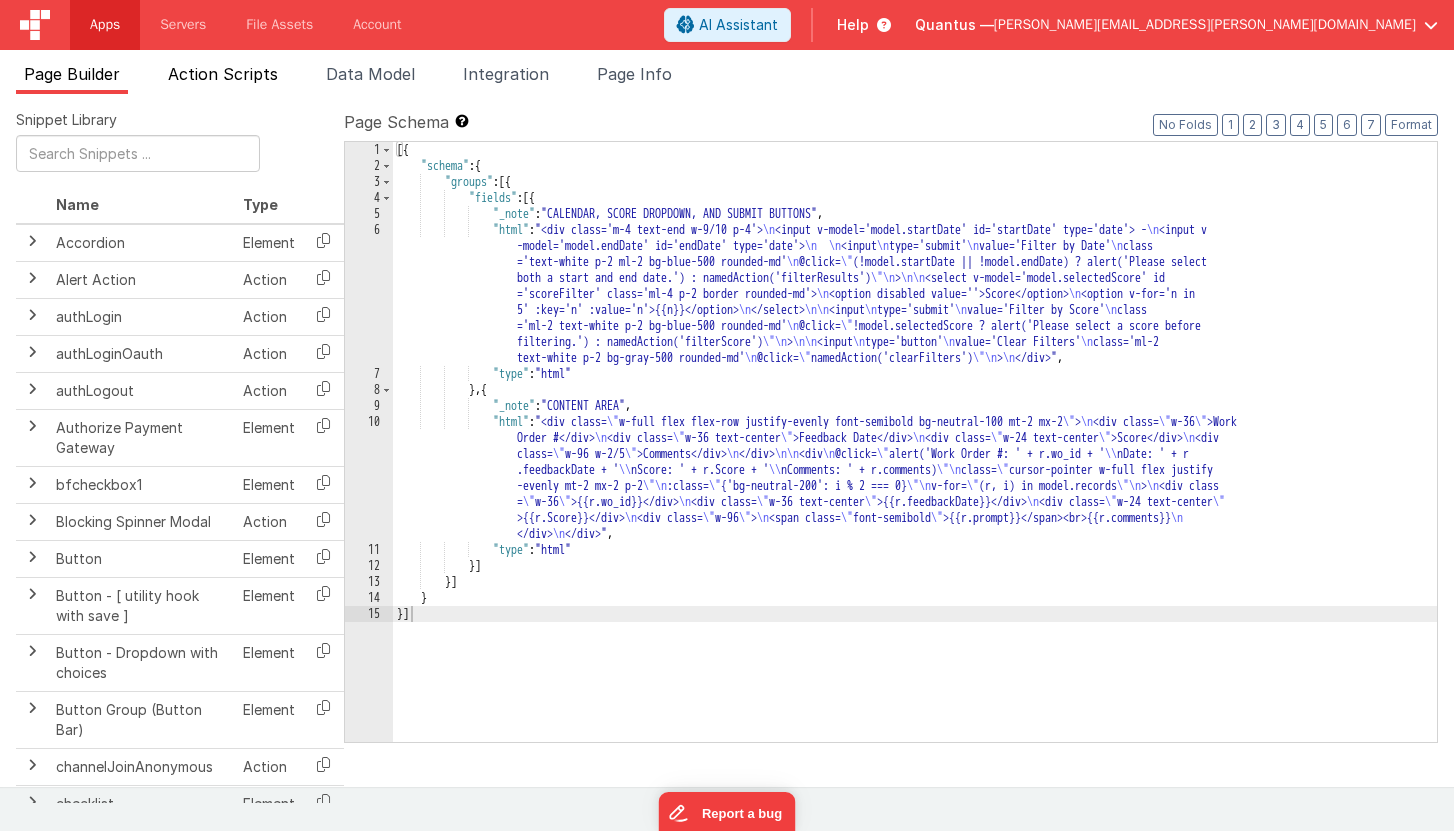 click on "Action Scripts" at bounding box center [223, 78] 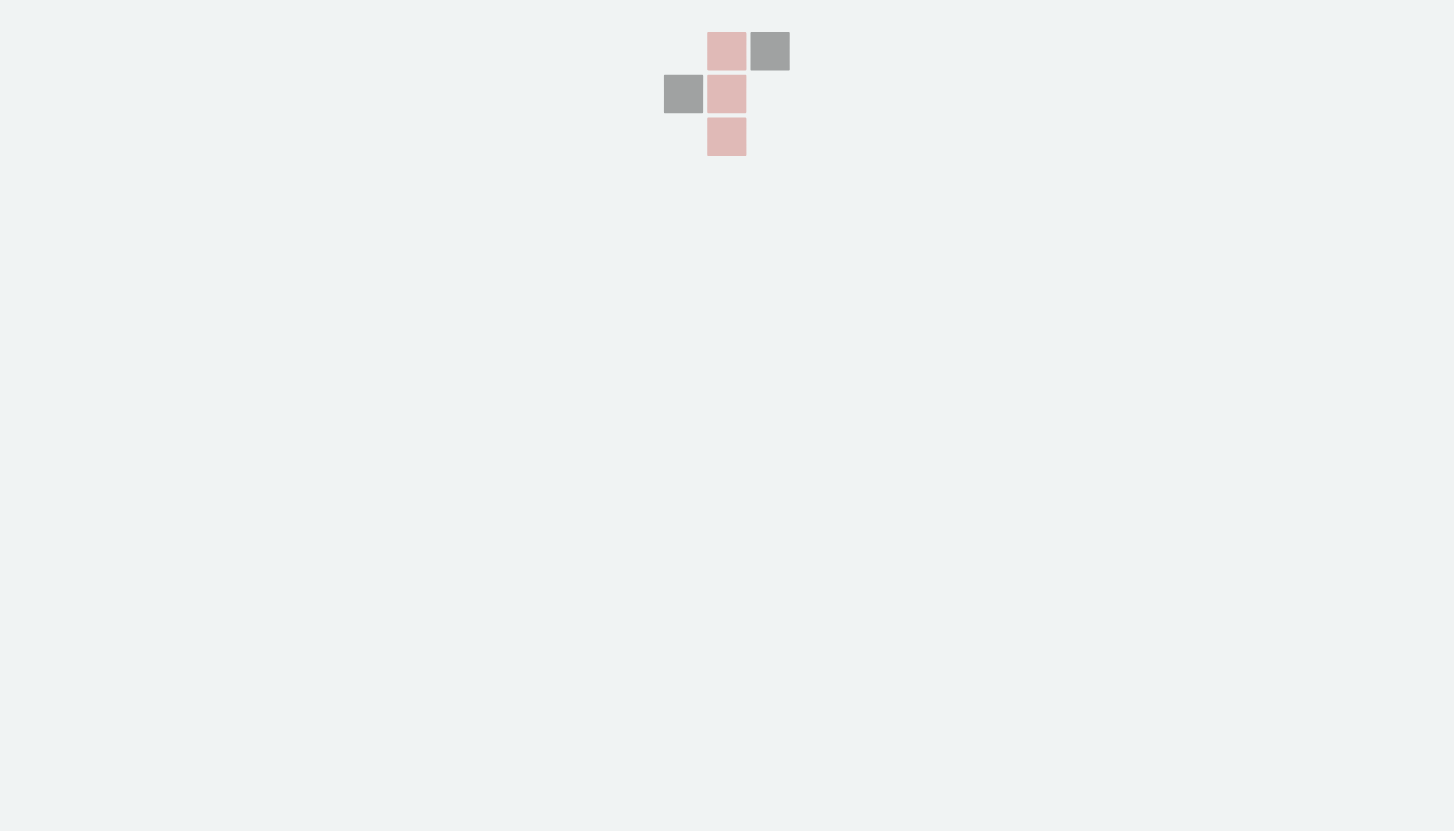 scroll, scrollTop: 0, scrollLeft: 0, axis: both 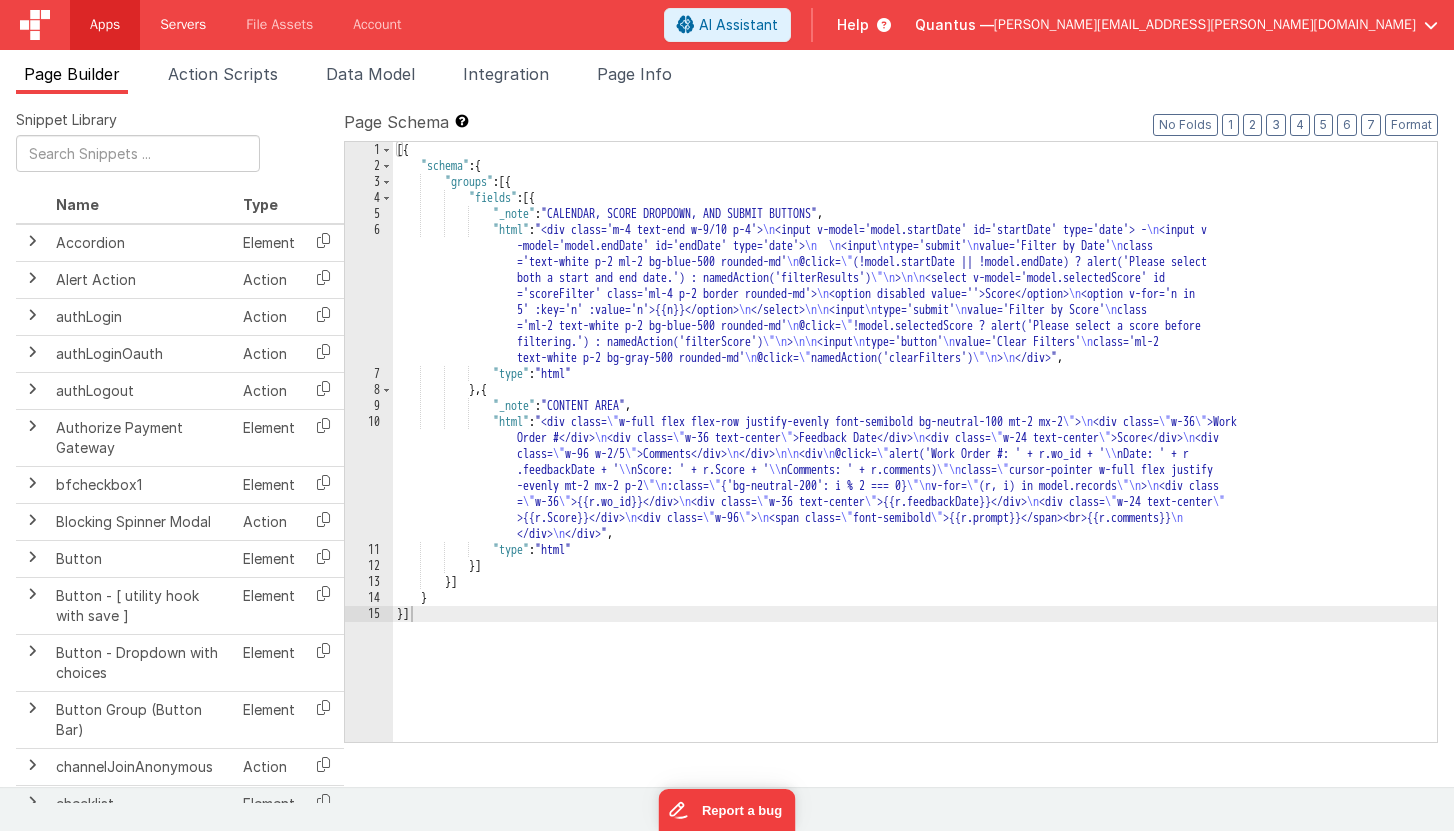 click on "Servers" at bounding box center (183, 25) 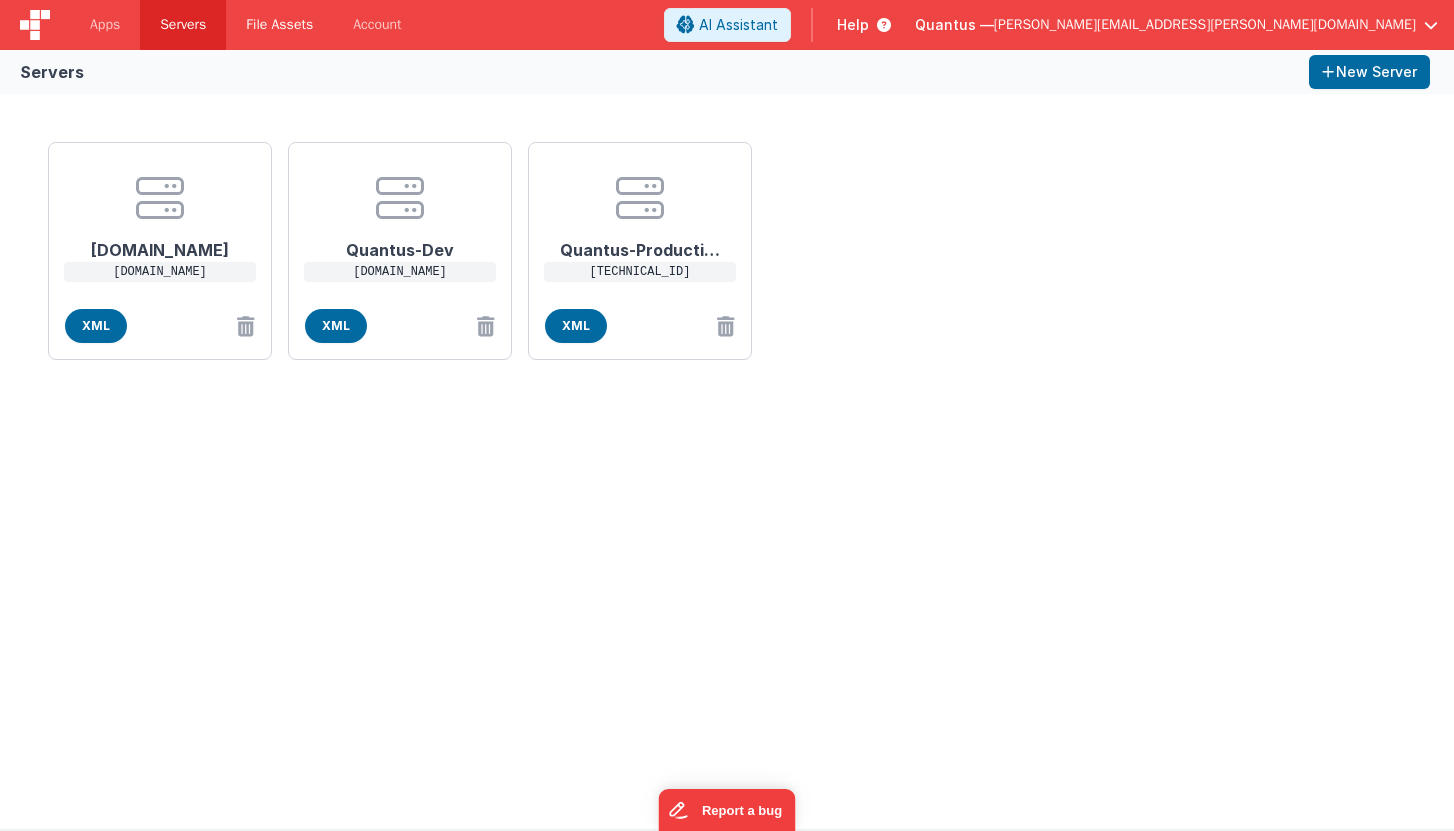 click on "File Assets" at bounding box center [279, 25] 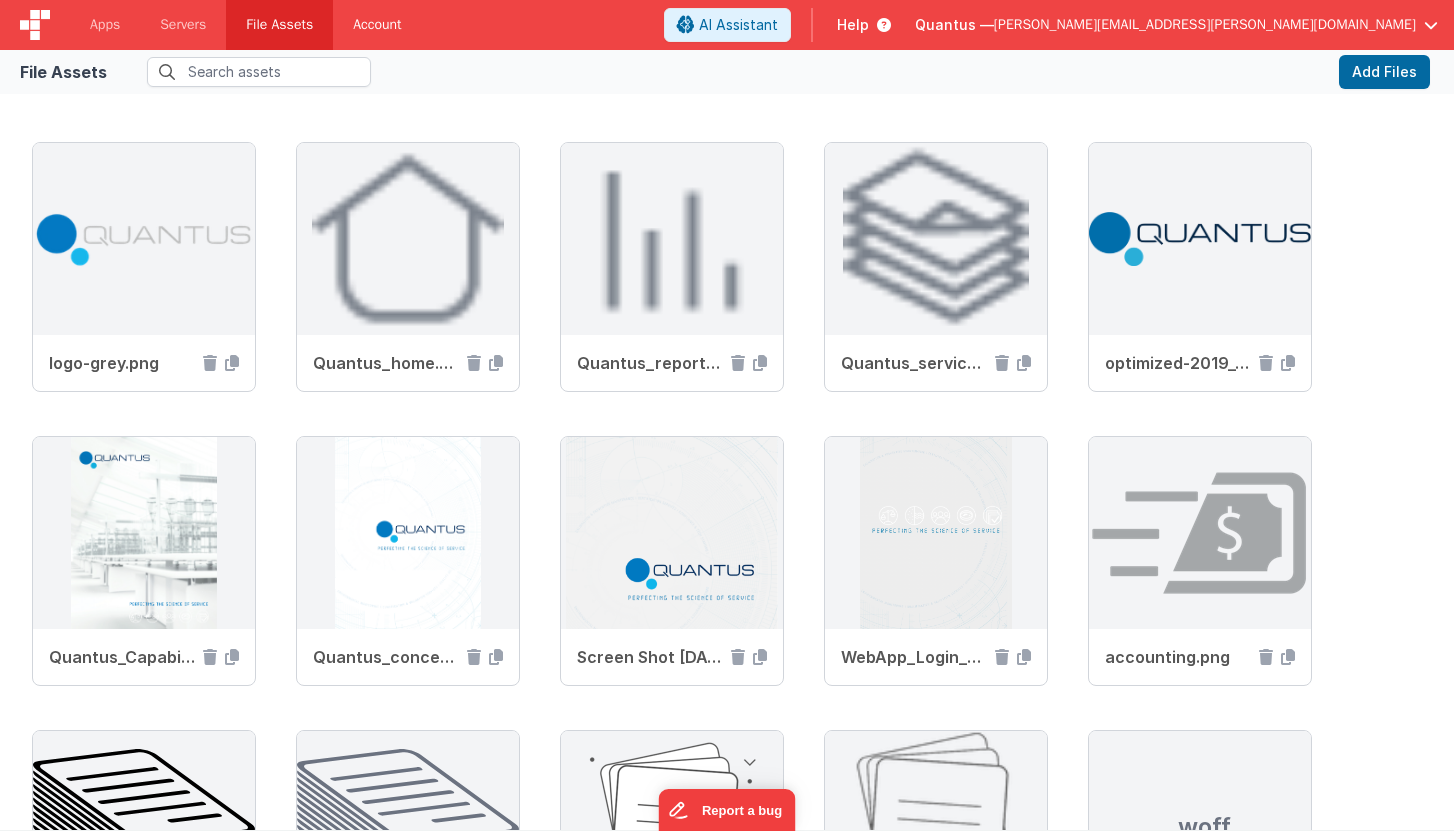 click on "Account" at bounding box center [377, 25] 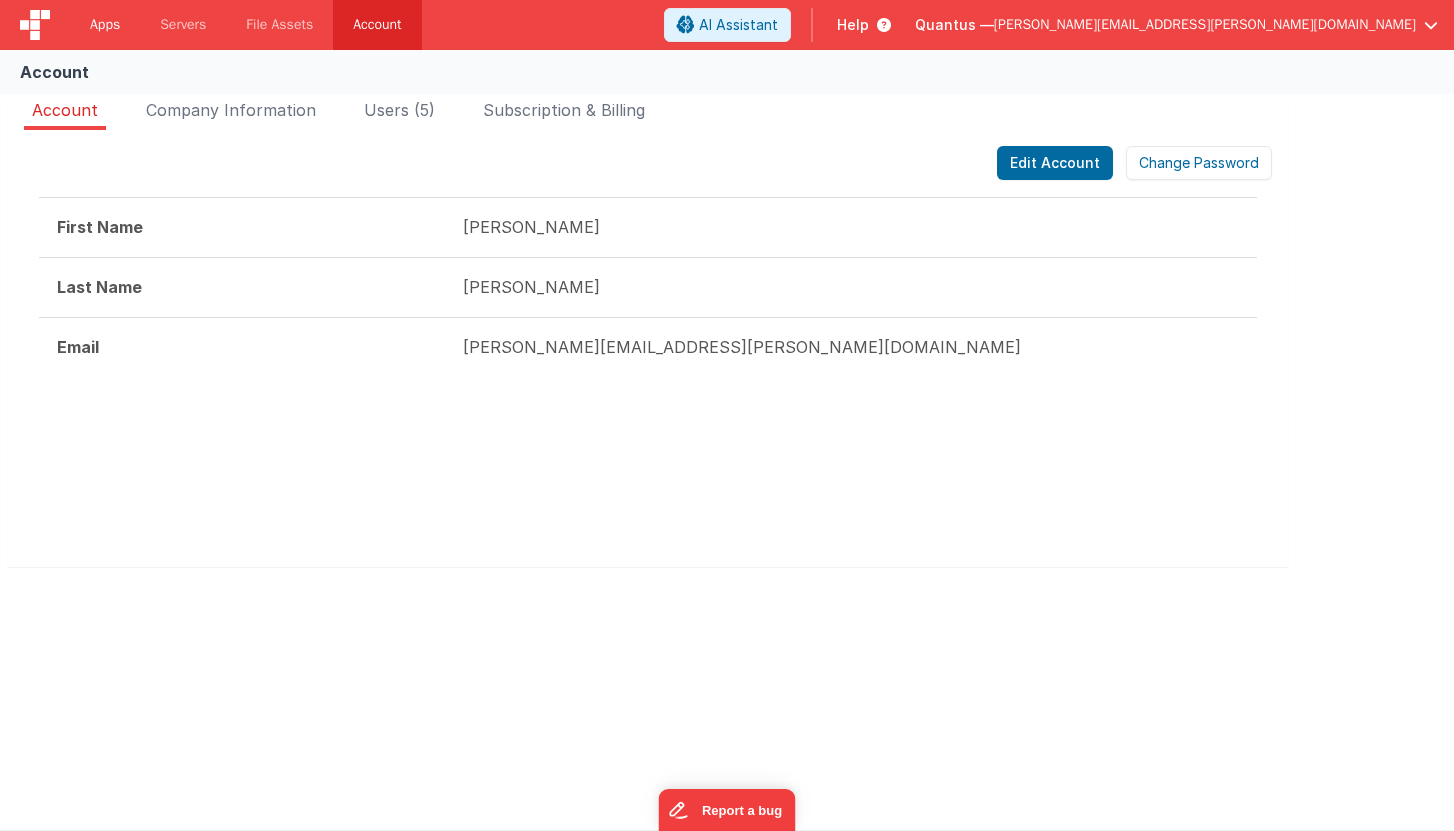 click on "Apps" at bounding box center [105, 25] 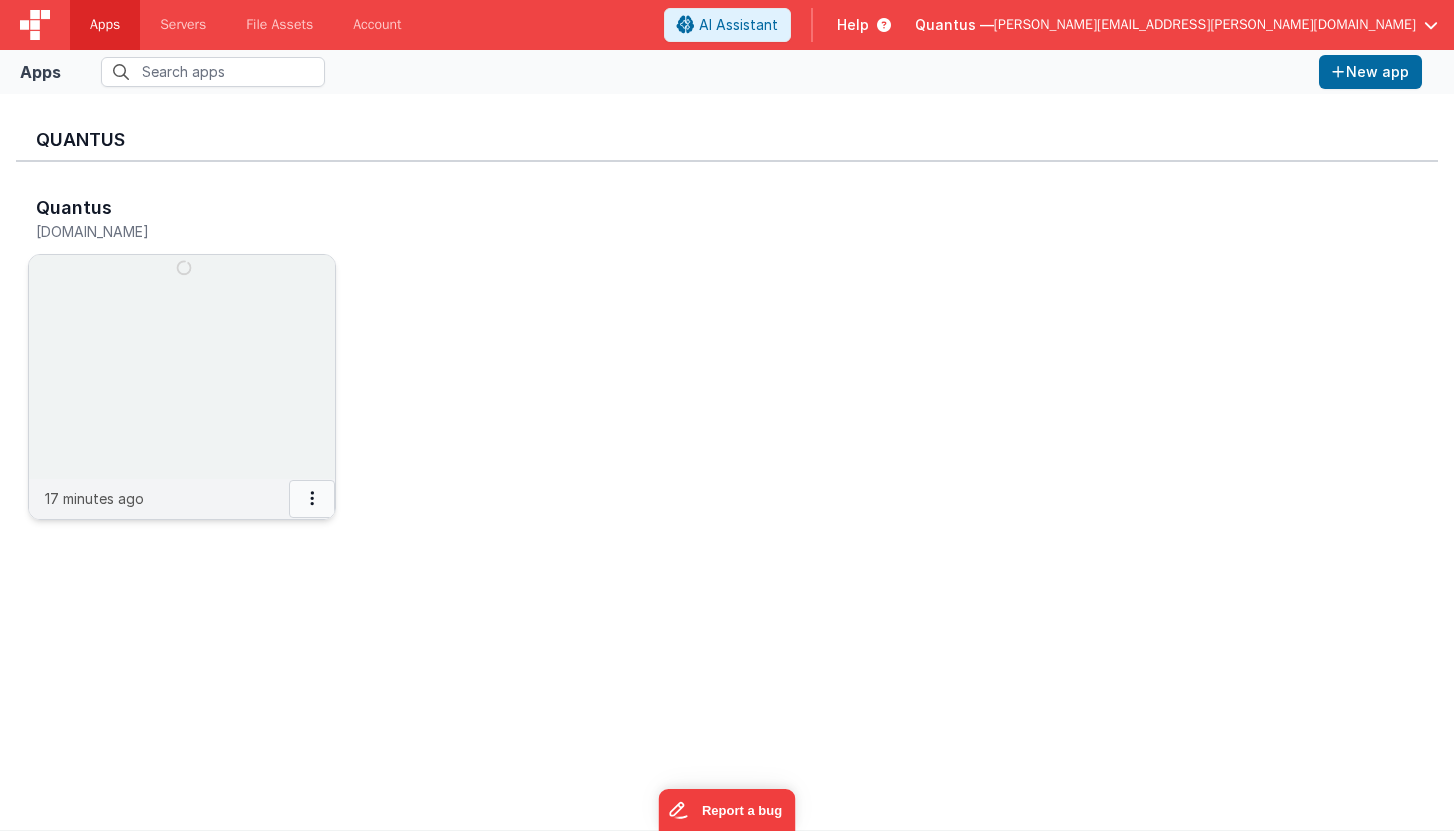 click at bounding box center (312, 499) 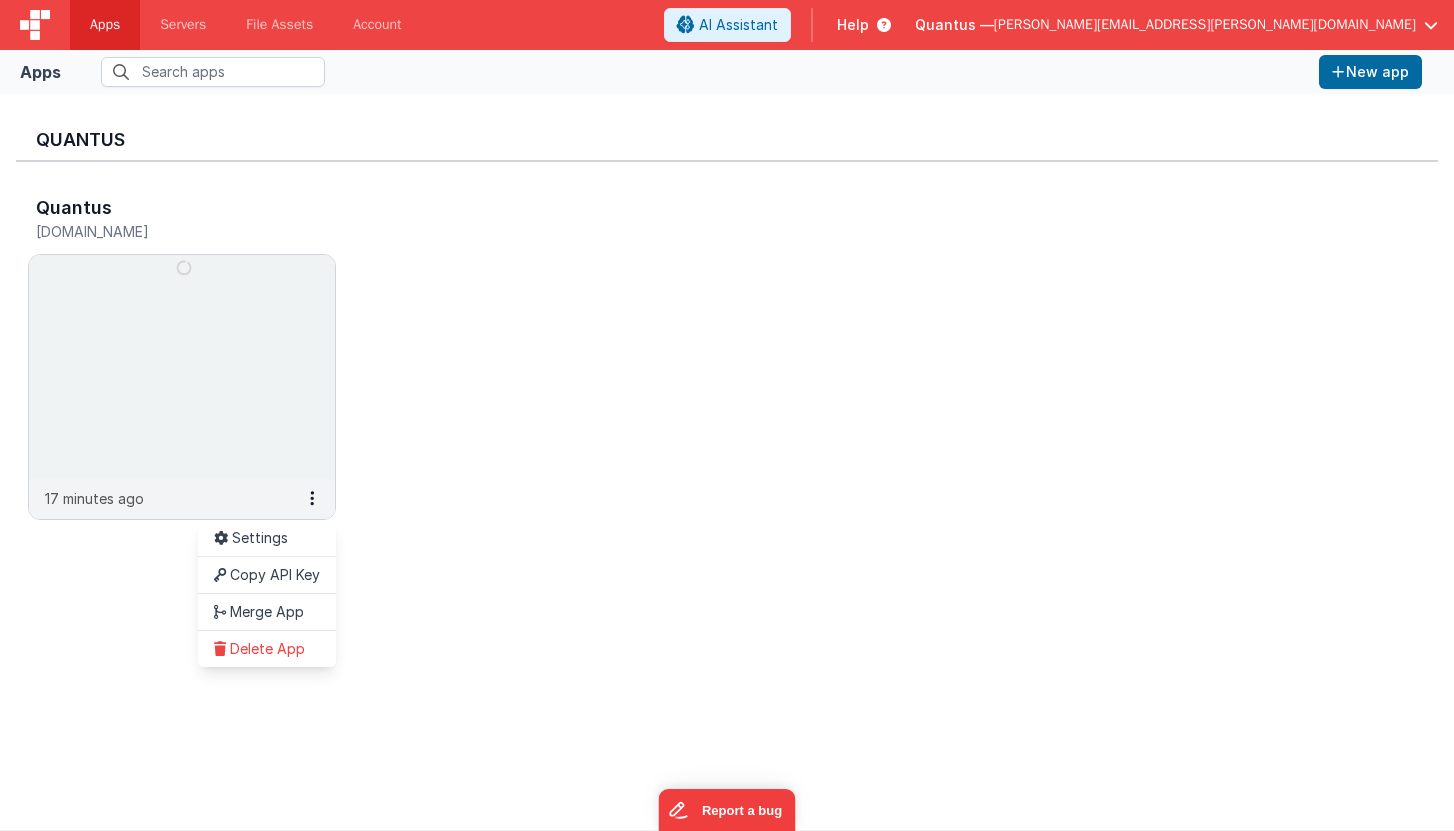 click at bounding box center [727, 415] 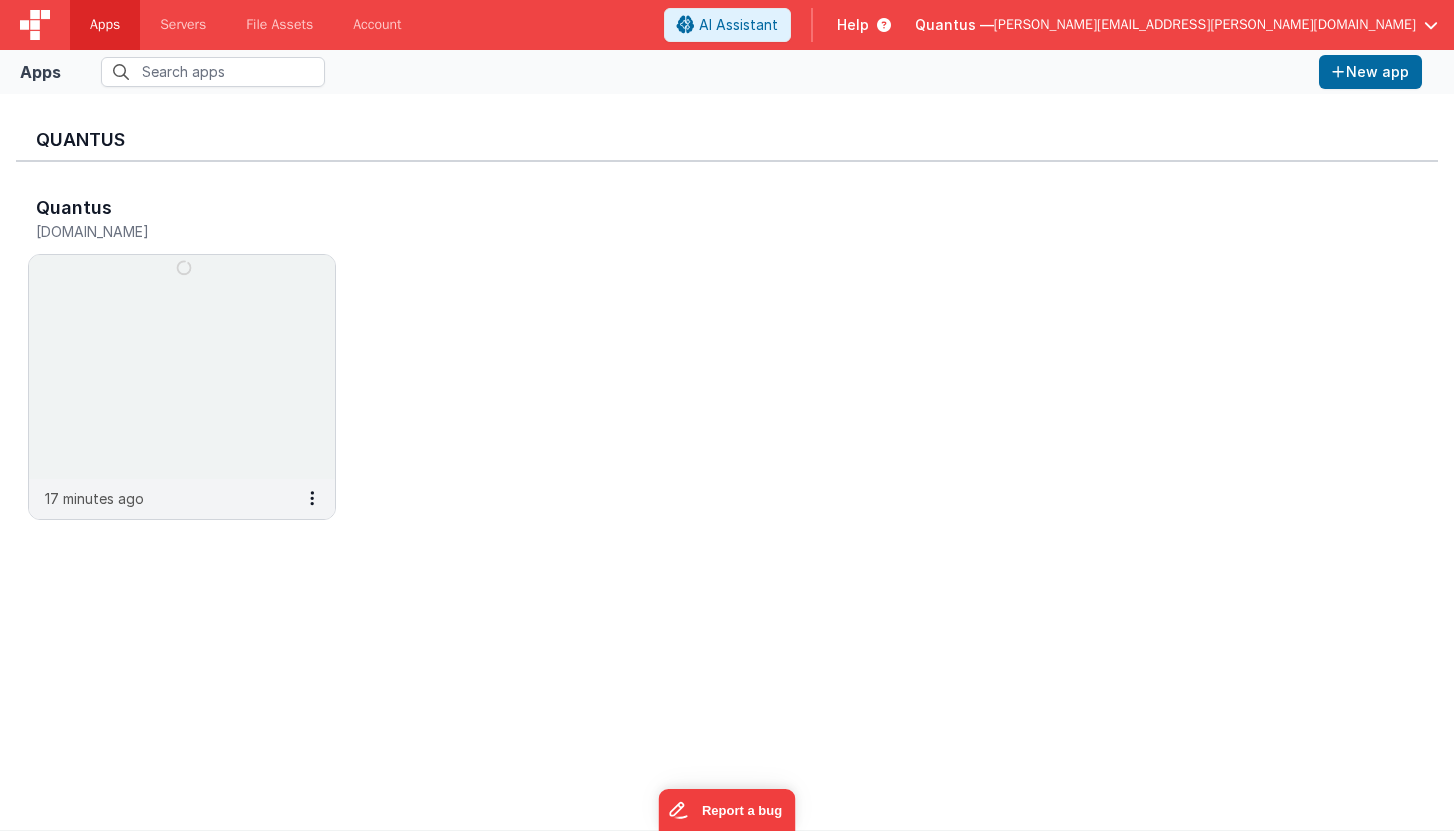 click at bounding box center (182, 367) 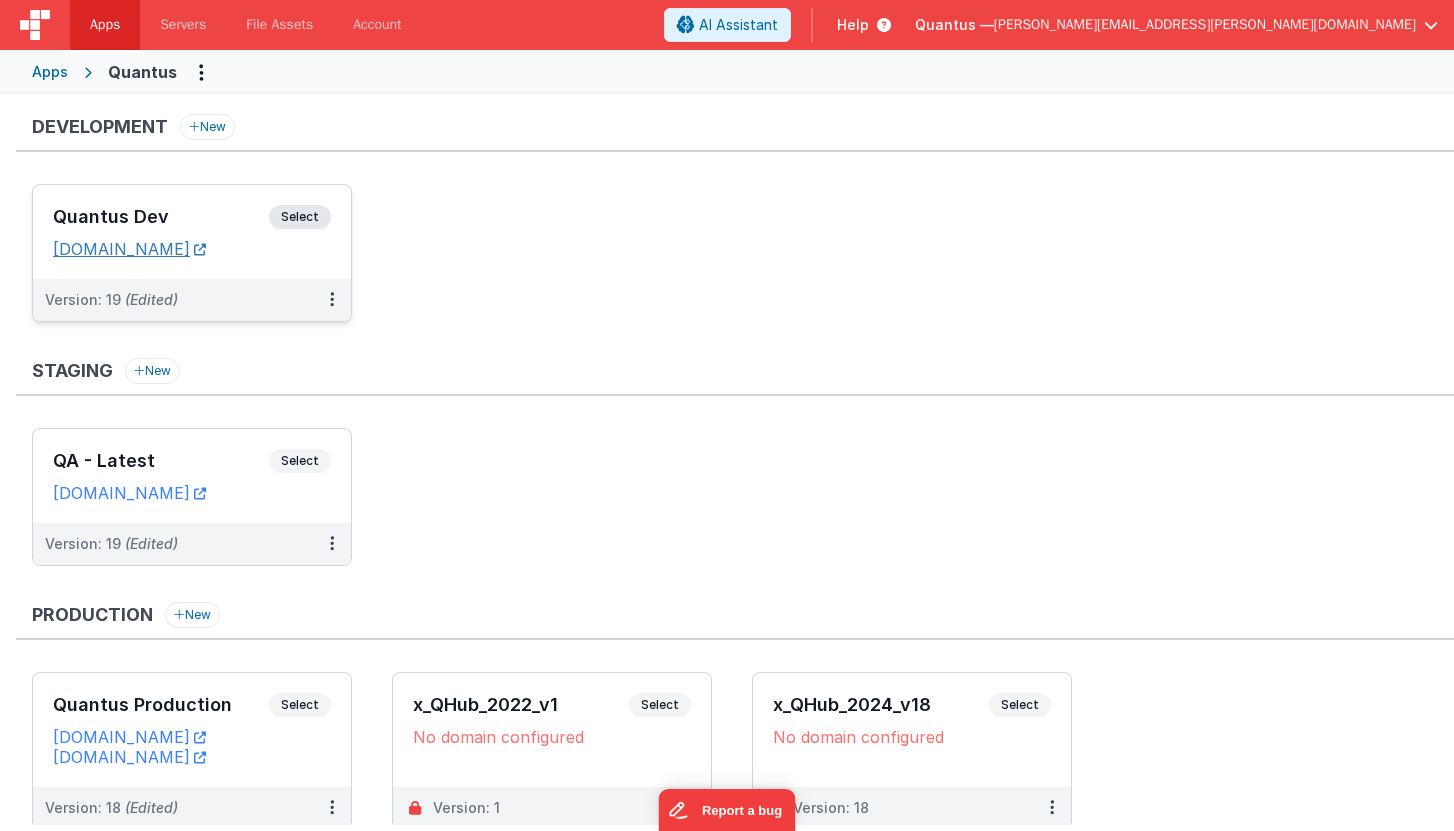 click on "quantusdev.fmbetterforms.com" at bounding box center (129, 249) 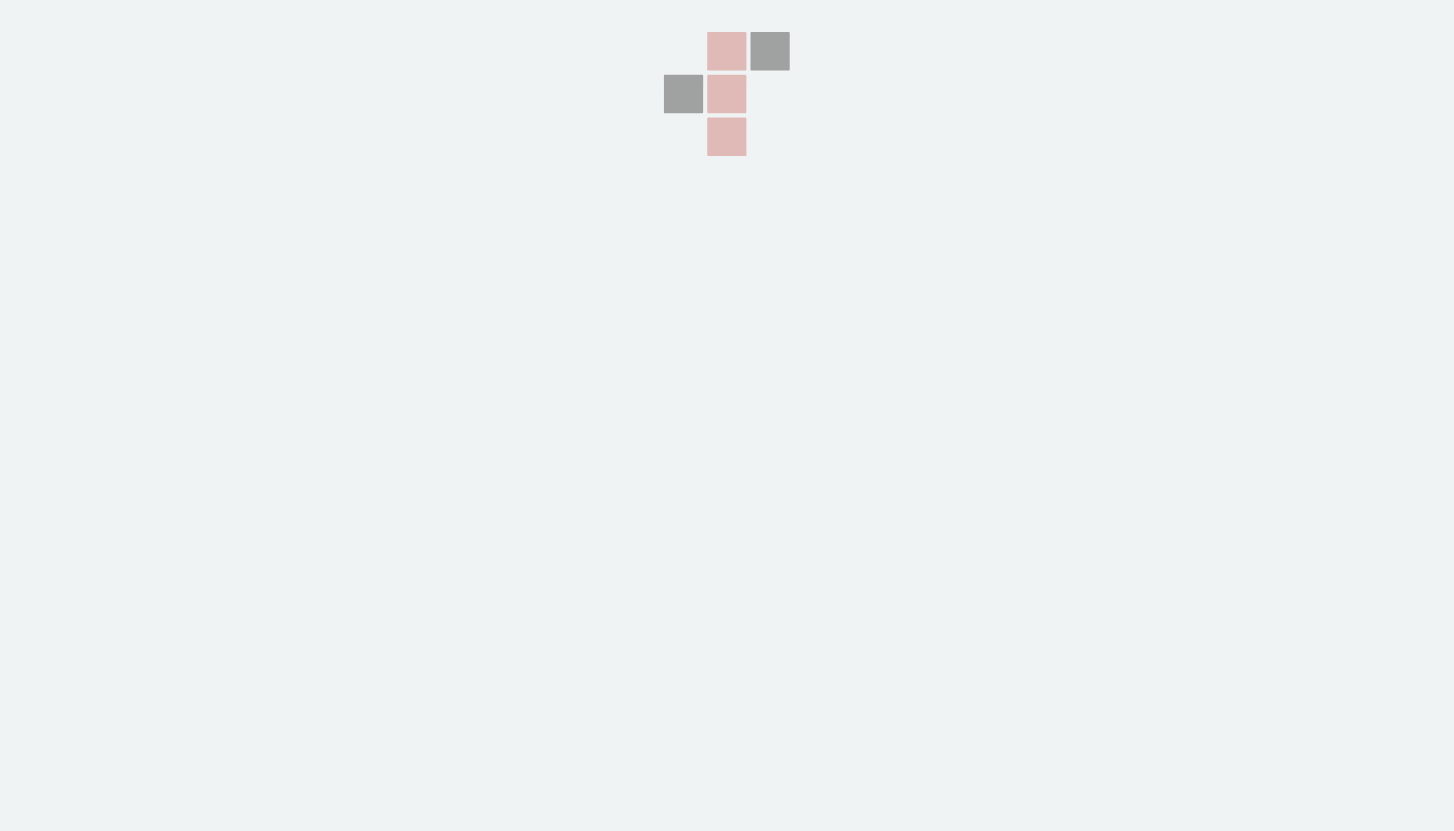 scroll, scrollTop: 0, scrollLeft: 0, axis: both 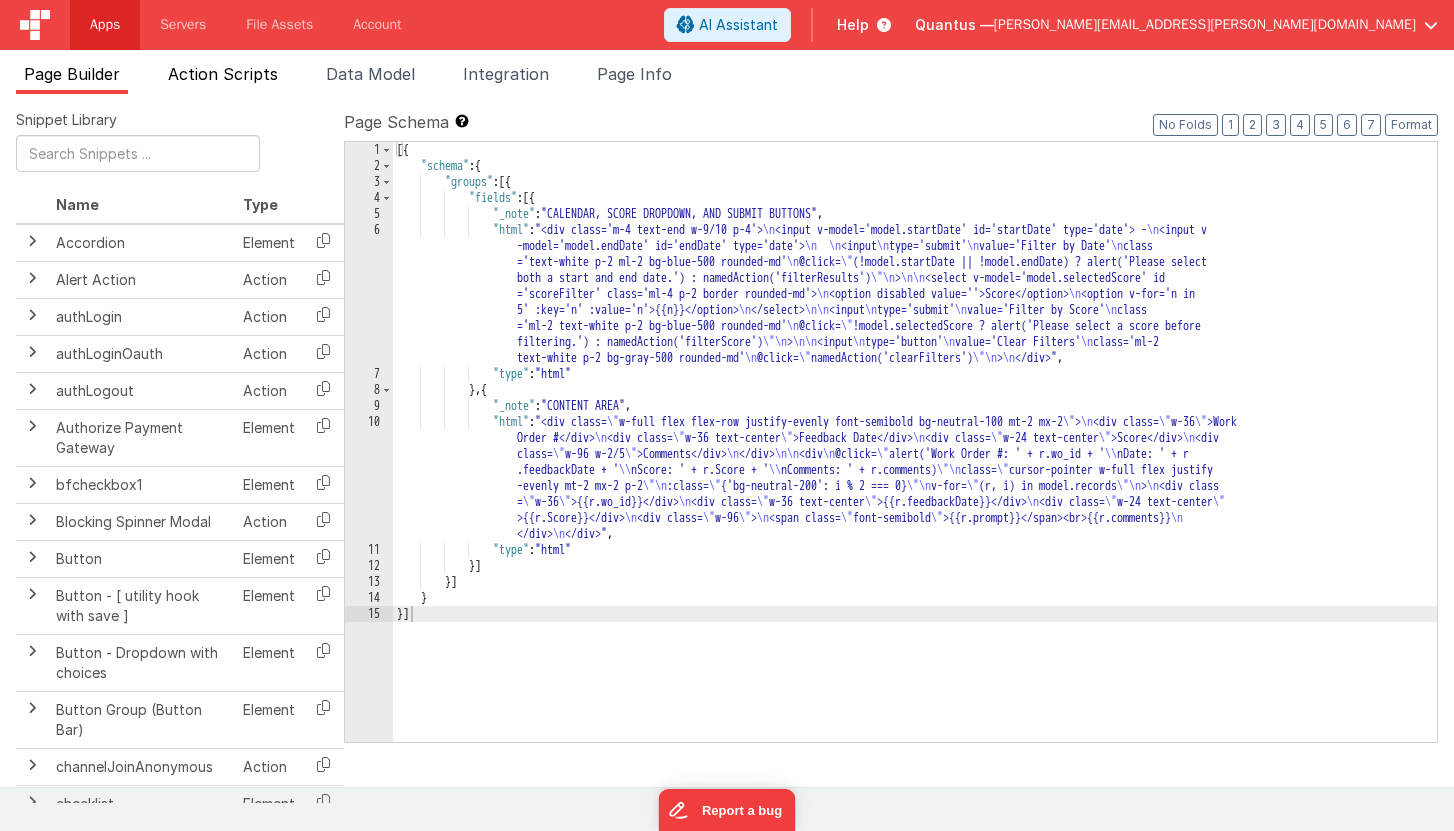 click on "Action Scripts" at bounding box center [223, 74] 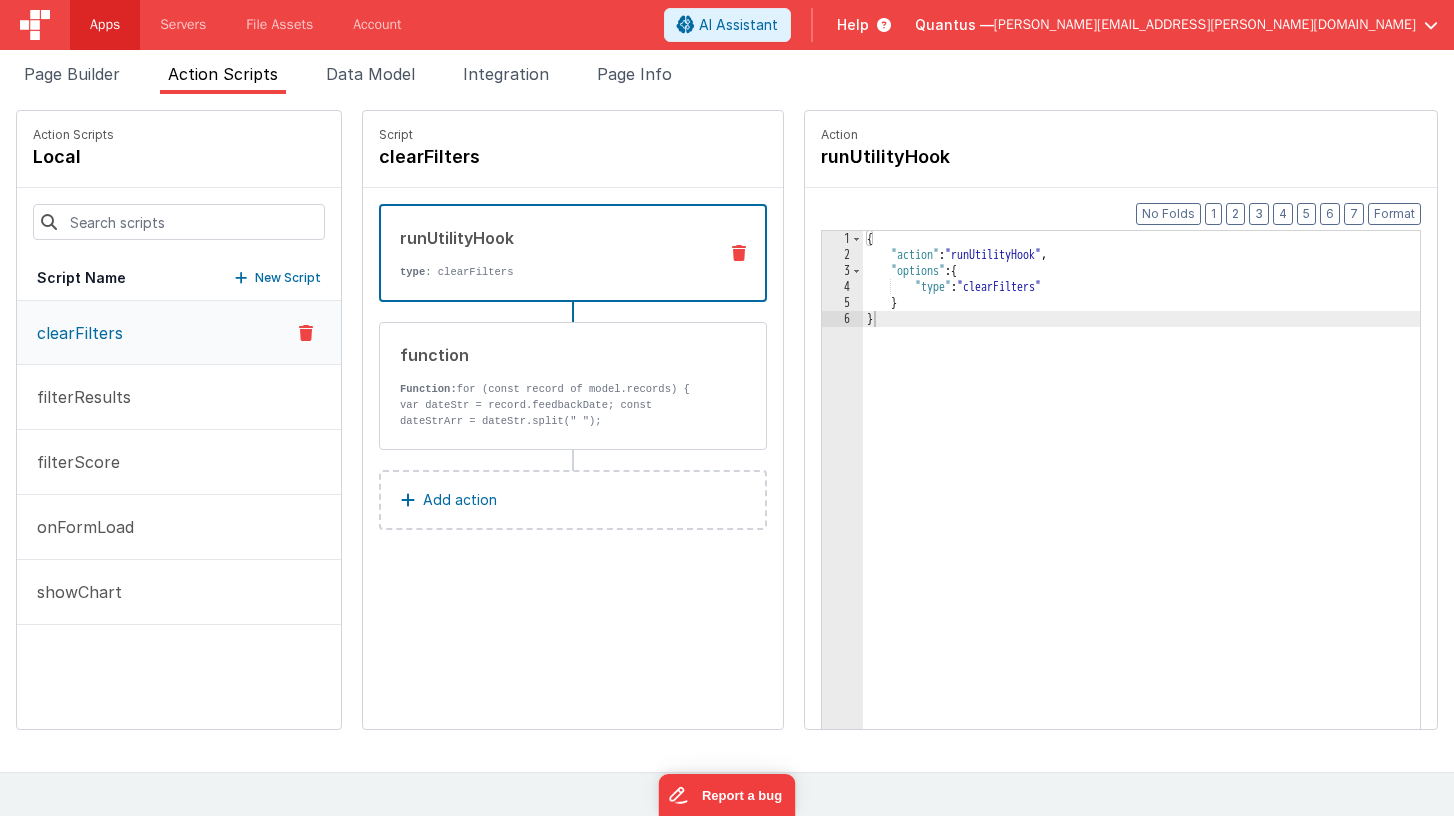 click on "Apps" at bounding box center (105, 25) 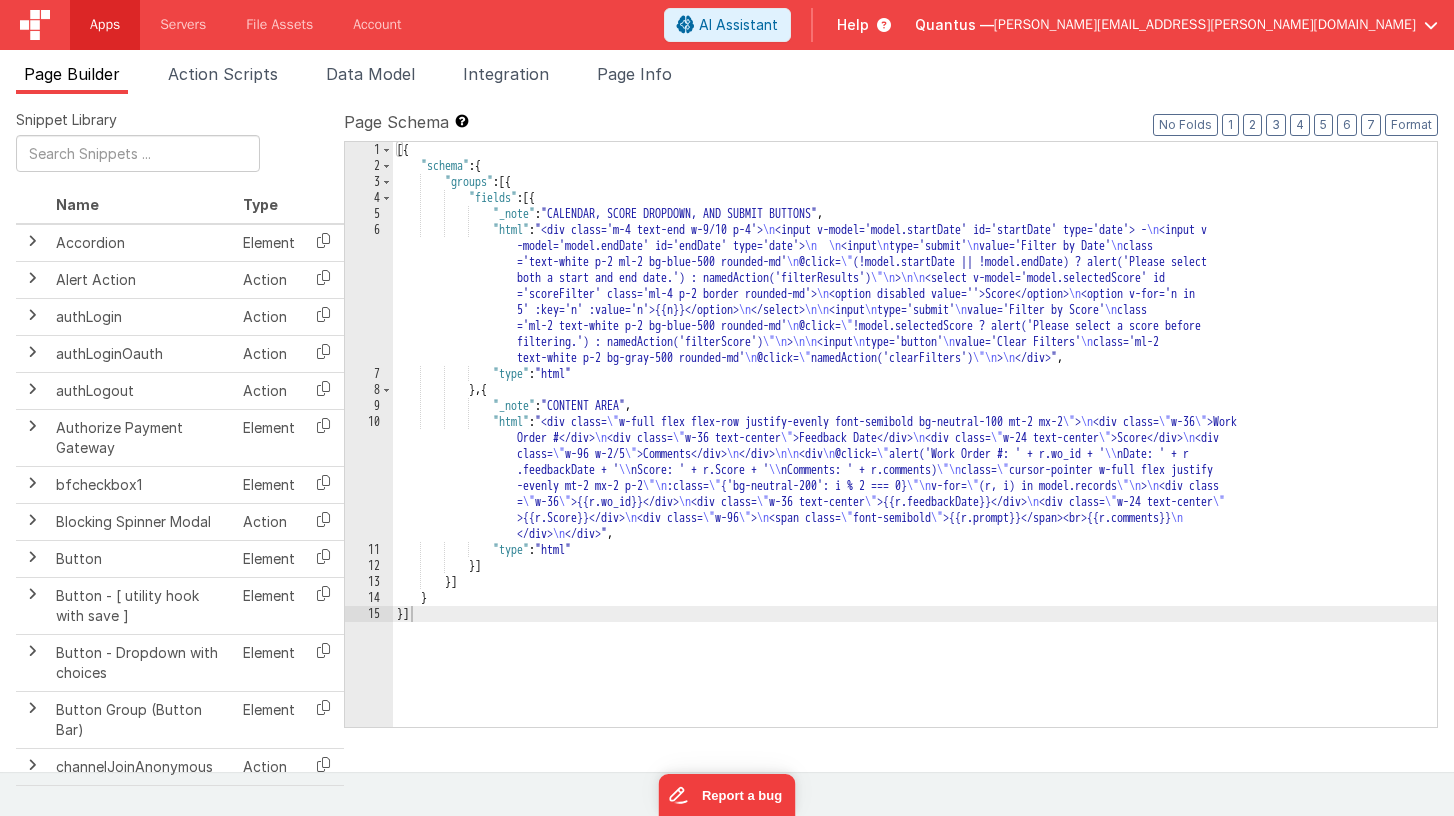 click on "Page Builder
Action Scripts
Data Model
Integration
Page Info" at bounding box center (727, 78) 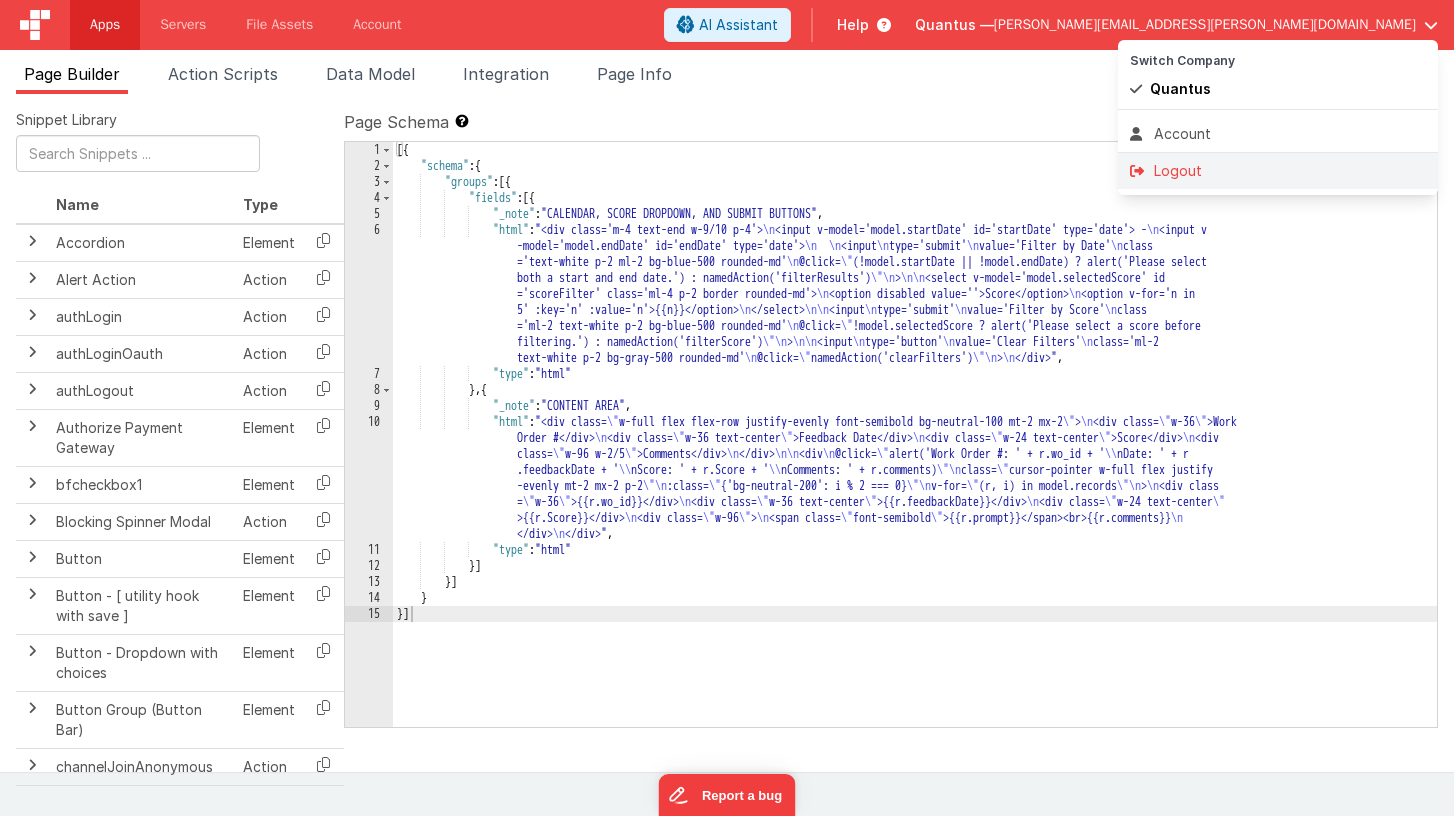 click on "Logout" at bounding box center (1278, 171) 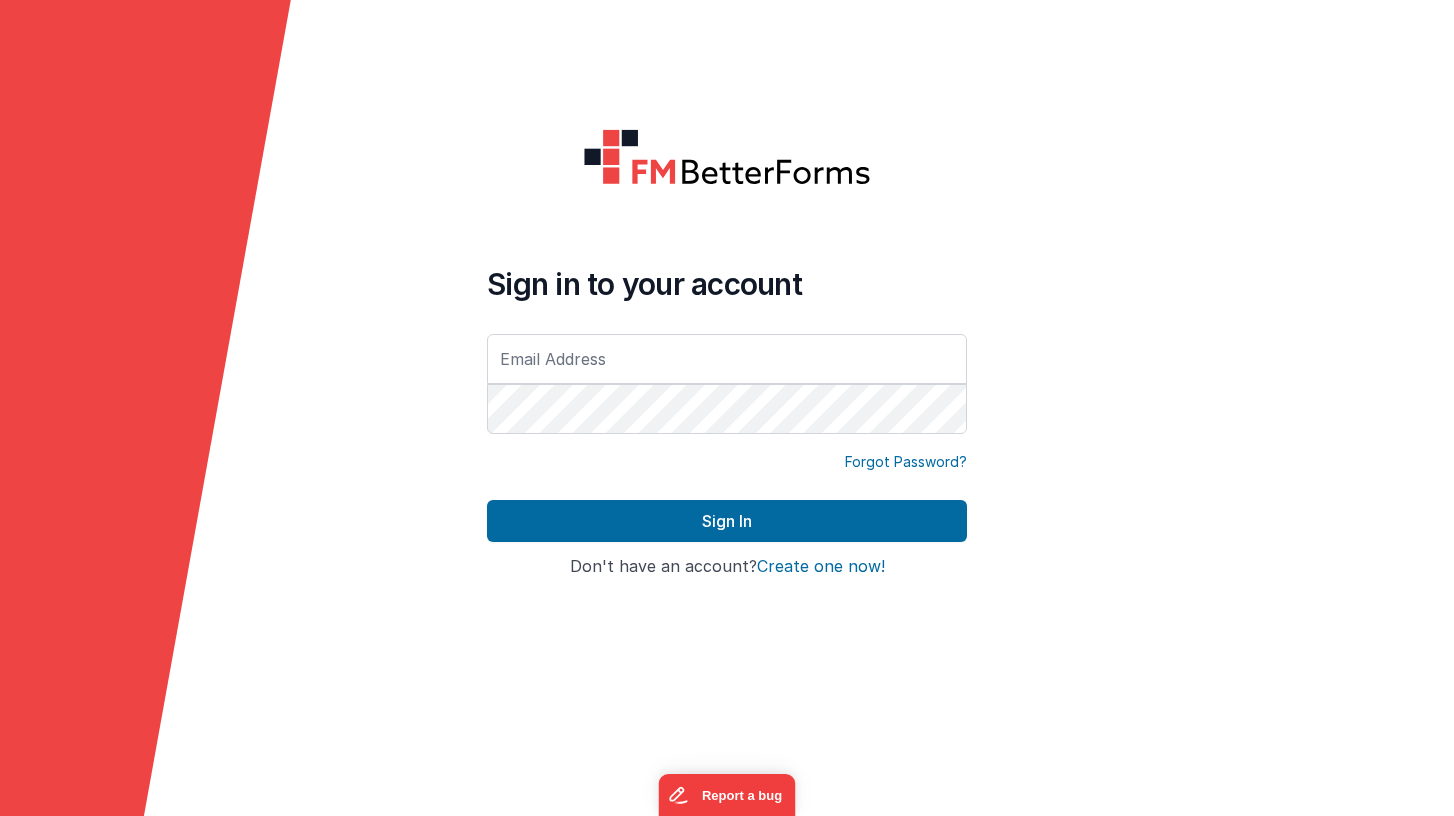 type on "[PERSON_NAME][EMAIL_ADDRESS][PERSON_NAME][DOMAIN_NAME]" 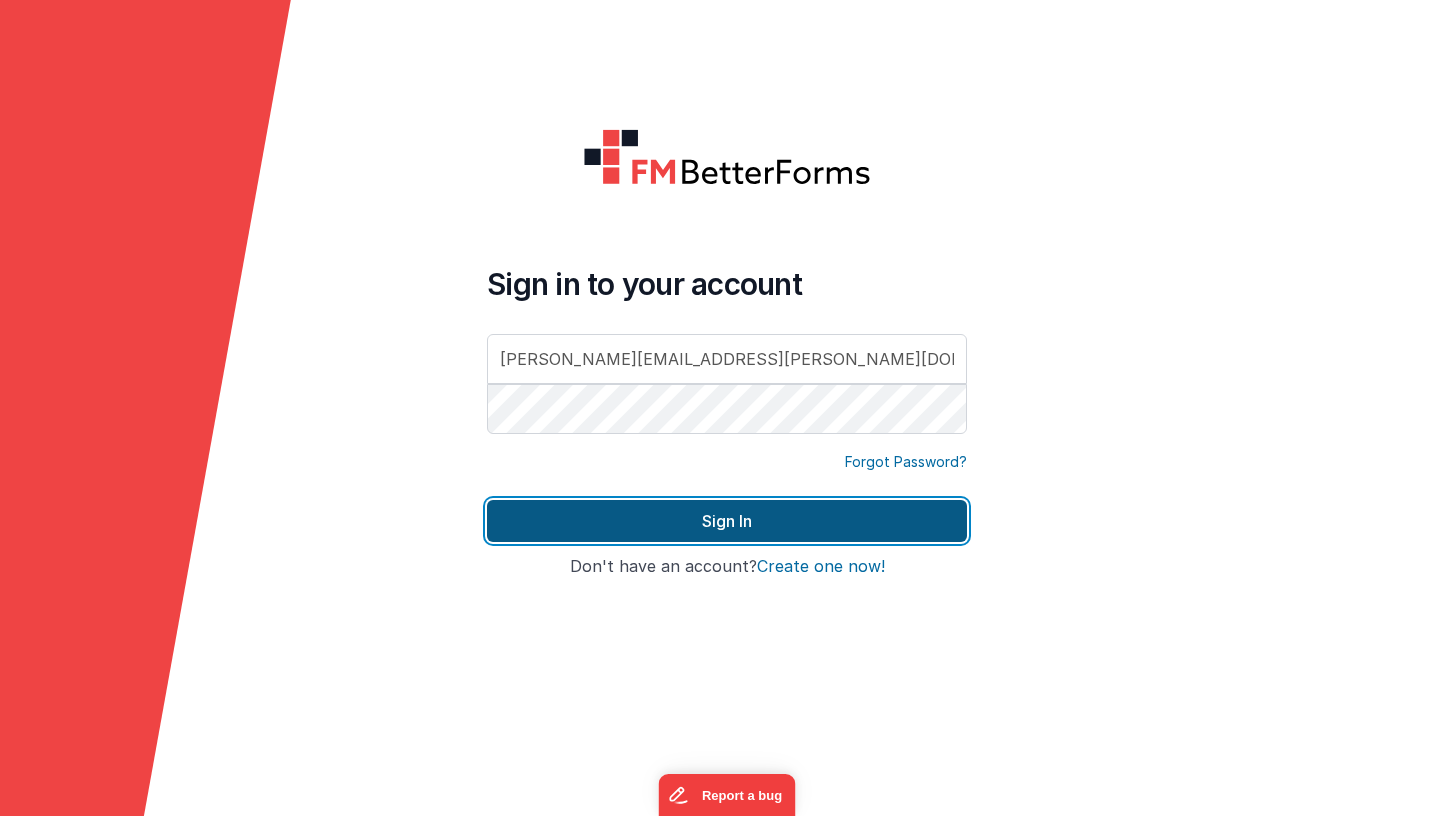 click on "Sign In" at bounding box center [727, 521] 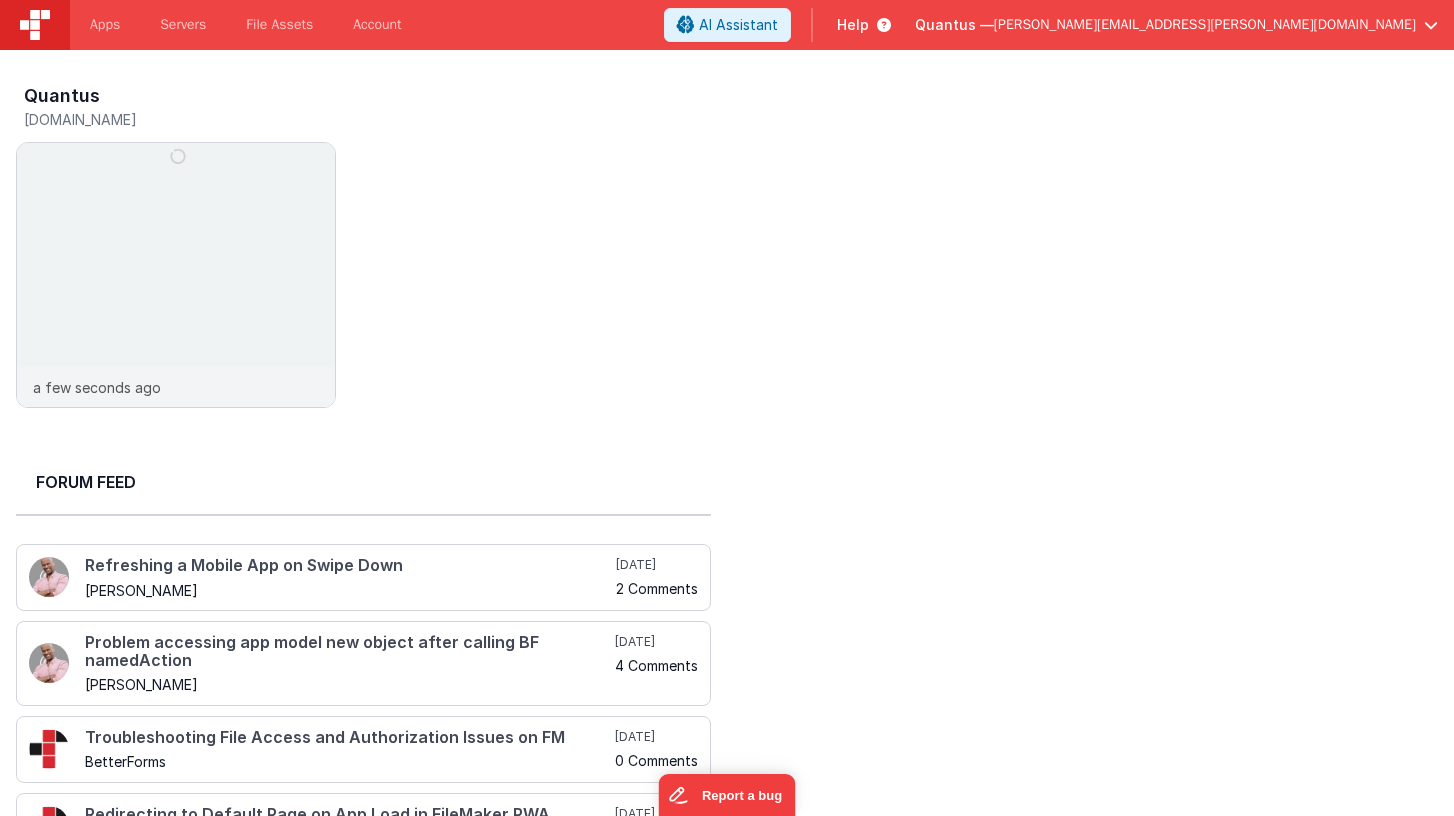 scroll, scrollTop: 4, scrollLeft: 0, axis: vertical 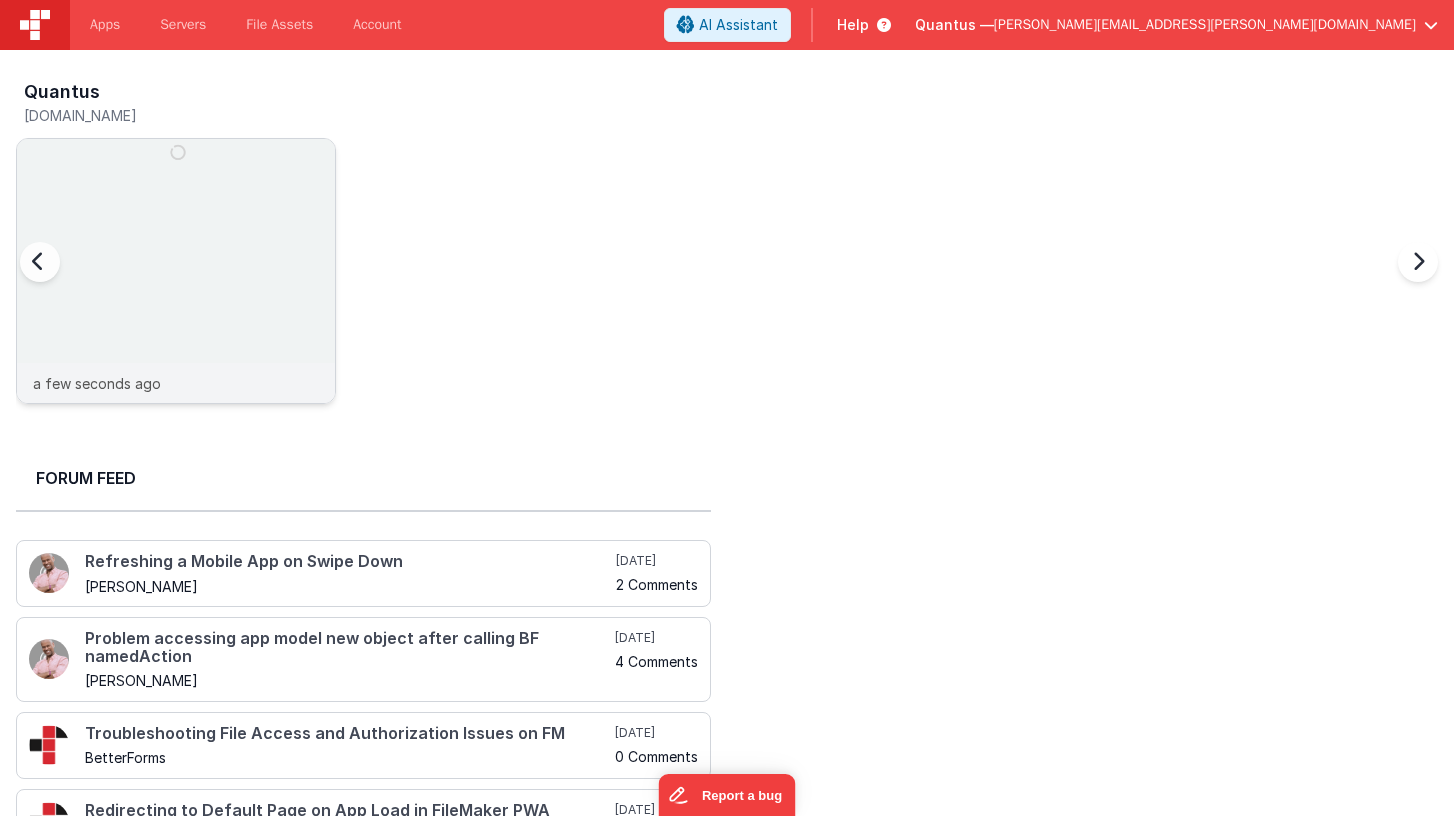 click at bounding box center (176, 298) 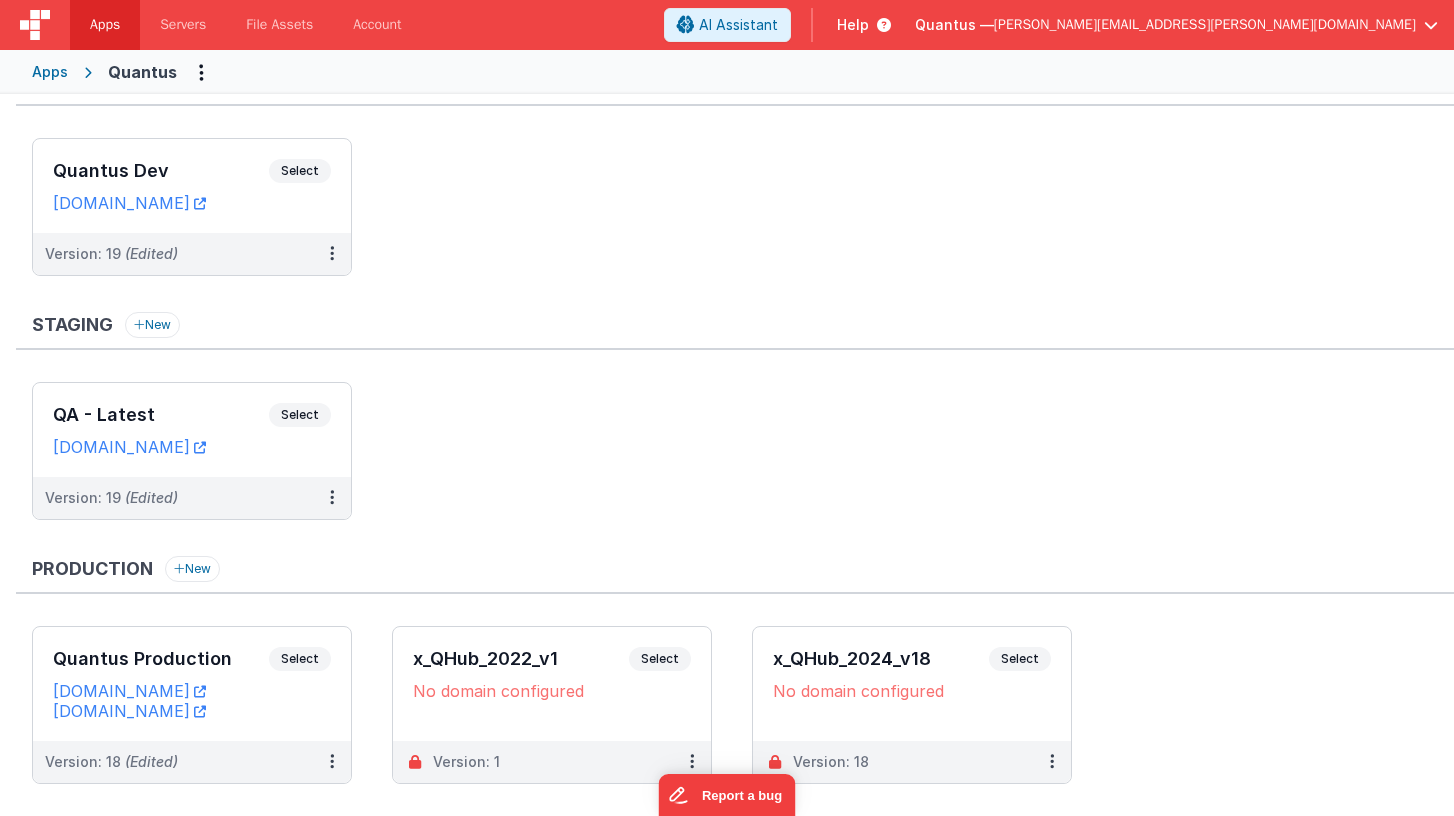 scroll, scrollTop: 0, scrollLeft: 0, axis: both 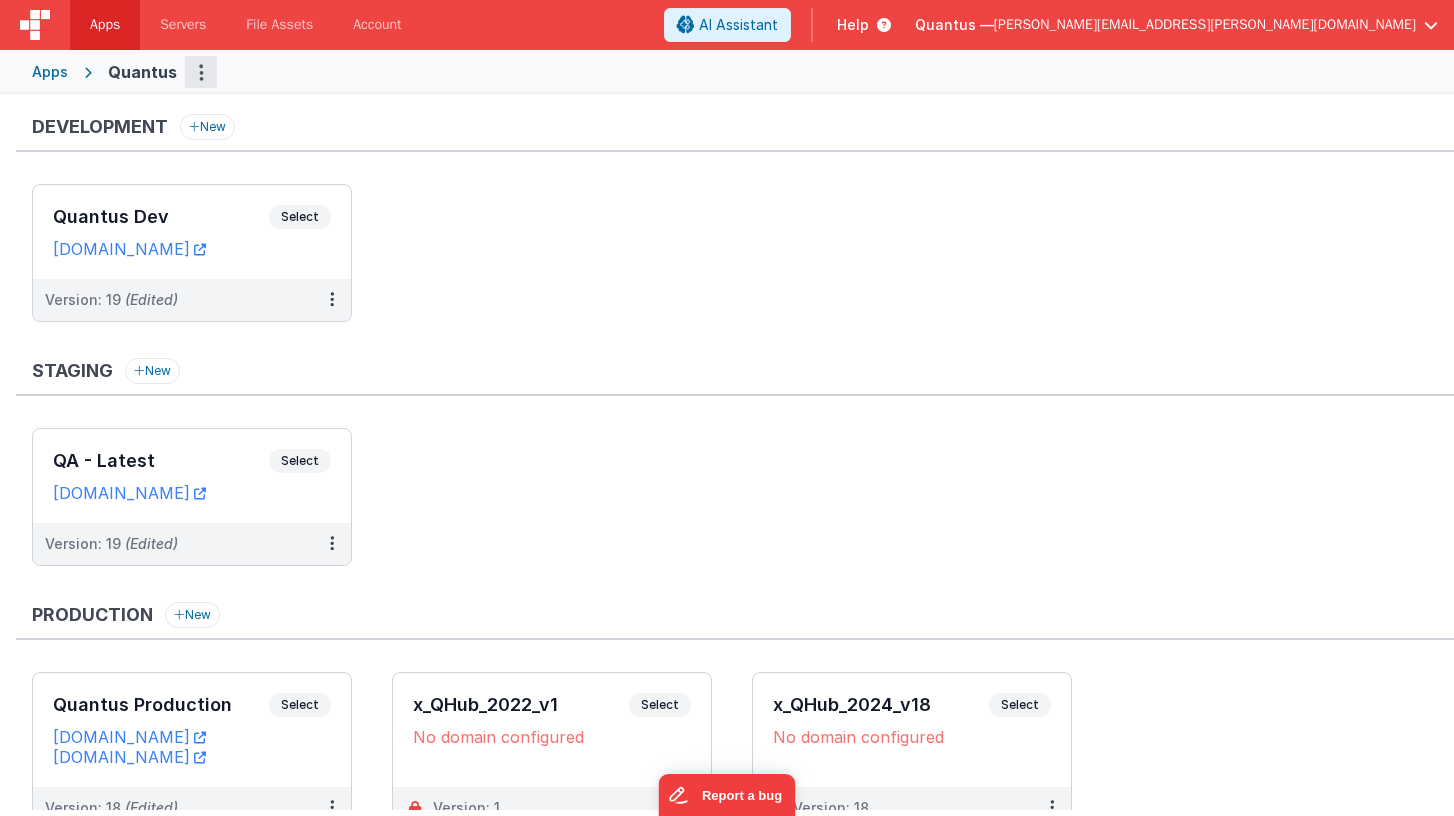 click at bounding box center [201, 72] 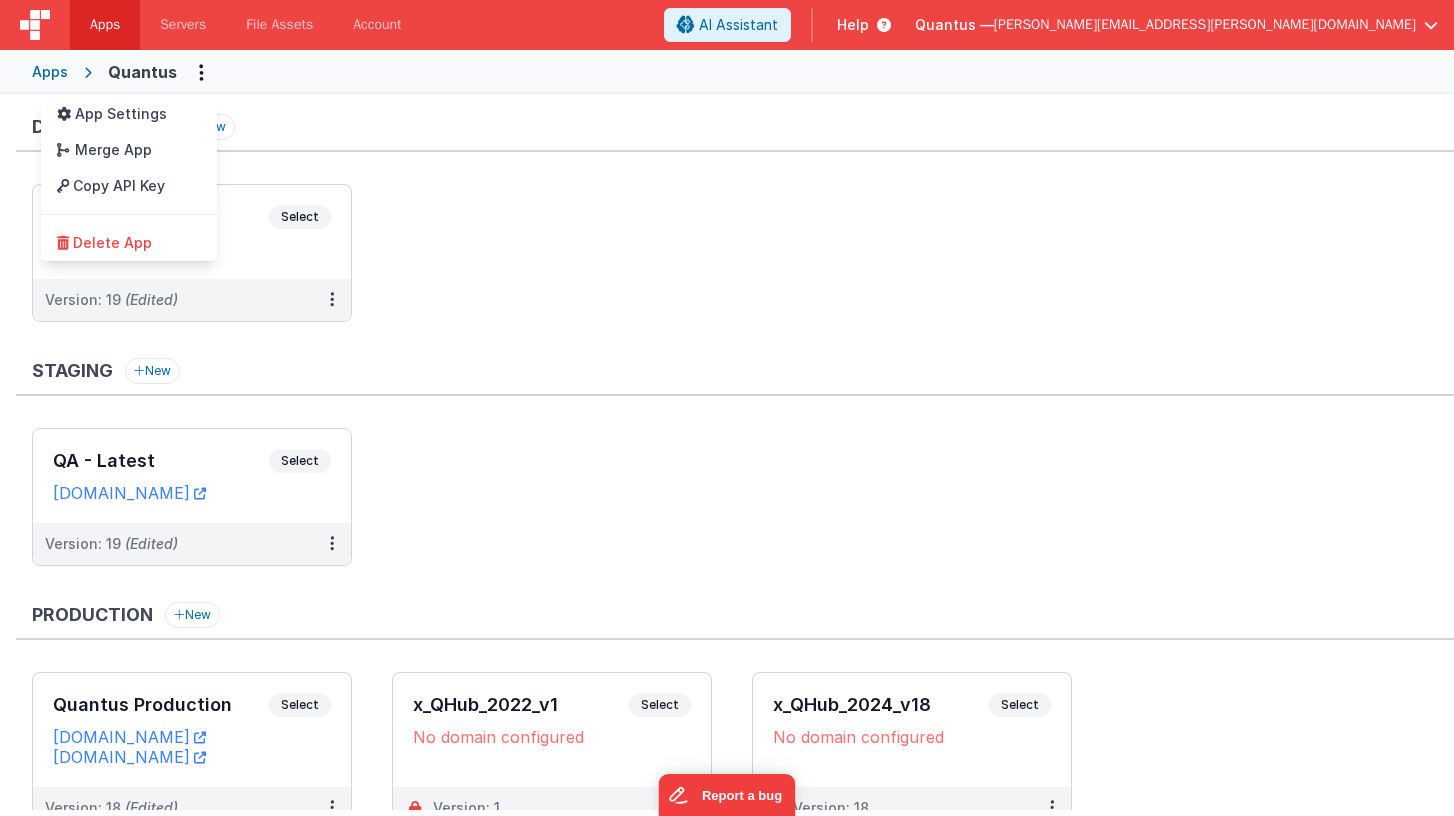 click at bounding box center (727, 408) 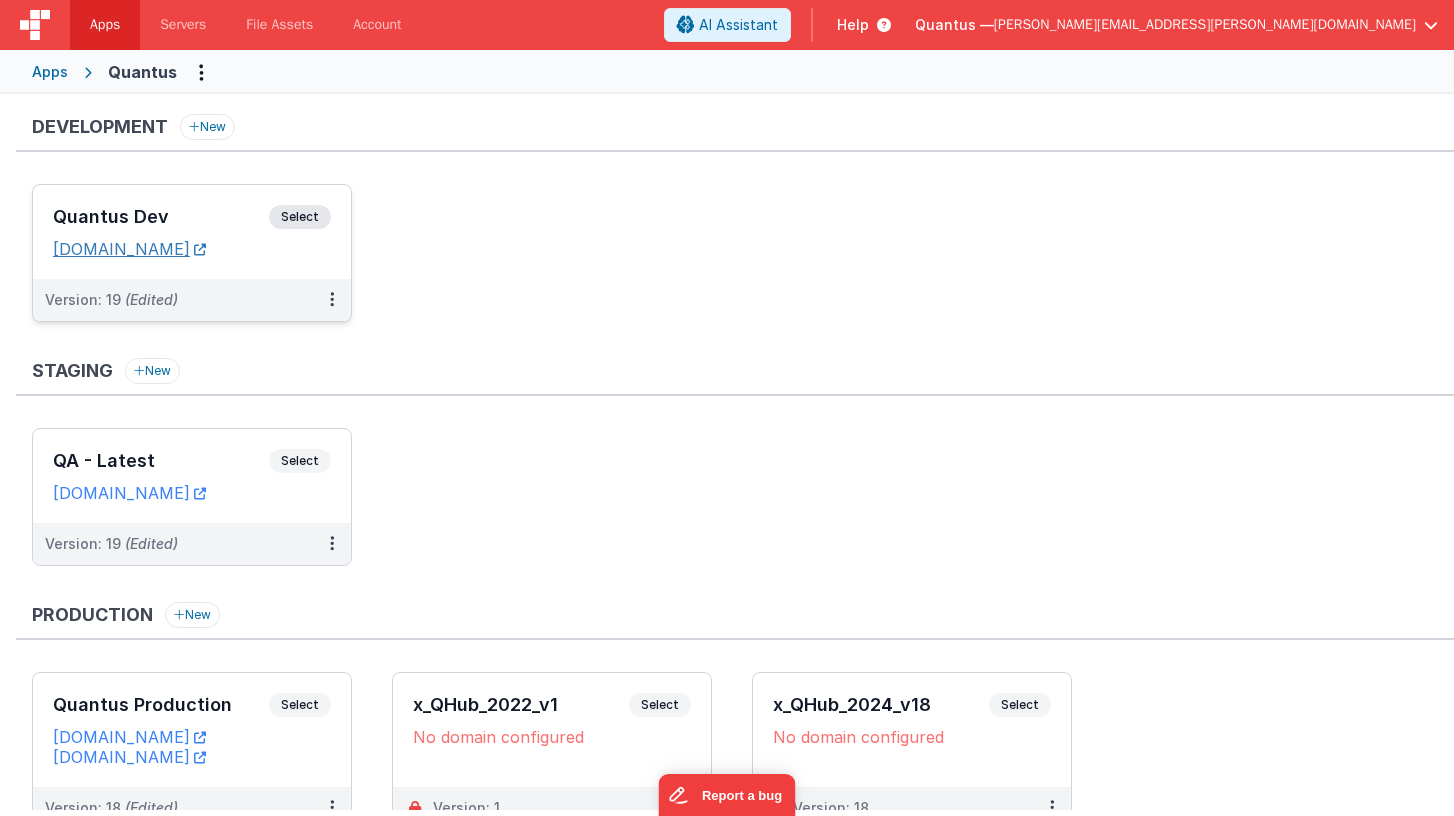 click on "quantusdev.fmbetterforms.com" at bounding box center [129, 249] 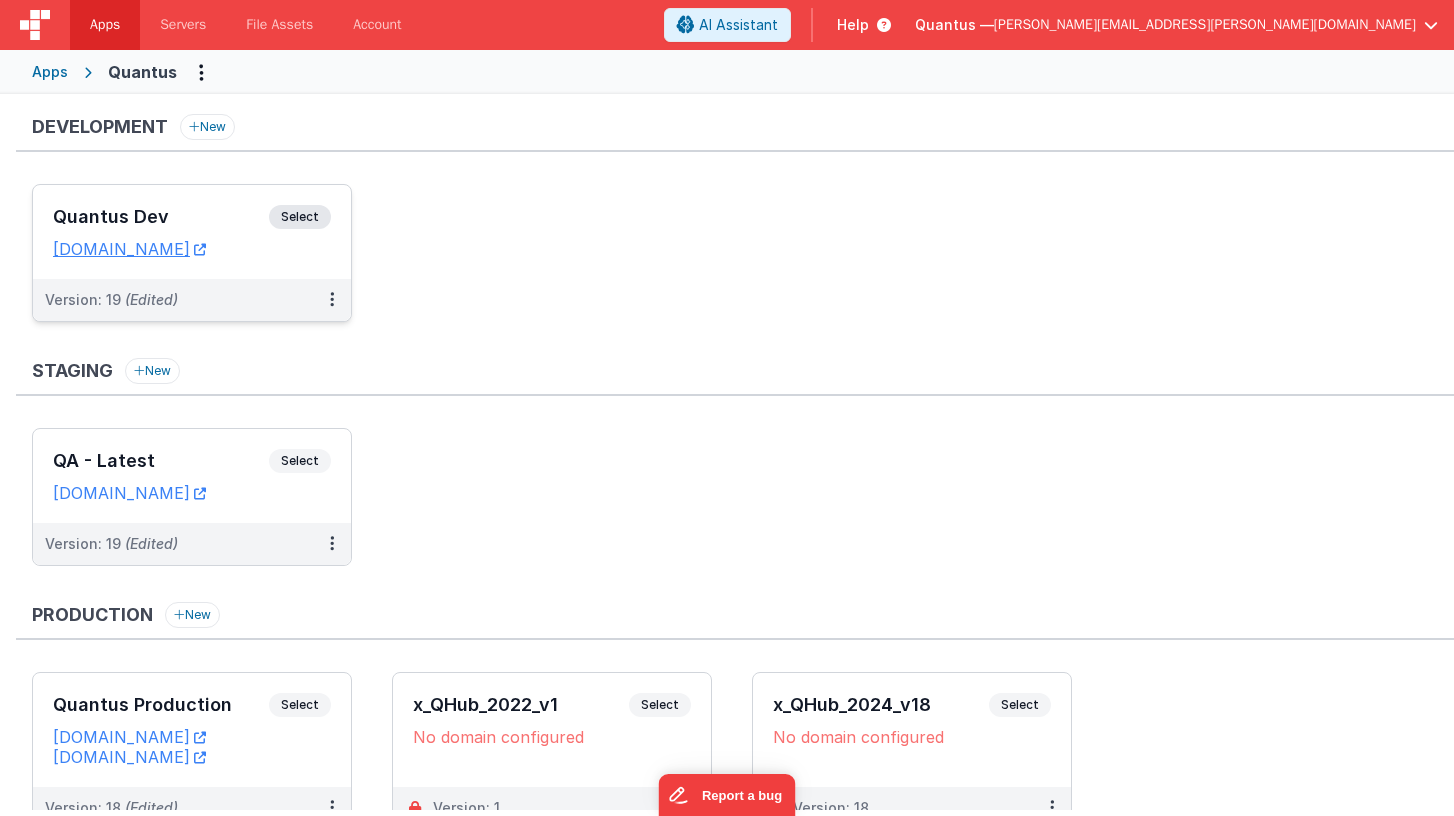 click on "Select" at bounding box center (300, 217) 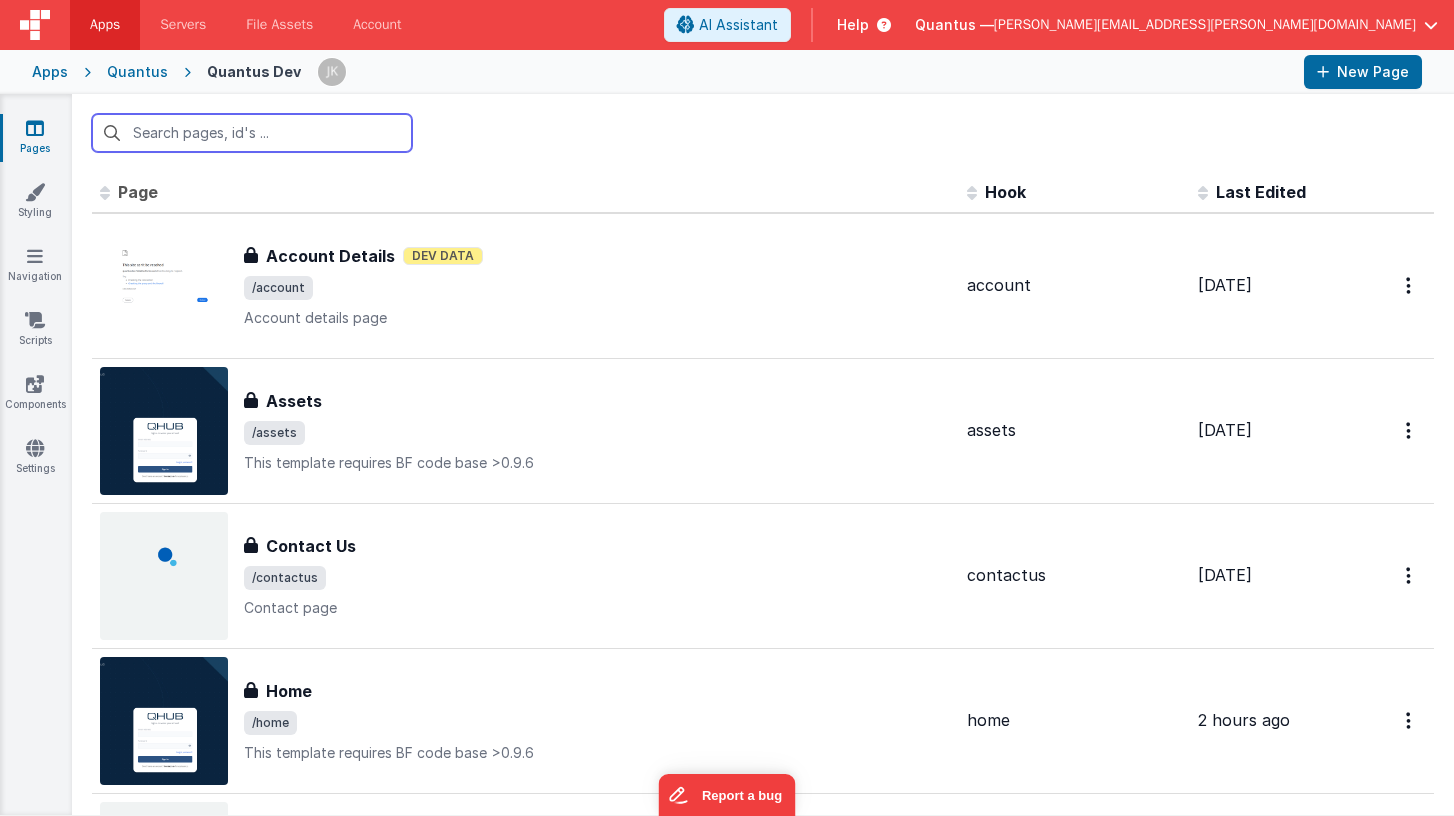 click at bounding box center (252, 133) 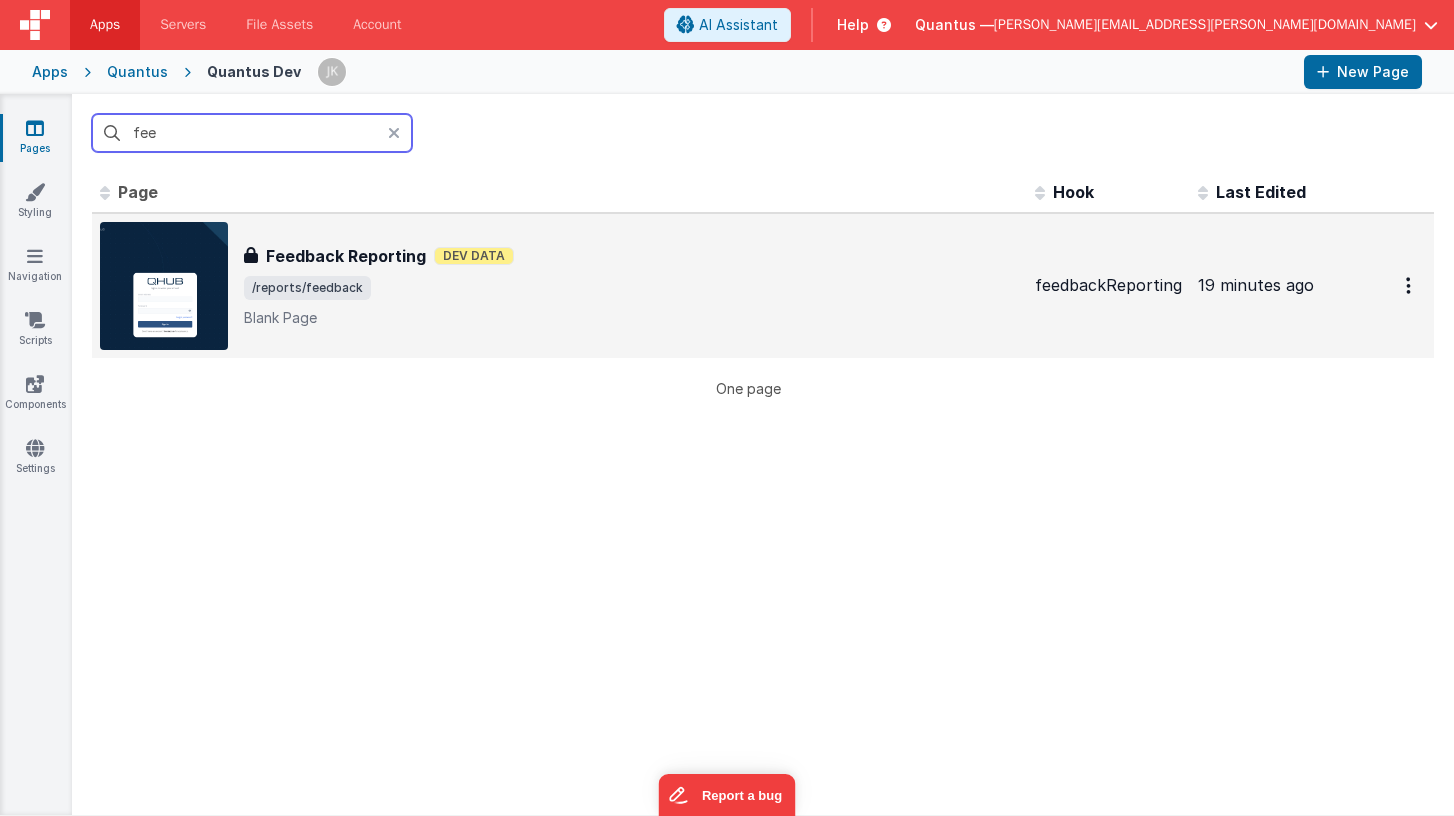 type on "fee" 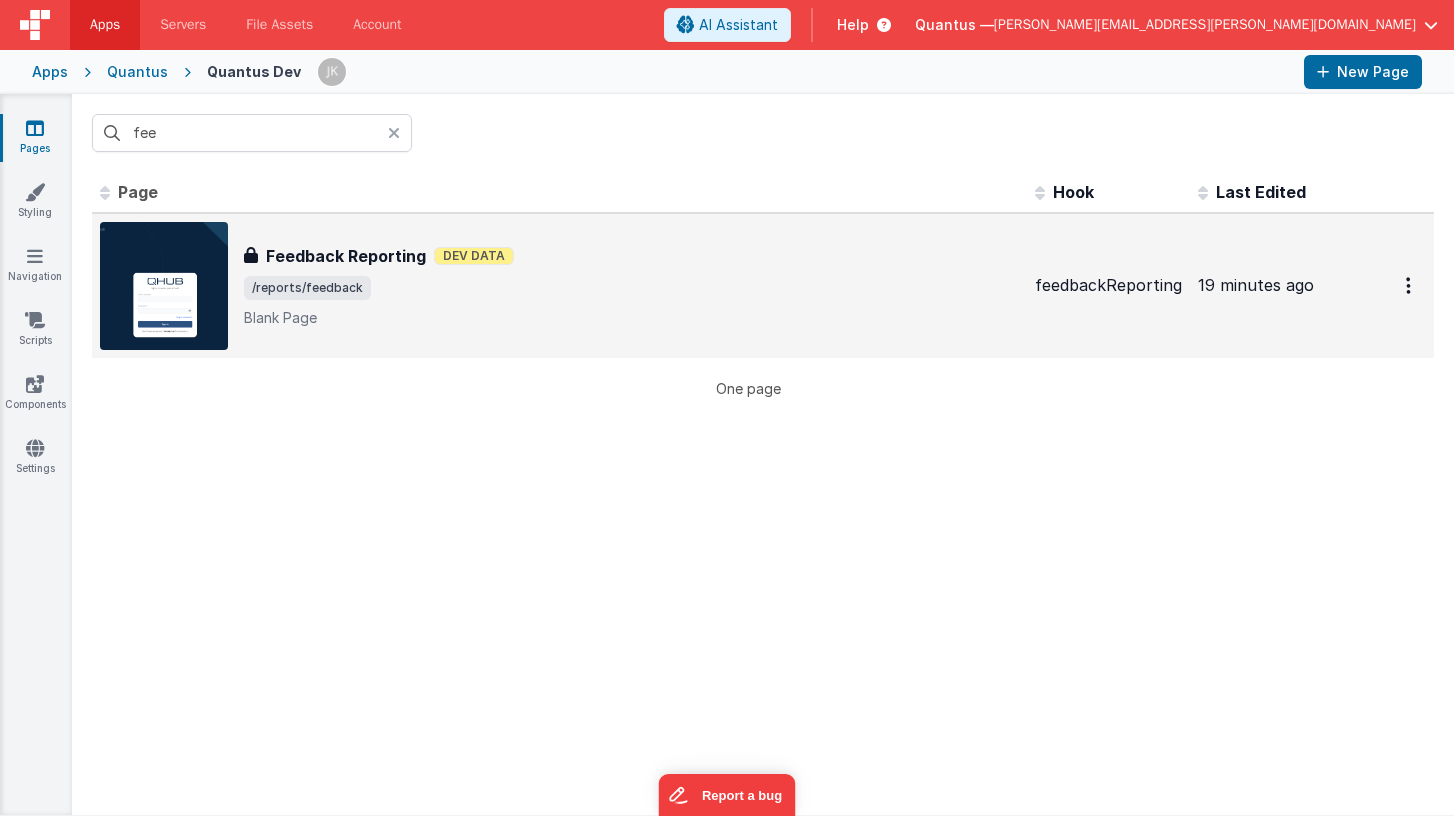 click on "/reports/feedback" at bounding box center [631, 288] 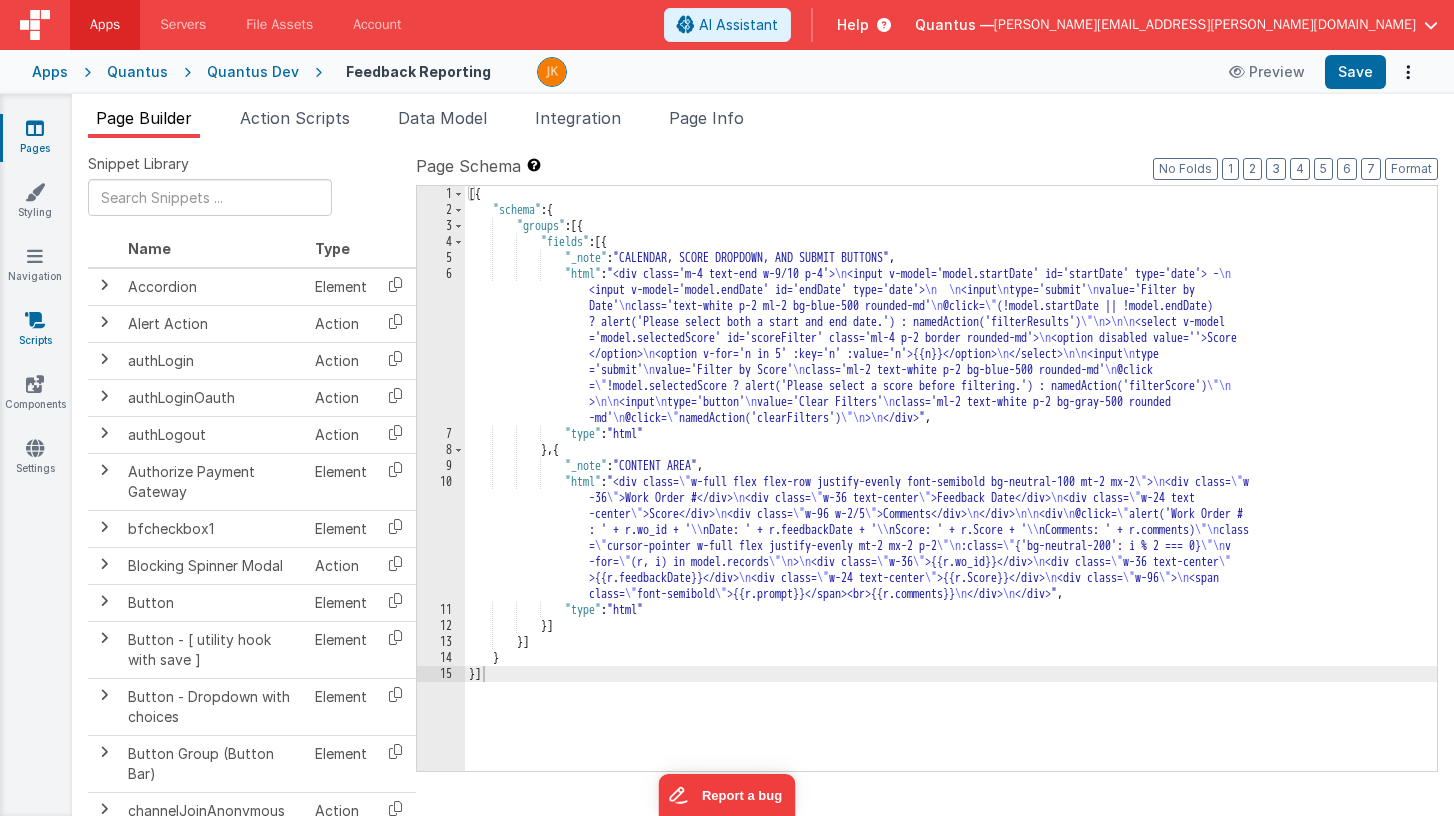 click on "Scripts" at bounding box center (35, 330) 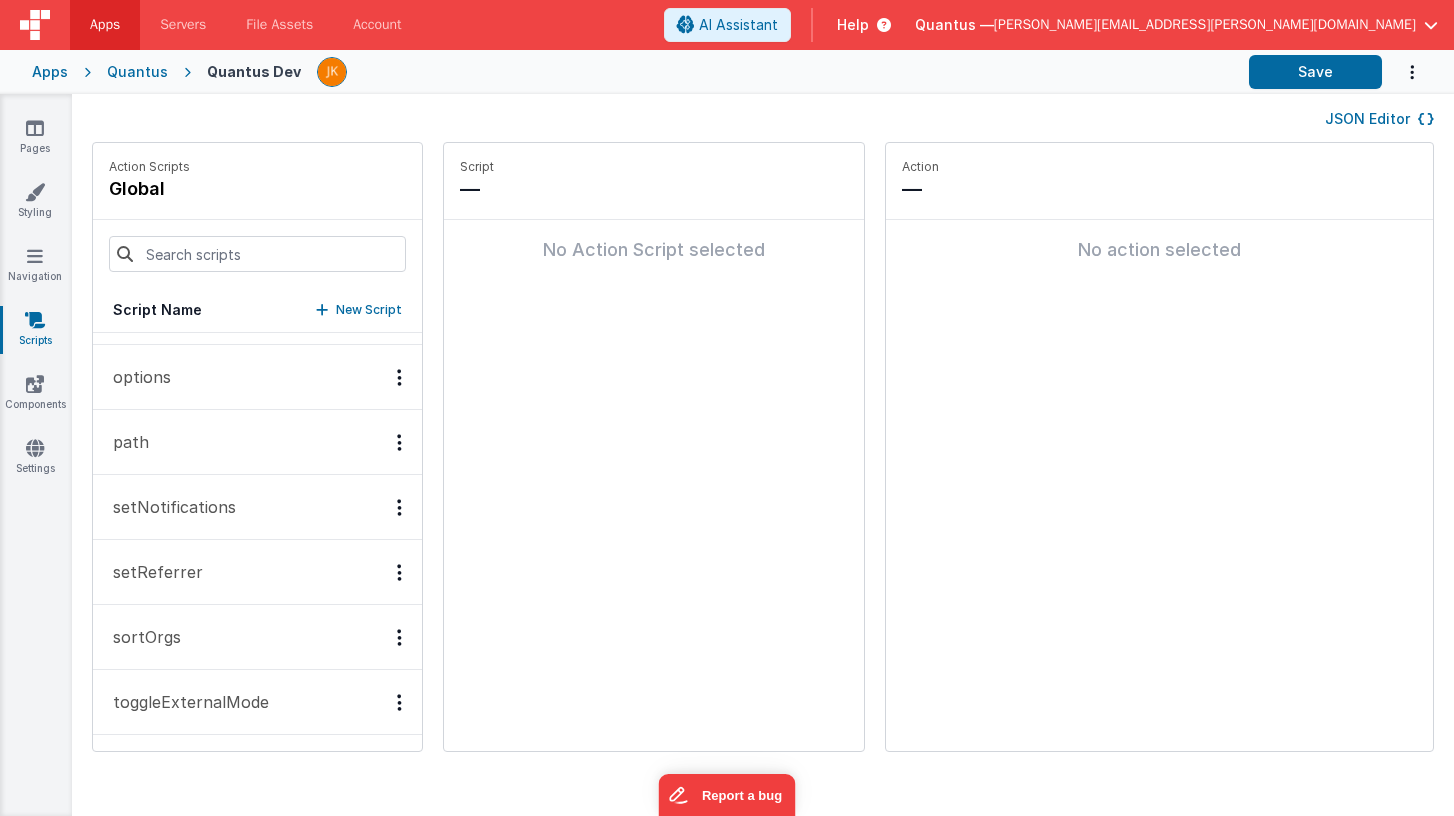 scroll, scrollTop: 0, scrollLeft: 0, axis: both 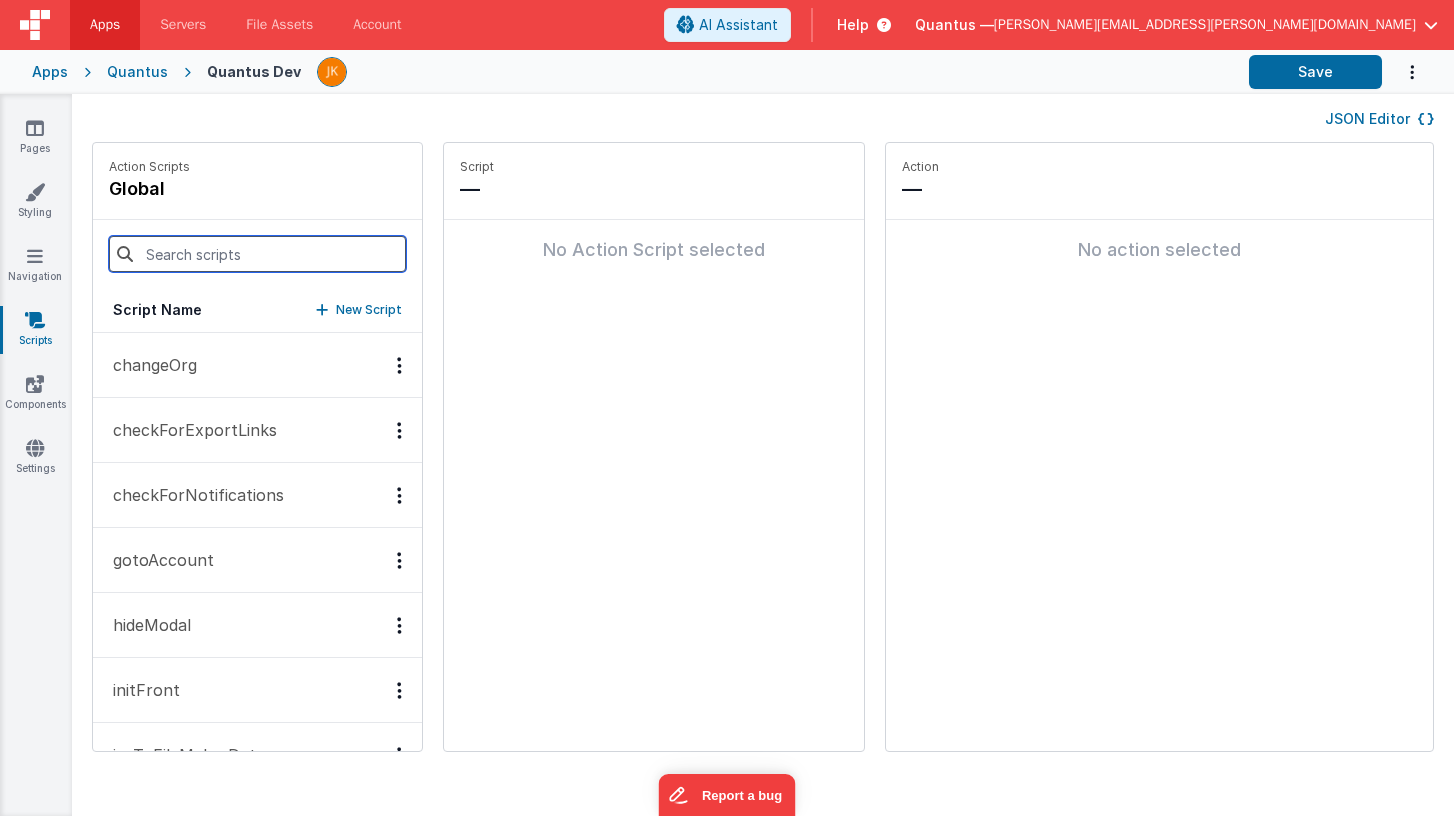 click at bounding box center (257, 254) 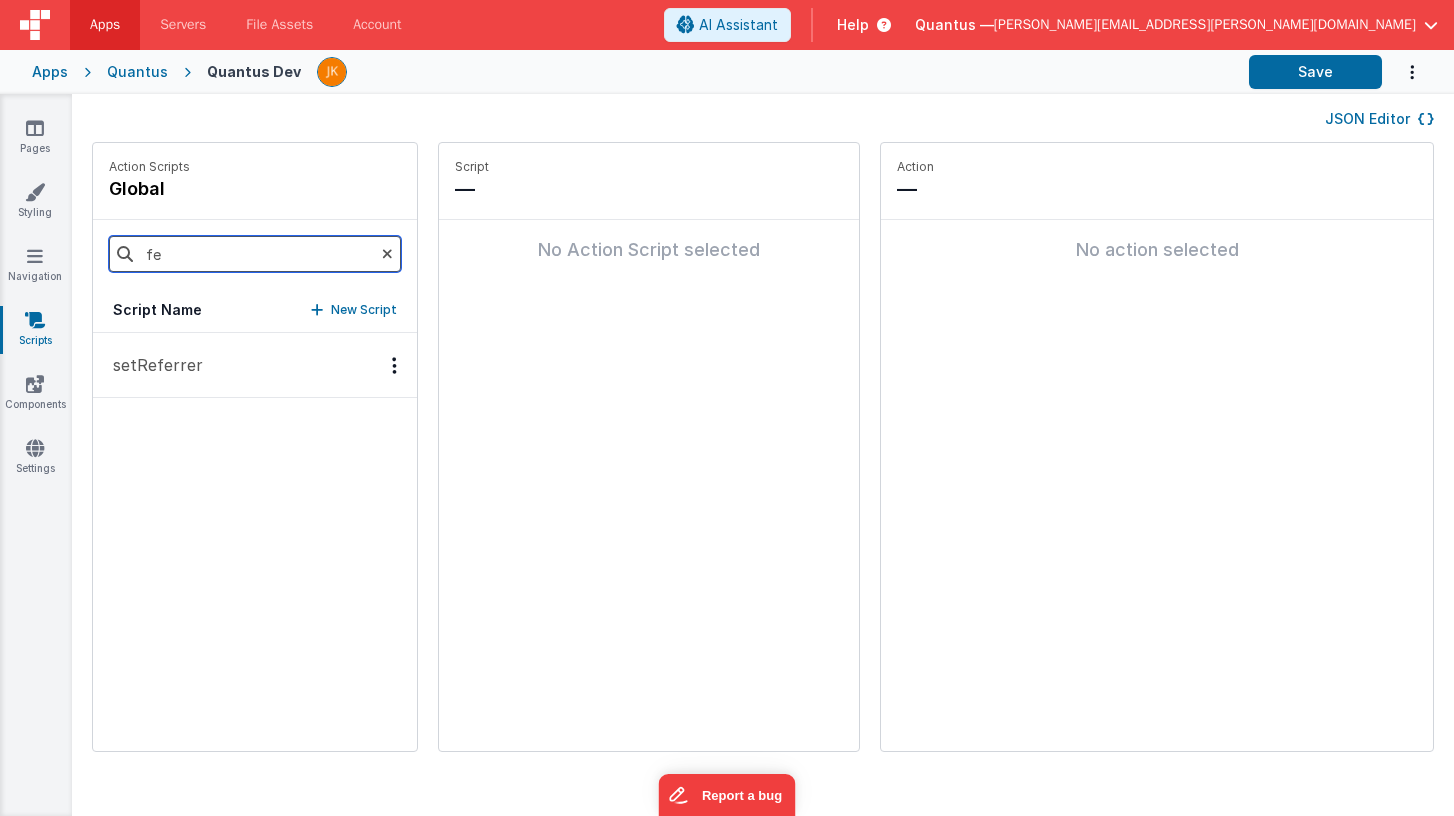 type on "f" 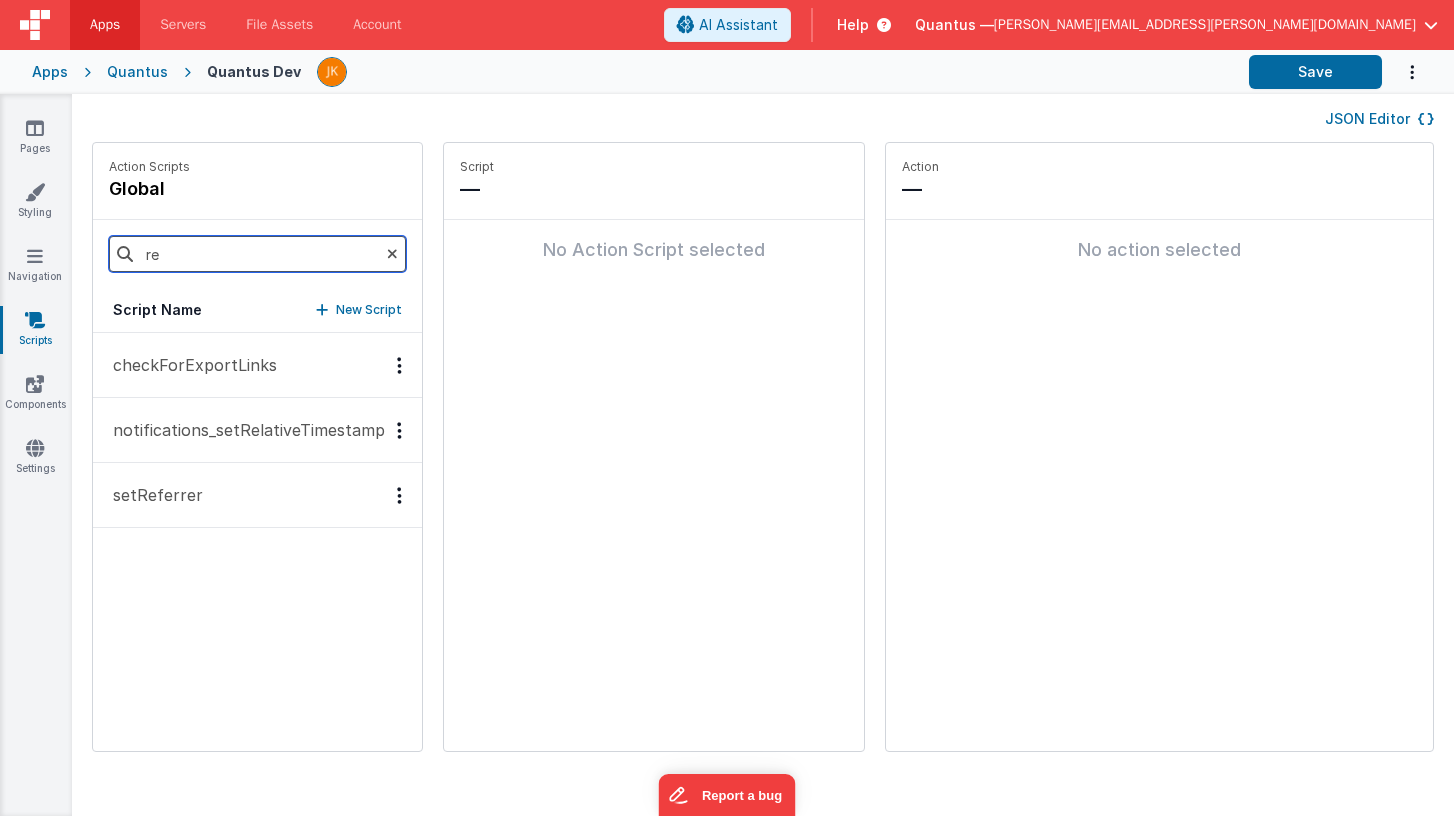 type on "r" 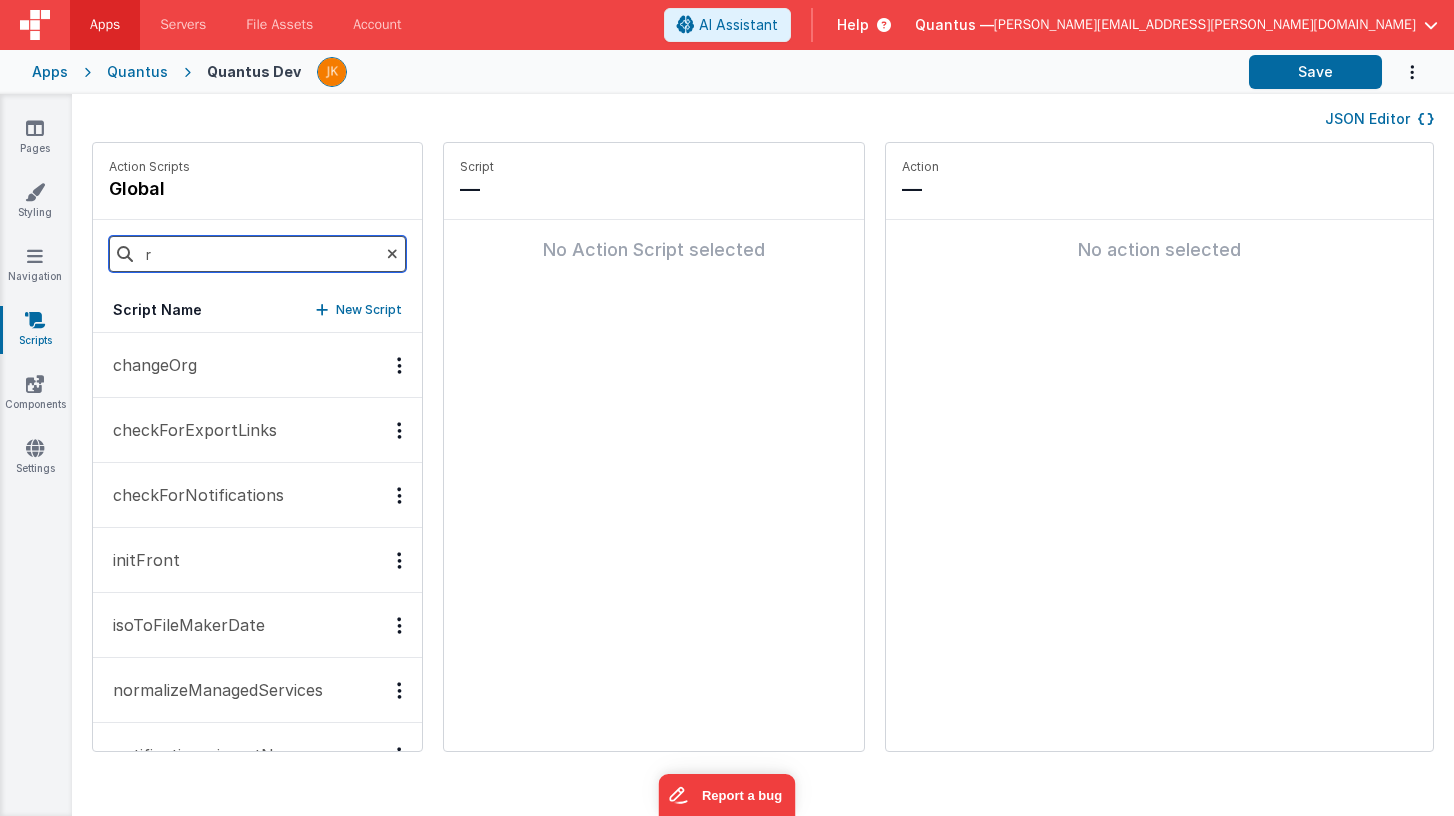 type 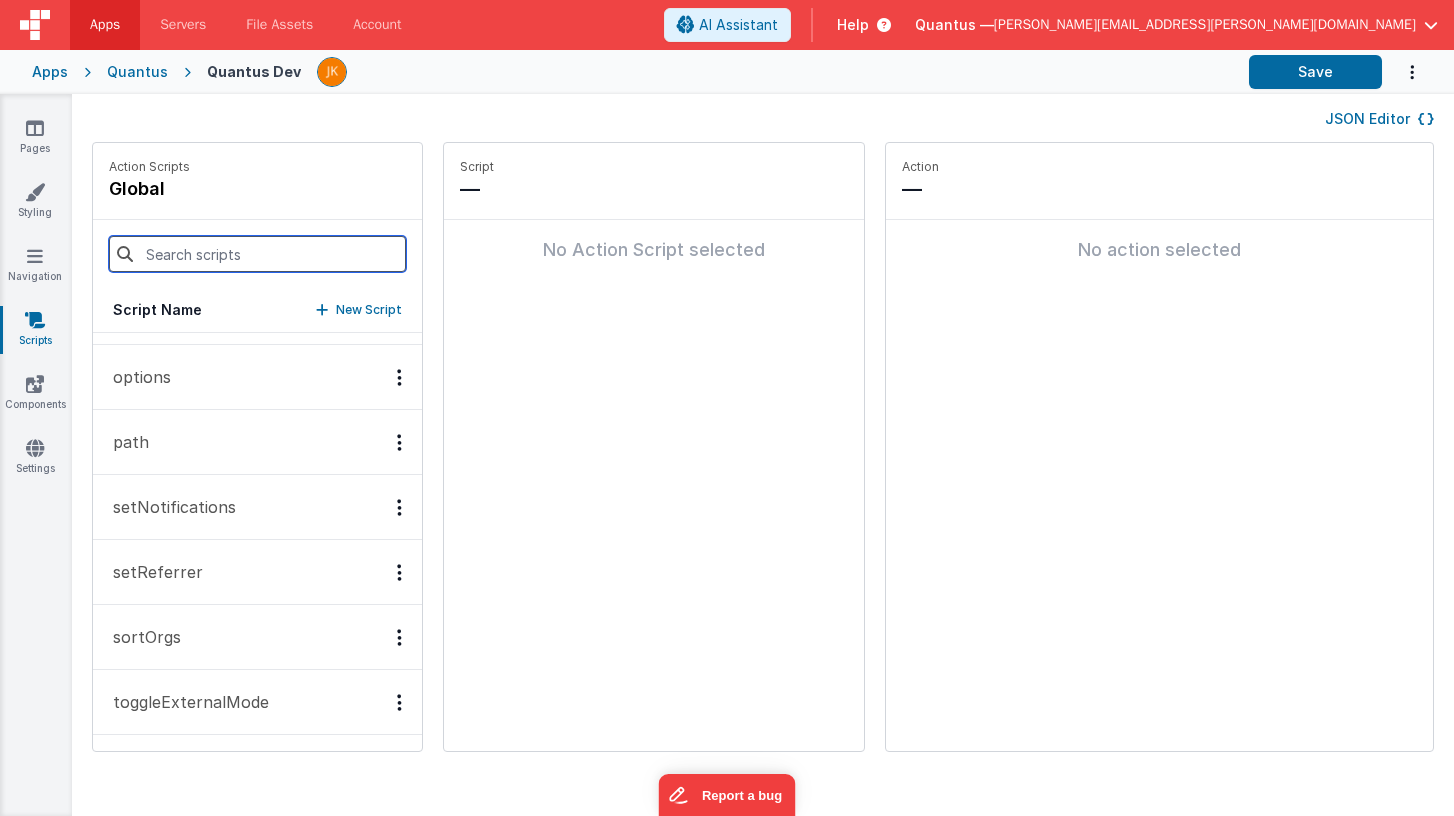 scroll, scrollTop: 0, scrollLeft: 0, axis: both 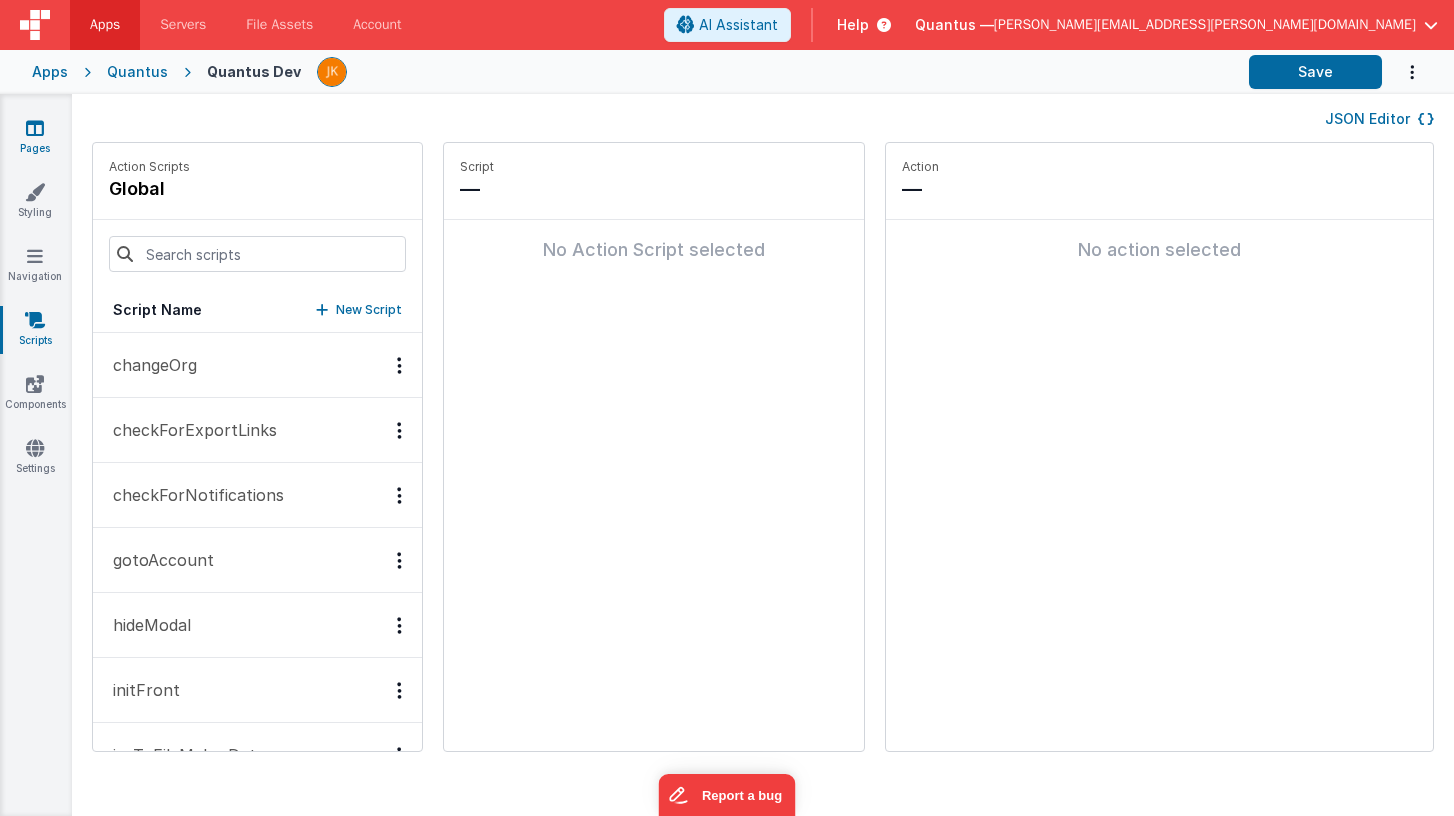 click at bounding box center (35, 128) 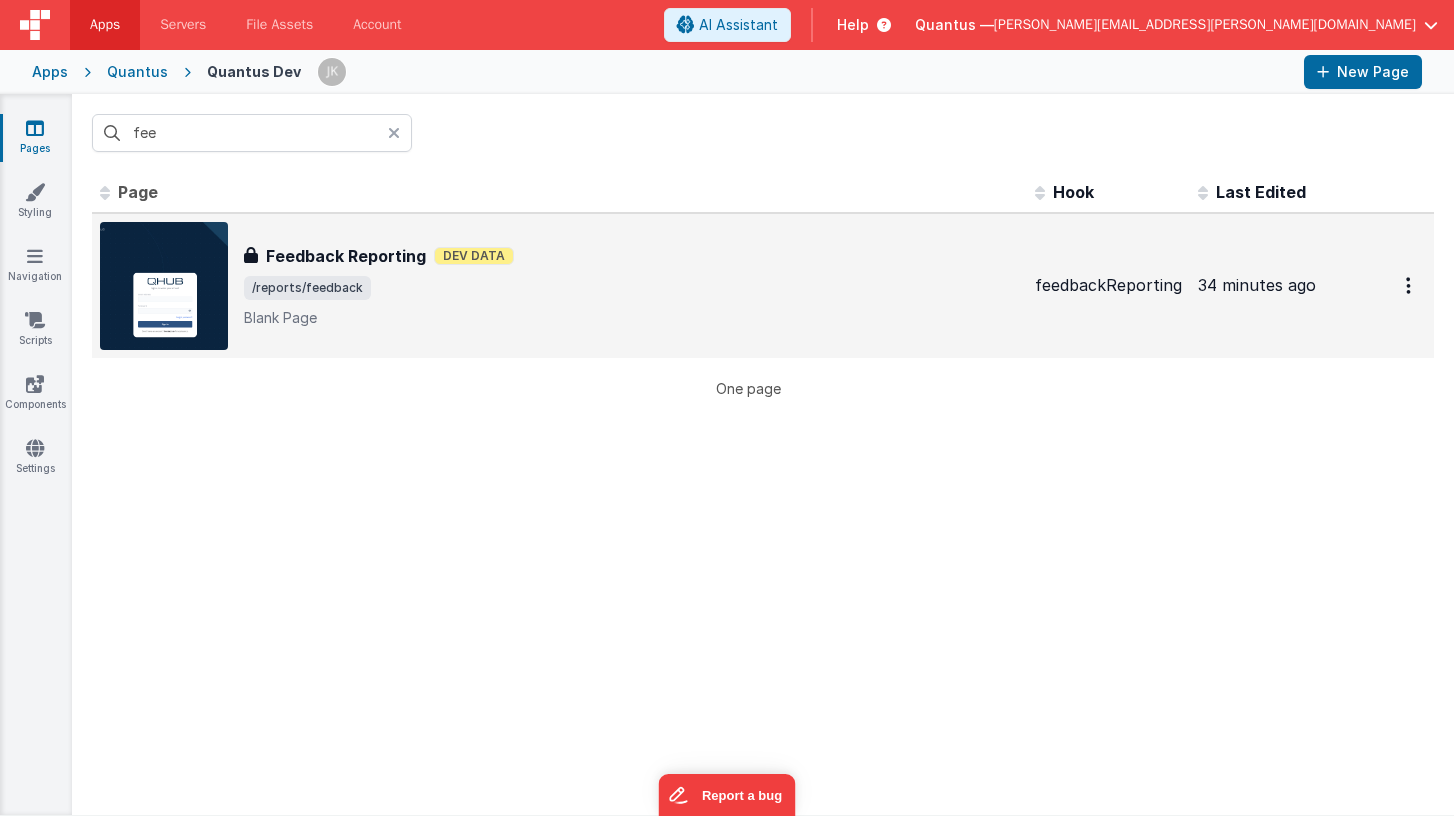 click on "Feedback Reporting
Dev Data" at bounding box center (631, 256) 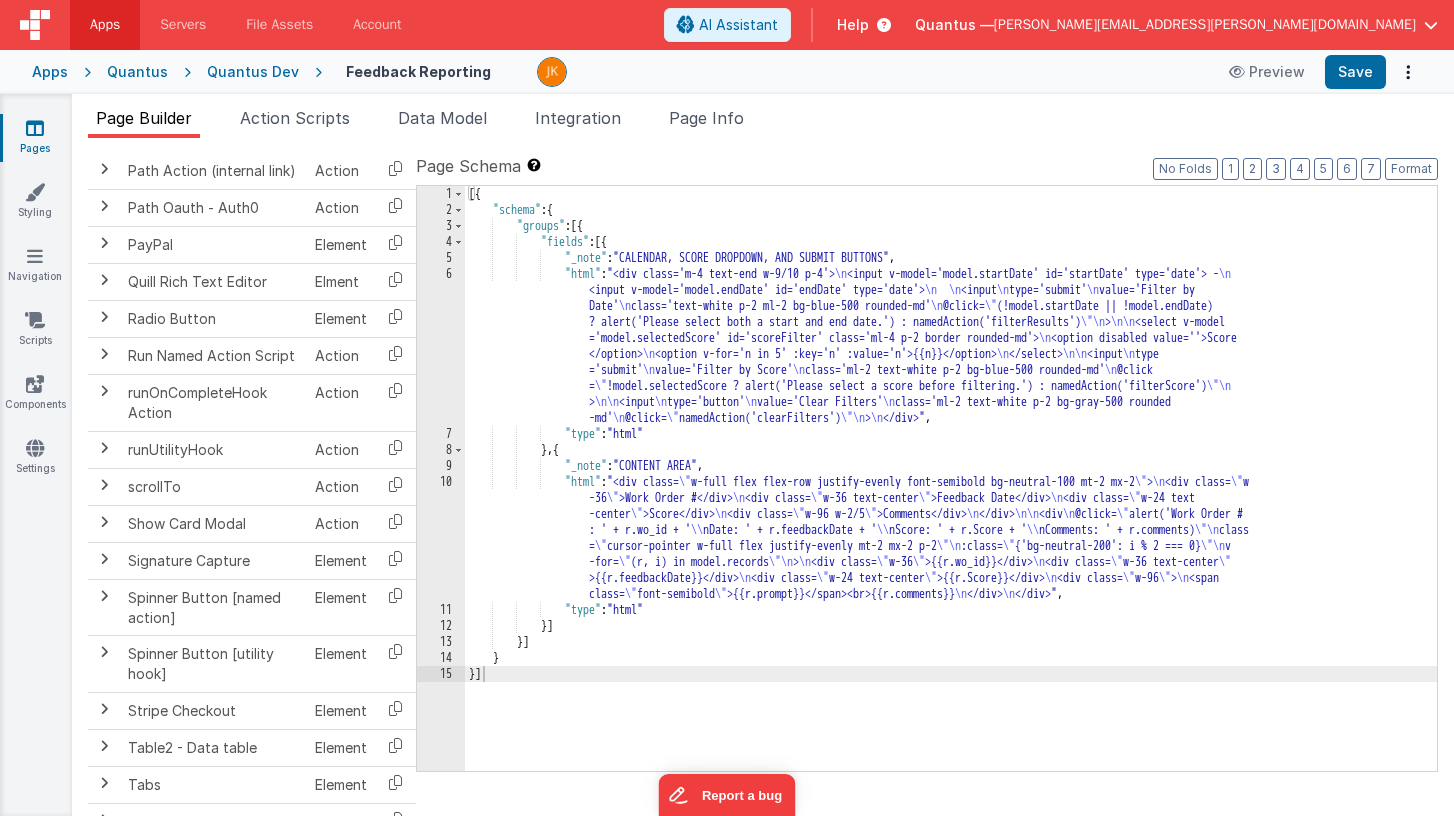scroll, scrollTop: 2247, scrollLeft: 0, axis: vertical 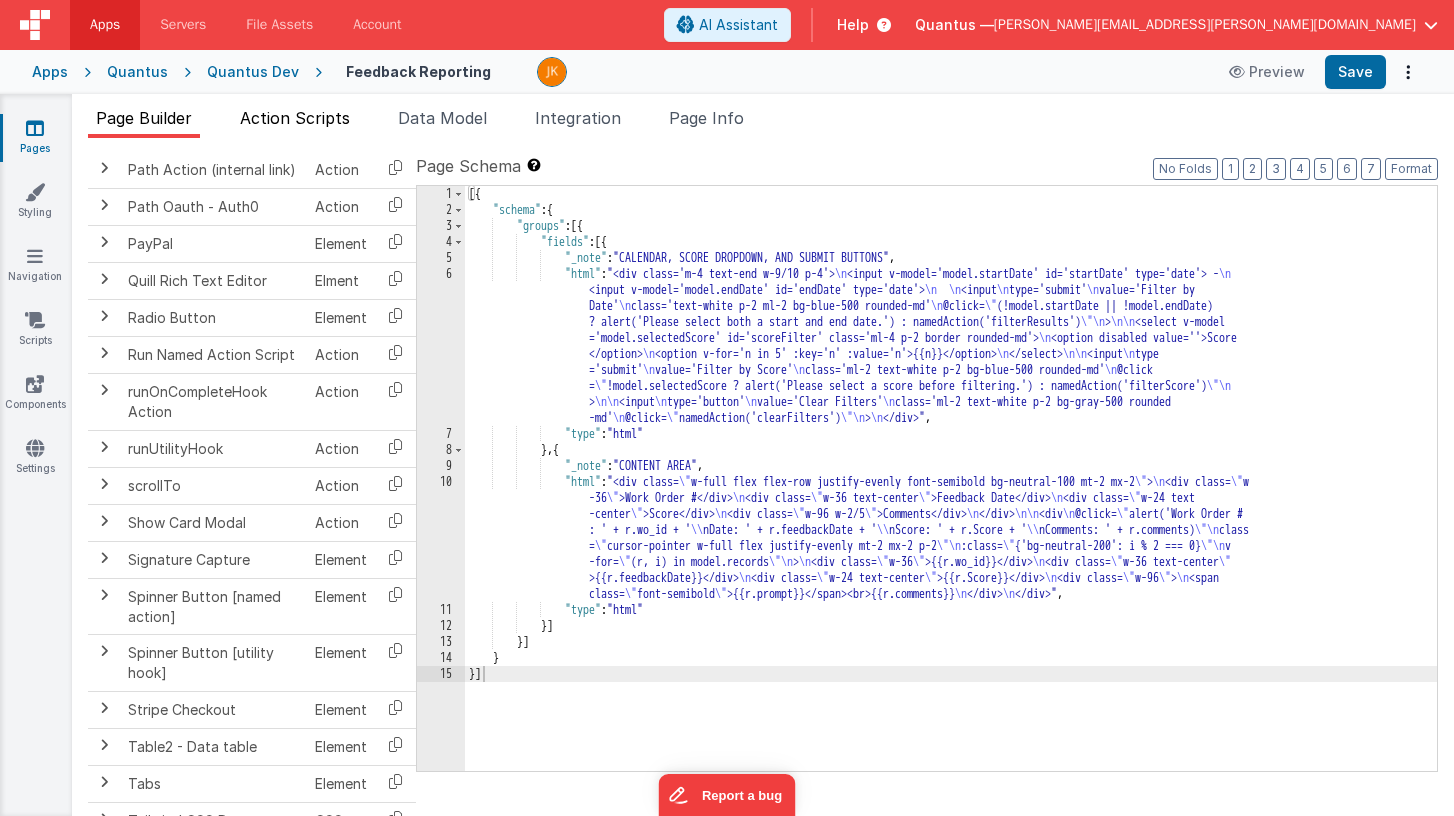 click on "Action Scripts" at bounding box center (295, 118) 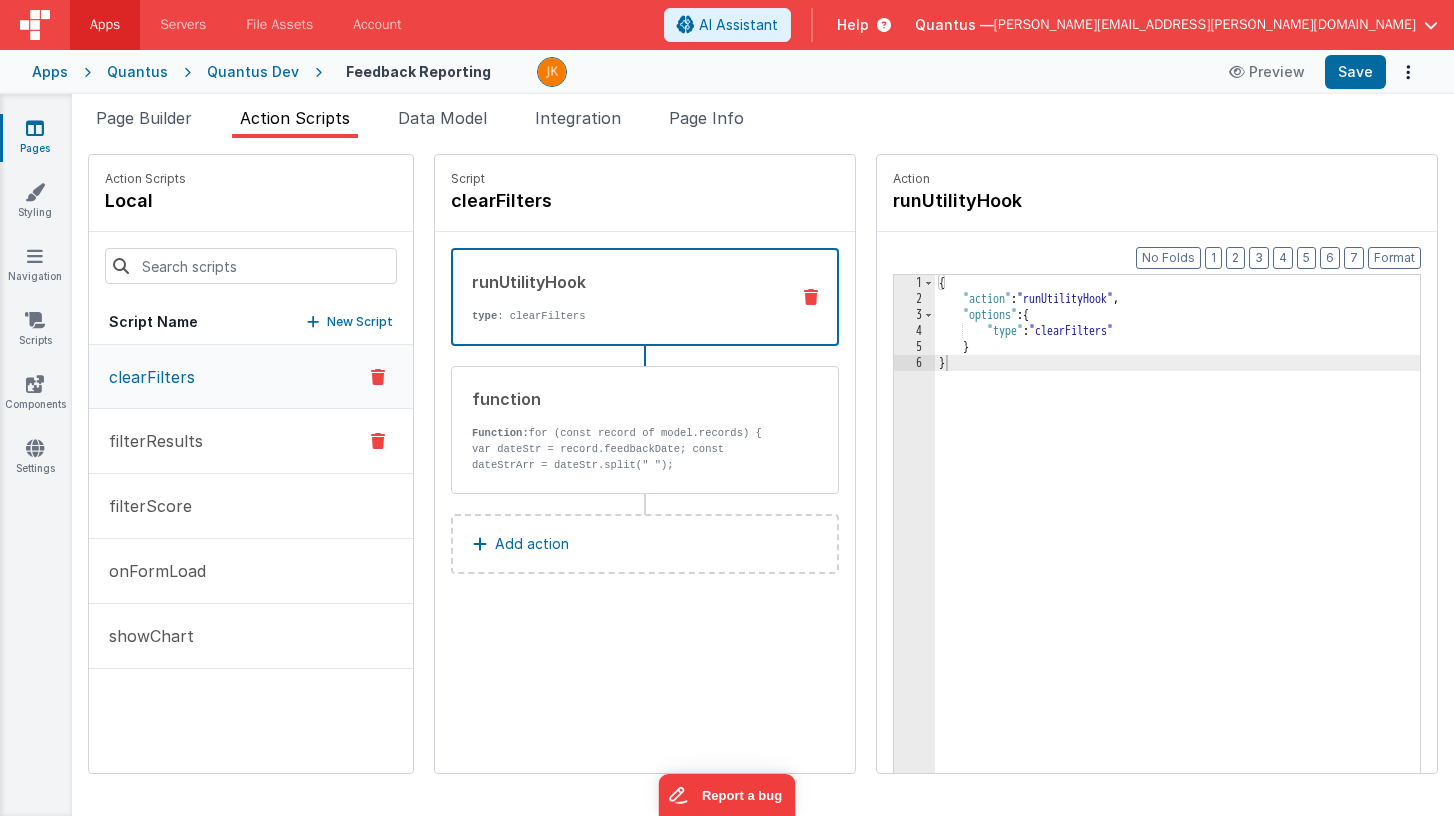click on "filterResults" at bounding box center (251, 441) 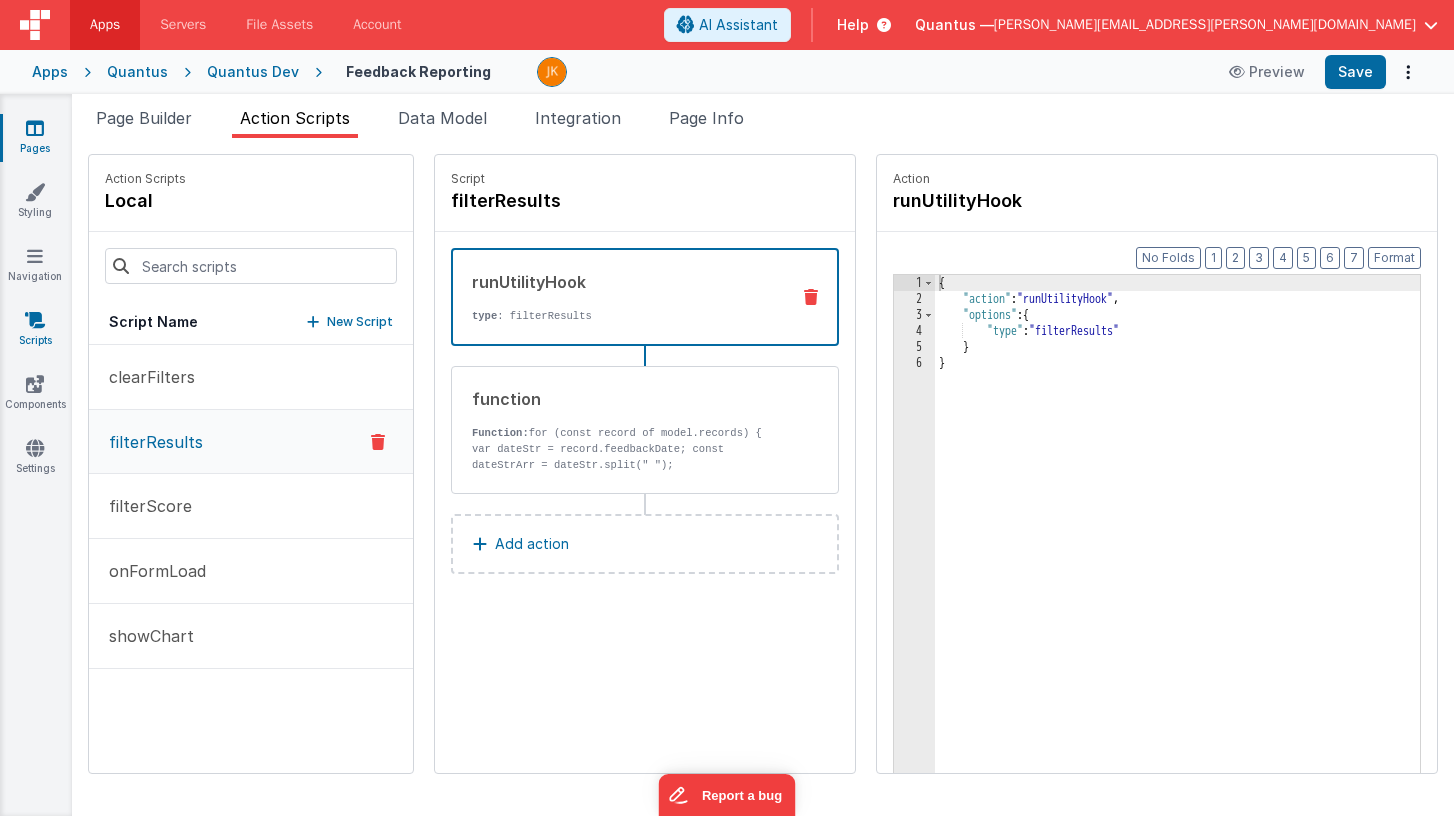click on "Scripts" at bounding box center [35, 330] 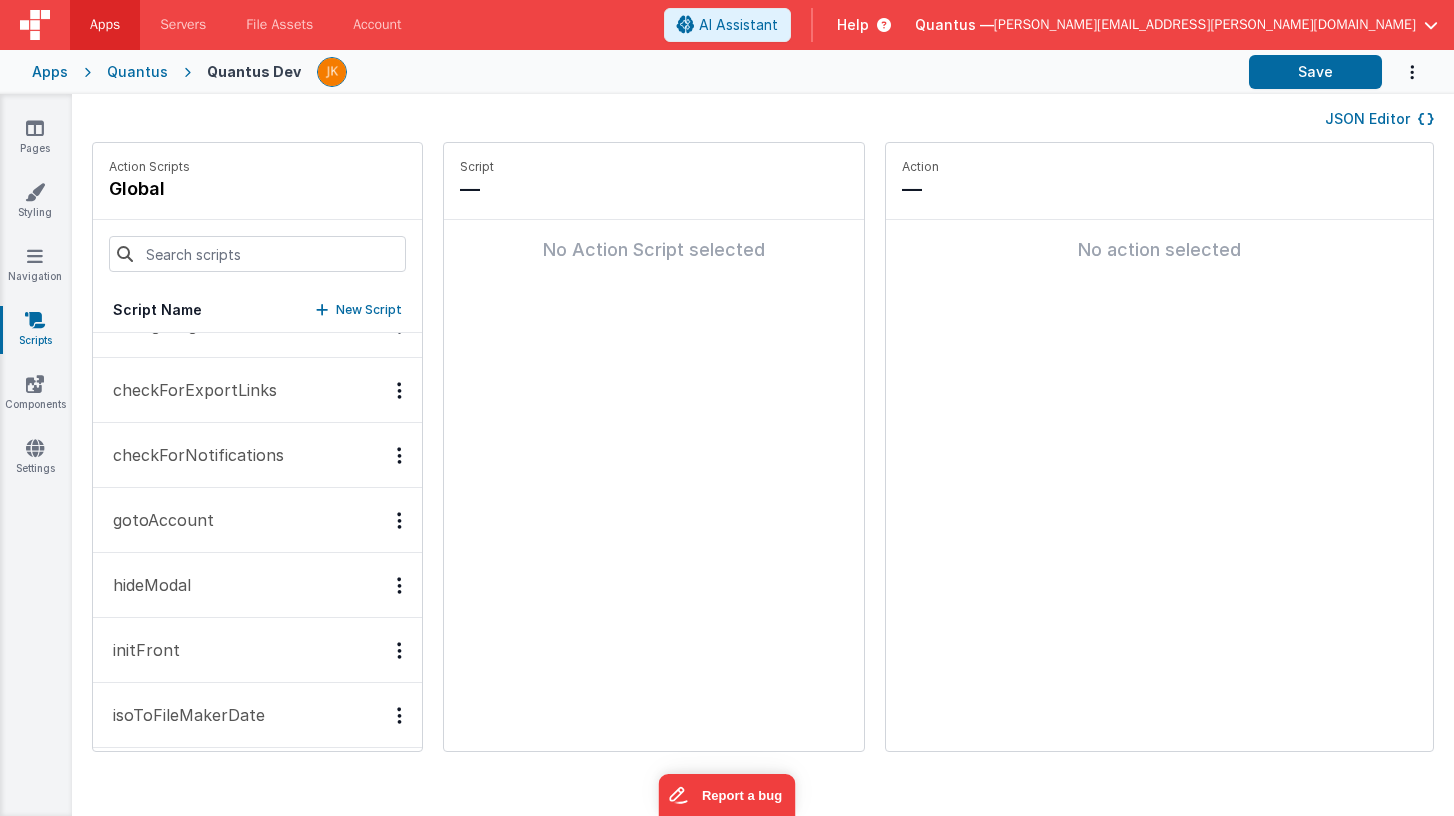 scroll, scrollTop: 0, scrollLeft: 0, axis: both 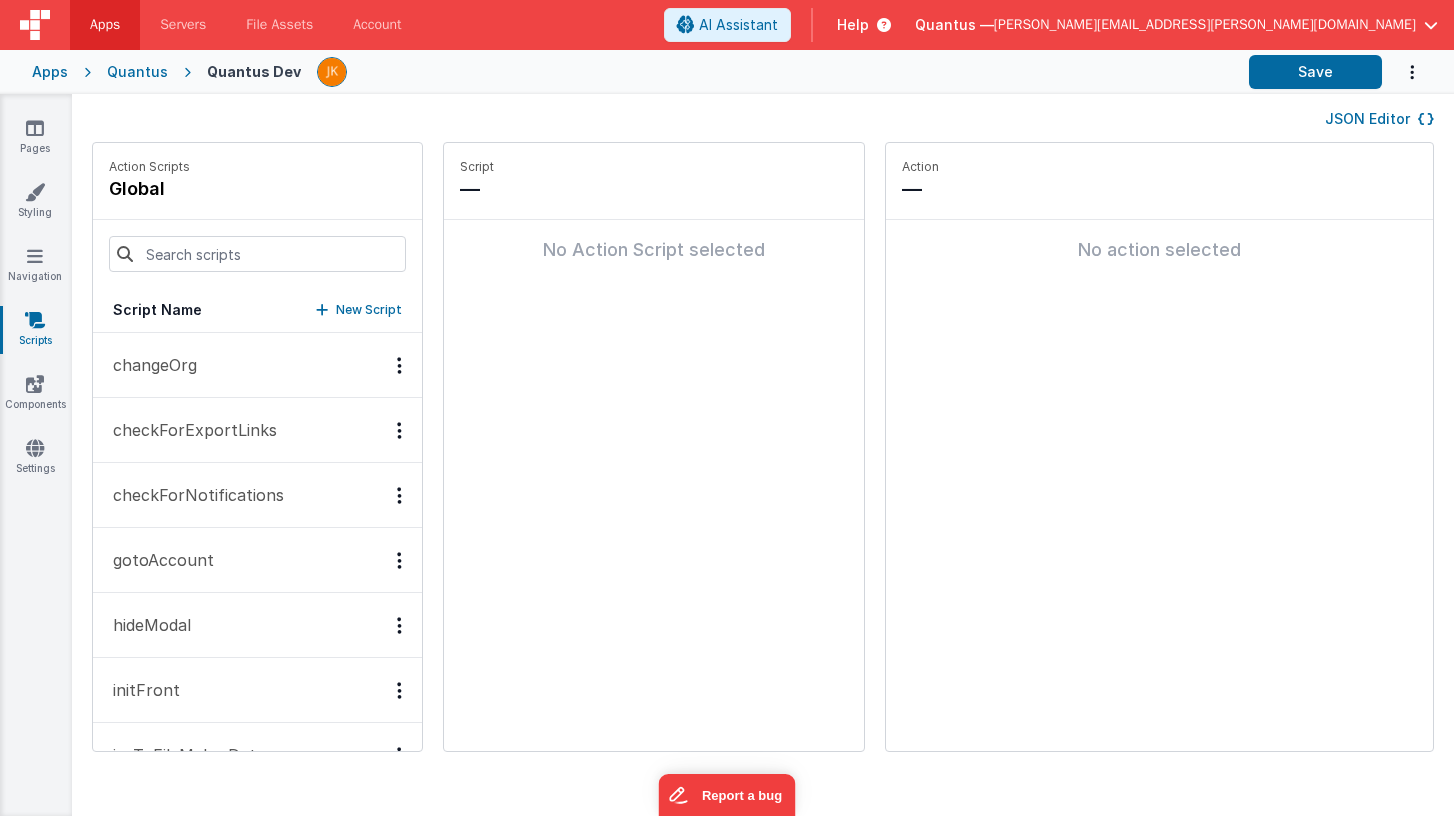 click on "global" at bounding box center [149, 189] 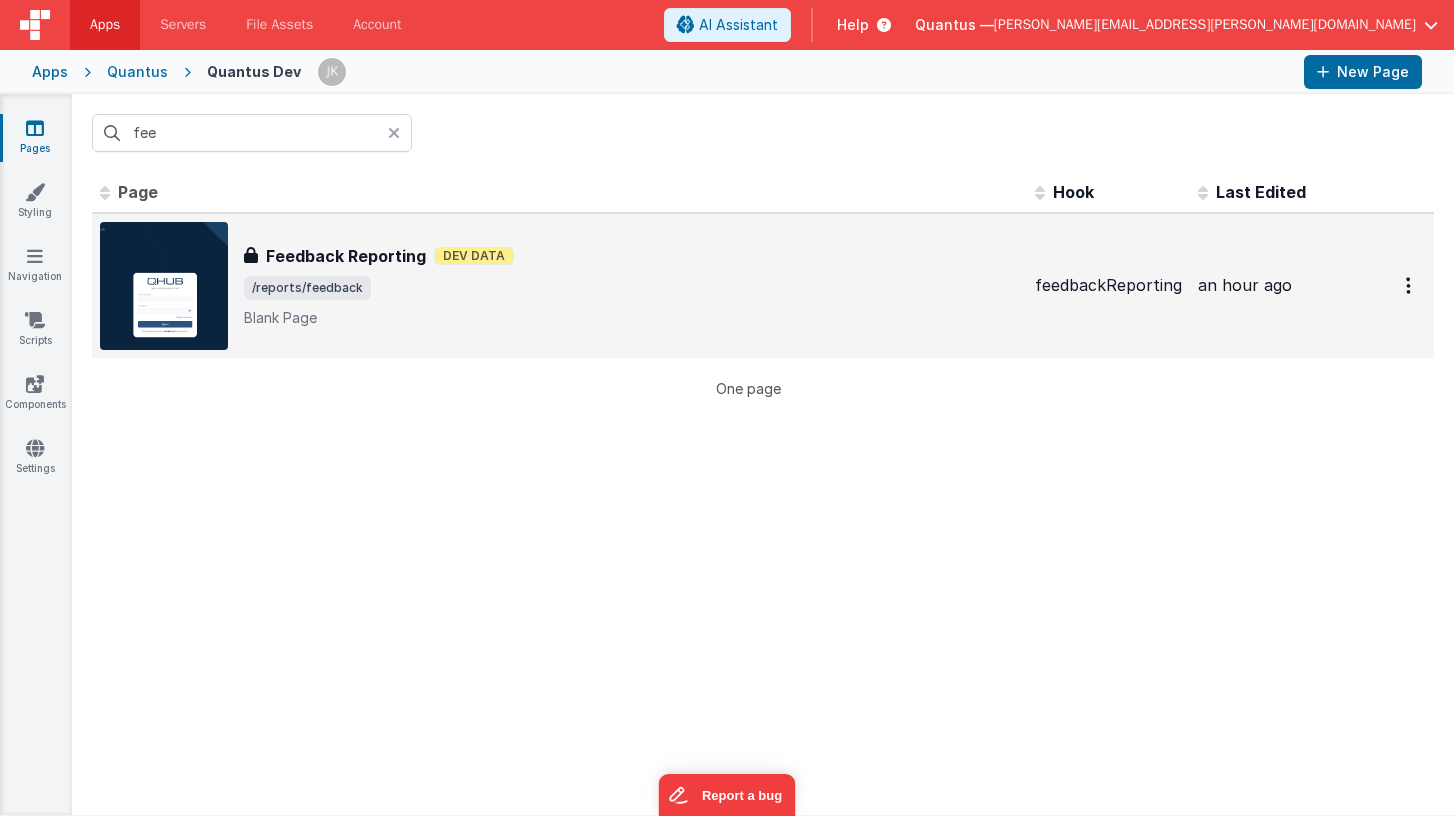 click on "Feedback Reporting
Feedback Reporting
Dev Data
/reports/feedback   Blank Page" at bounding box center (631, 286) 